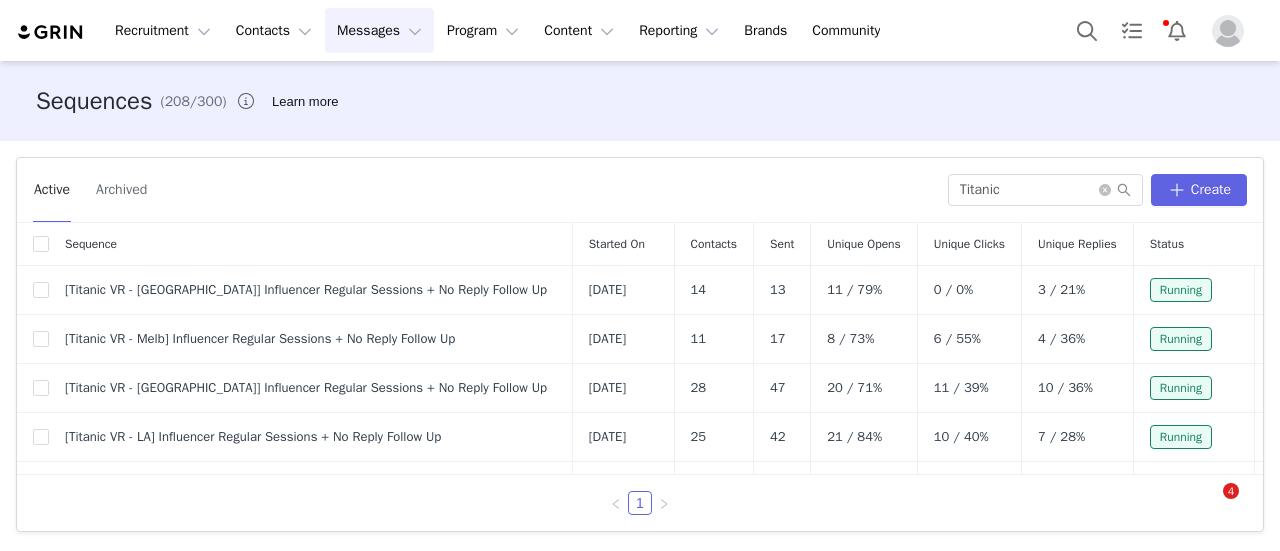 scroll, scrollTop: 0, scrollLeft: 0, axis: both 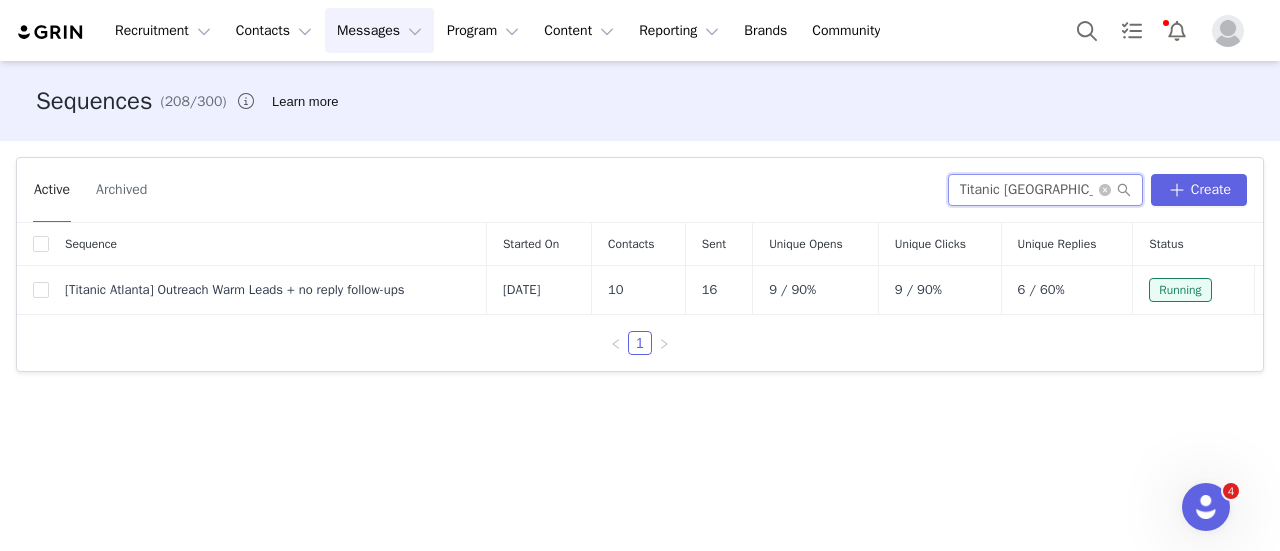 drag, startPoint x: 1030, startPoint y: 186, endPoint x: 656, endPoint y: 216, distance: 375.2013 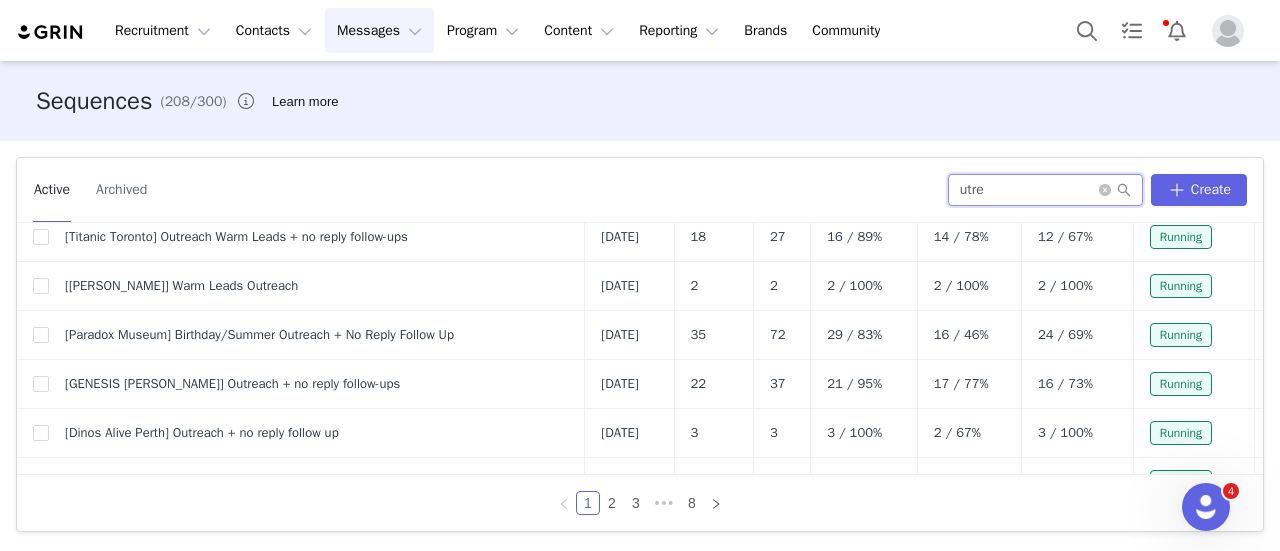 scroll, scrollTop: 700, scrollLeft: 0, axis: vertical 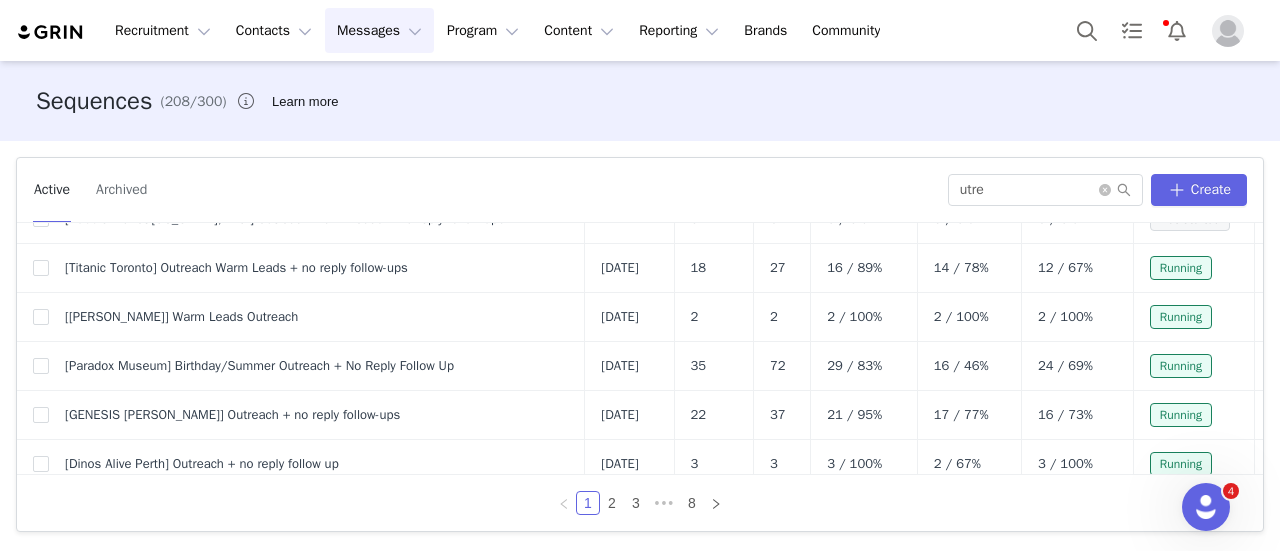 click on "Active Archived     utre Create      Sequence   Started On   Contacts   Sent   Unique Opens   Unique Clicks   Unique Replies   Status  [[GEOGRAPHIC_DATA] - [GEOGRAPHIC_DATA]] Outreach organic profiles + no reply follow-ups - (MATEO) [DATE] 20 28 17 / 85% 9 / 45% 9 / 45%  Running  [[PERSON_NAME] - [GEOGRAPHIC_DATA]] Warm Leads Outreach 0 0 0 / 0% 0 / 0% 0 / 0%  Not Started  [Cosm LA] Outreach for paid influencers + no reply follow-ups [DATE] 6 7 3 / 50% 1 / 17% 1 / 17%  Running  [SENSAS + 123!Boom - [GEOGRAPHIC_DATA]] Outreach organic profiles + no reply follow-ups - (SALVA) [DATE] 19 26 13 / 68% 6 / 32% 7 / 37%  Running  [Prison Island - [GEOGRAPHIC_DATA]] Outreach organic profiles + no reply follow-ups - (SALVA) [DATE] 48 101 43 / 90% 23 / 48% 17 / 35%  Running  [Cosm [GEOGRAPHIC_DATA]] Outreach for paid influencers + no reply follow-ups [DATE] 7 11 6 / 86% 1 / 14% 5 / 71%  Running  [SENSAS - [GEOGRAPHIC_DATA]] Outreach organic profiles + no reply follow-ups - (FRENCH) [DATE] 49 105 42 / 86% 38 / 78% 24 / 49%  Running  [DATE] 28 72 20 / 71%" at bounding box center [640, 344] 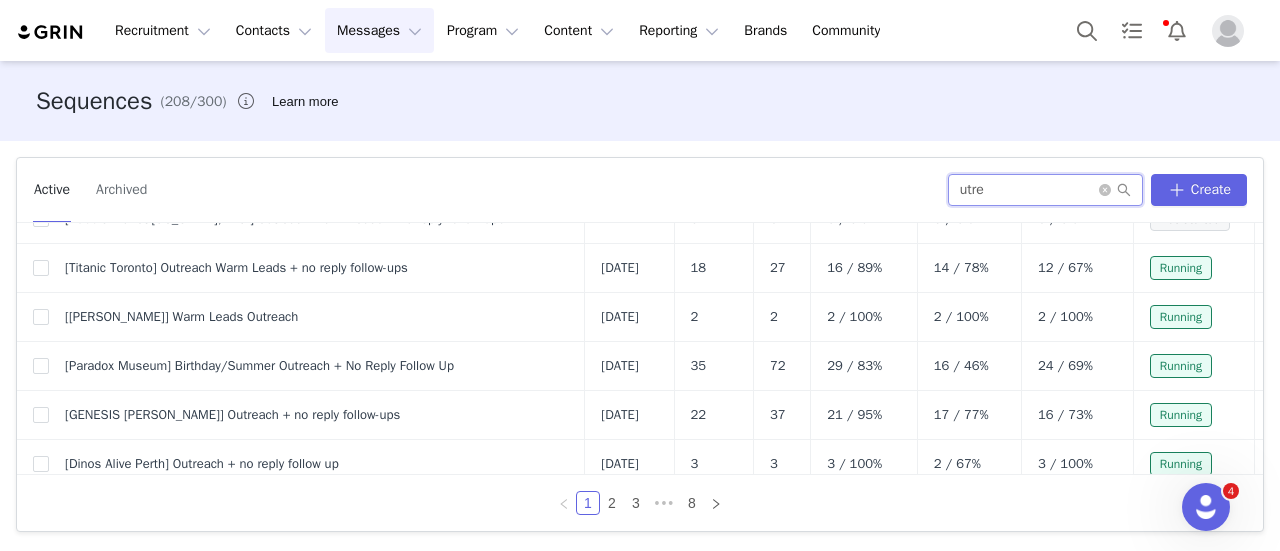 click on "utre" at bounding box center [1045, 190] 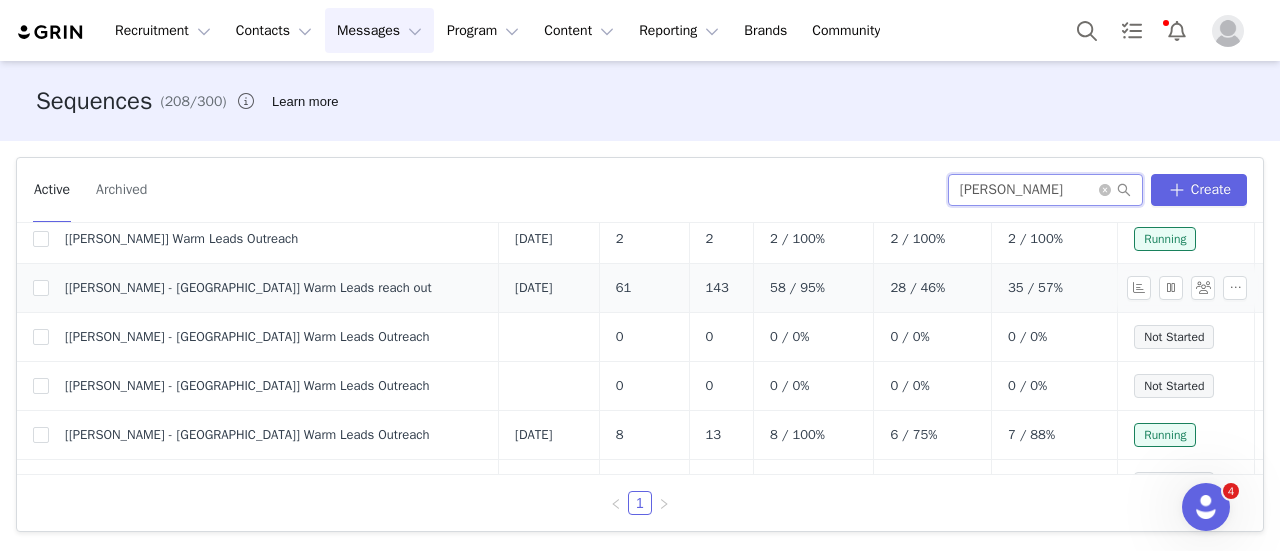 scroll, scrollTop: 130, scrollLeft: 0, axis: vertical 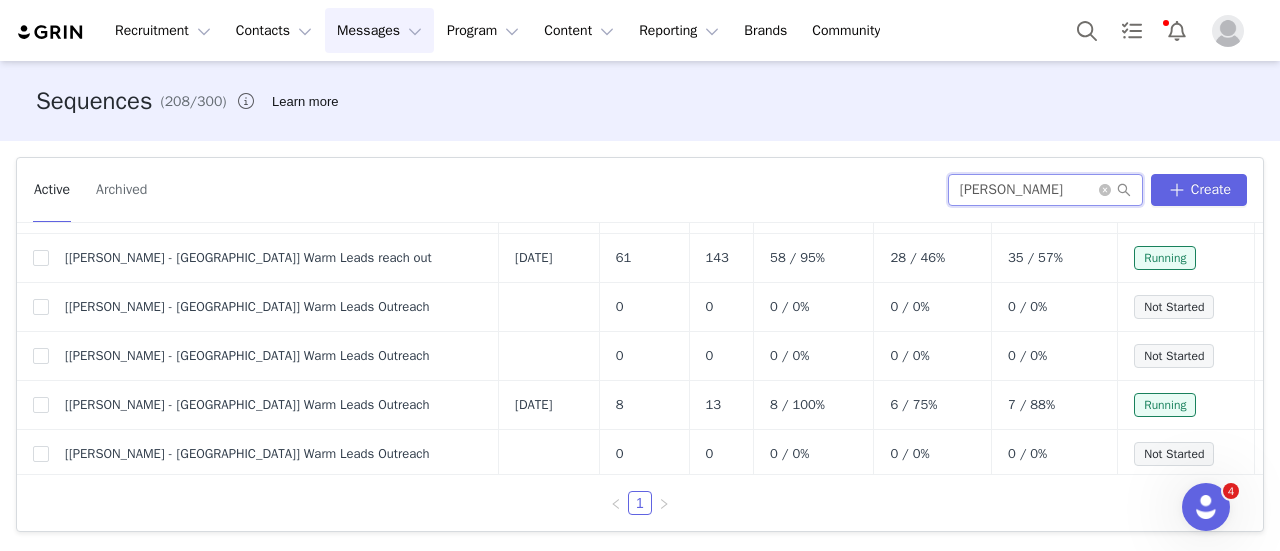 type on "[PERSON_NAME]" 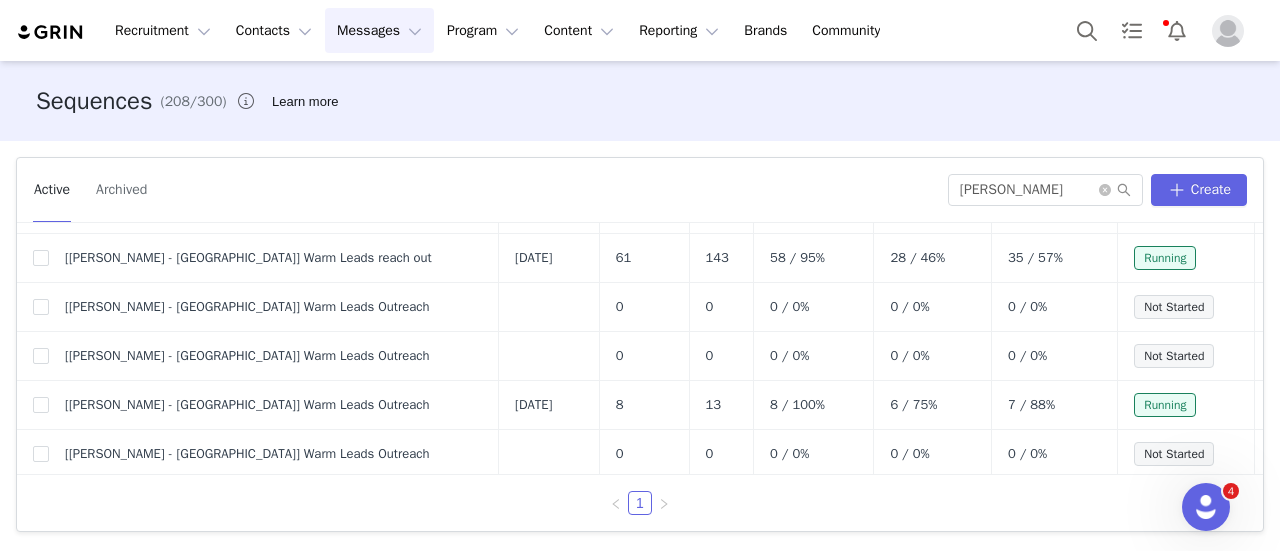 click on "Active Archived" at bounding box center (490, 190) 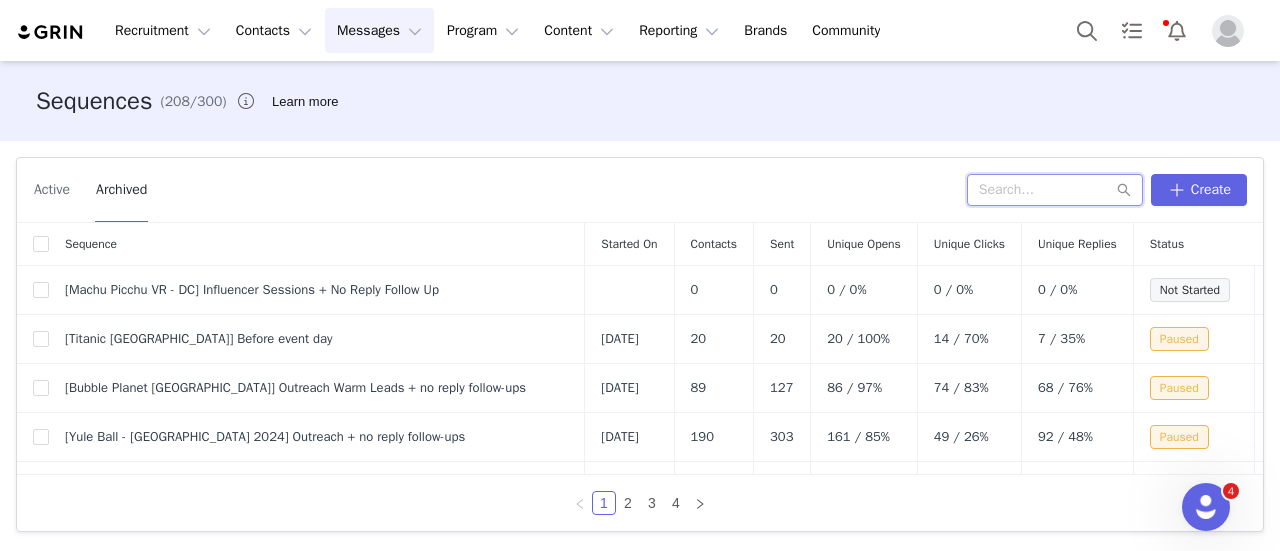 click at bounding box center [1055, 190] 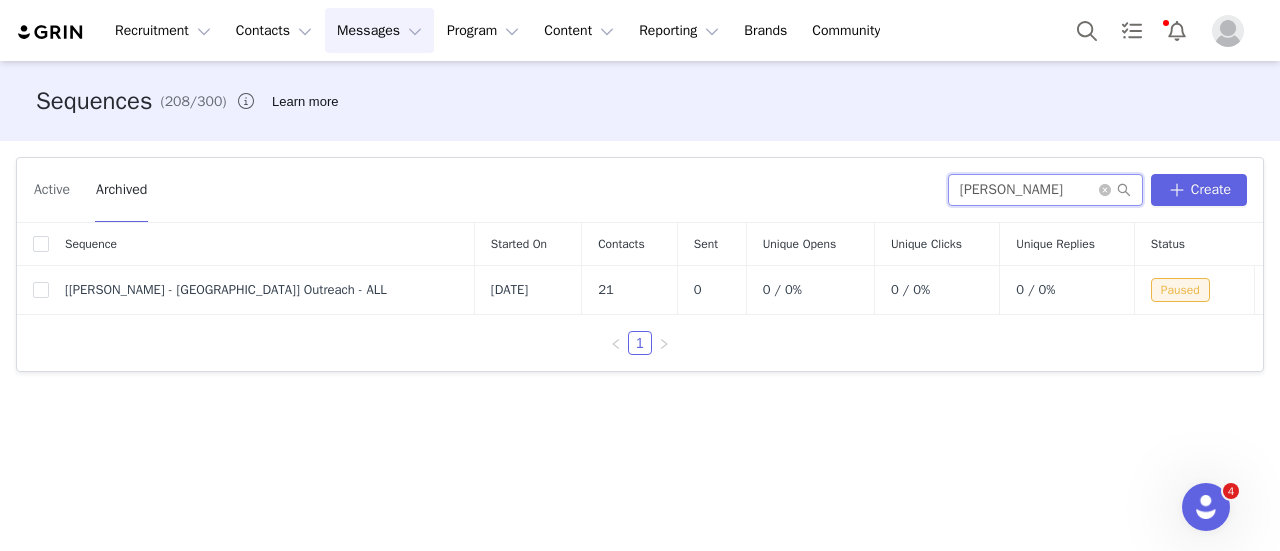 click on "[PERSON_NAME]" at bounding box center [1045, 190] 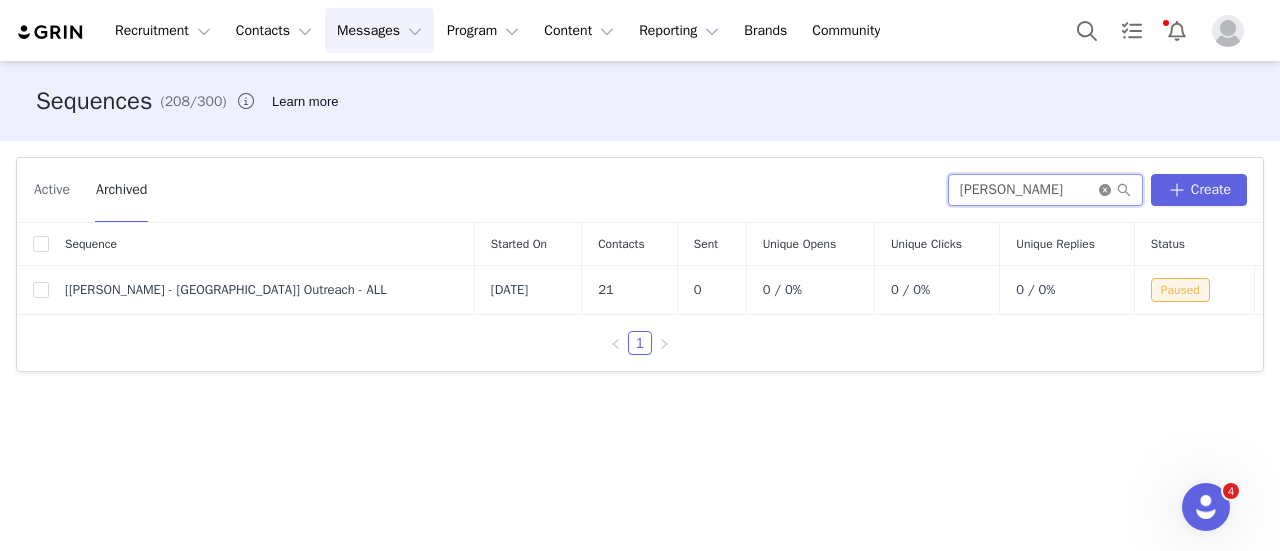 type on "[PERSON_NAME]" 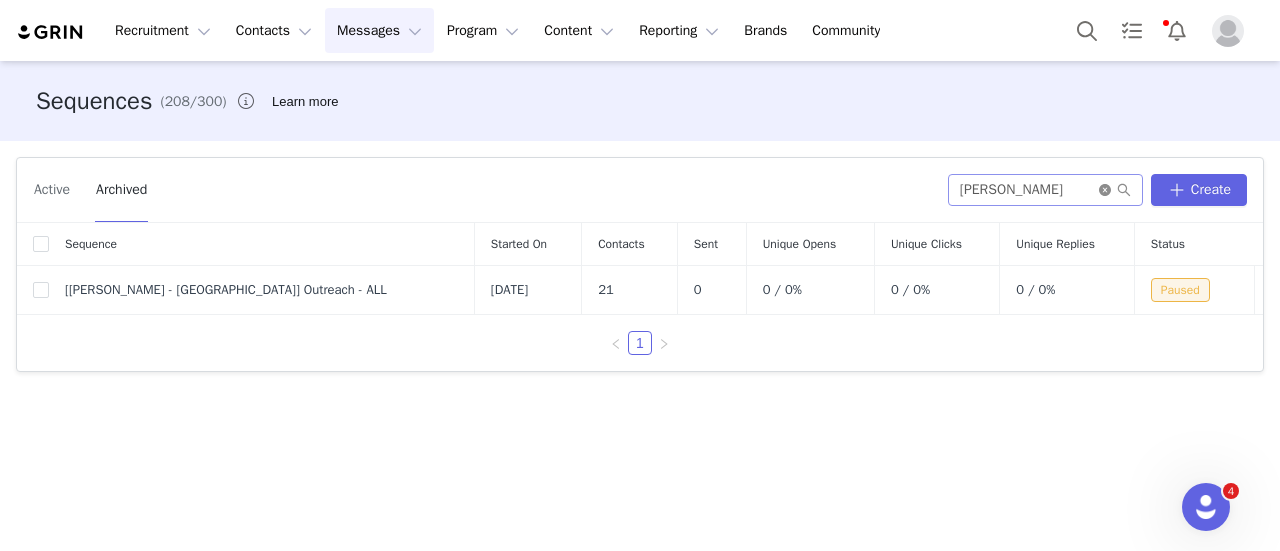 click 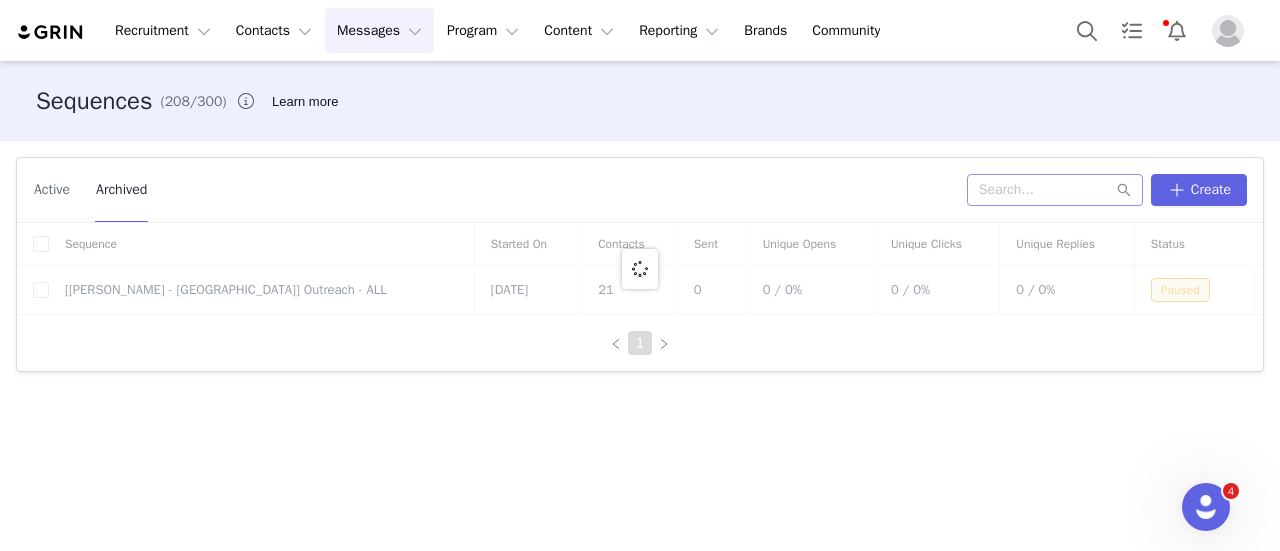click on "Active Archived     Create" at bounding box center (640, 190) 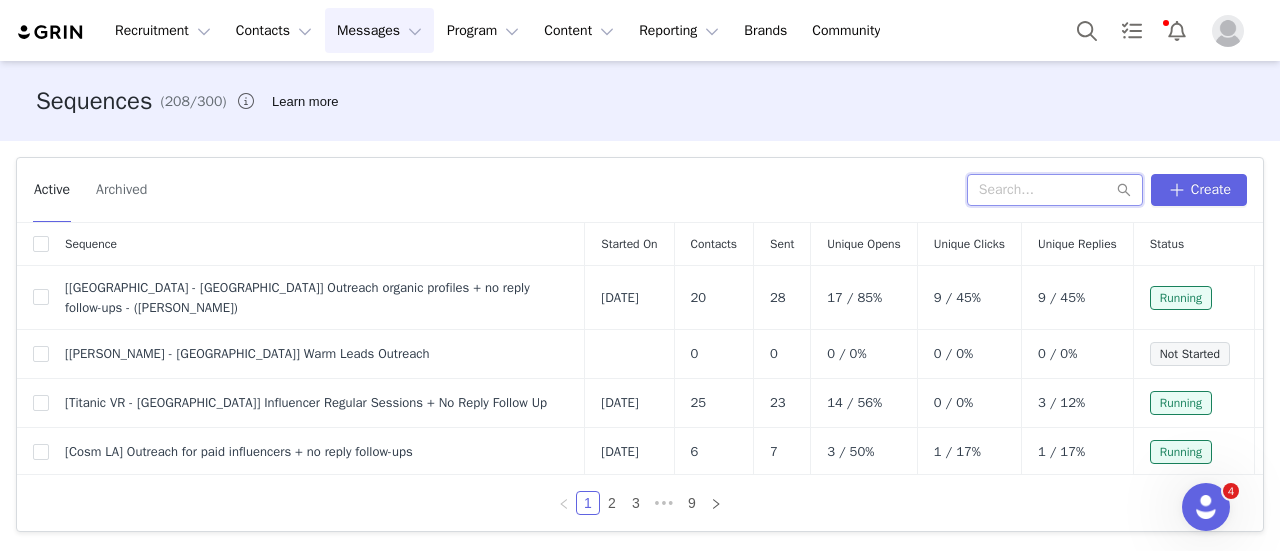 click at bounding box center [1055, 190] 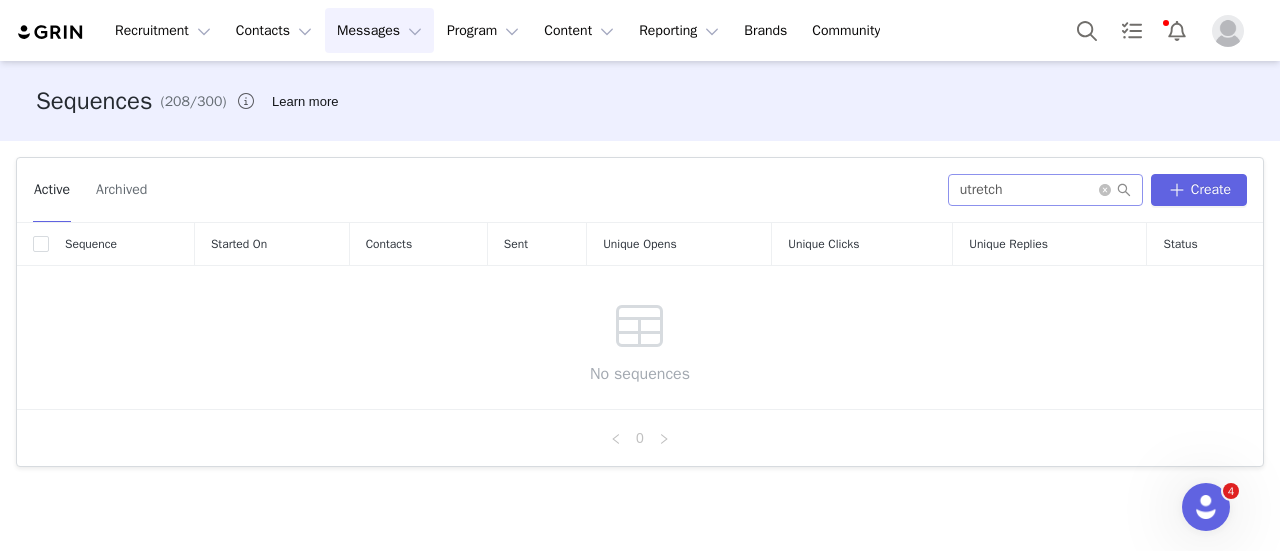 drag, startPoint x: 896, startPoint y: 4, endPoint x: 1084, endPoint y: 191, distance: 265.166 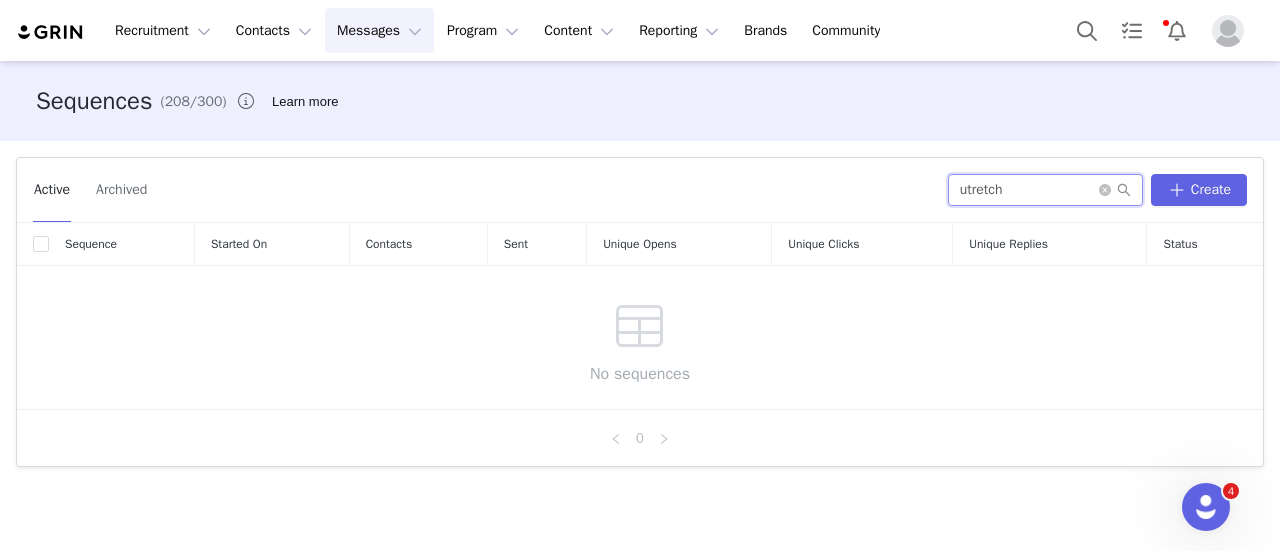 click on "utretch" at bounding box center (1045, 190) 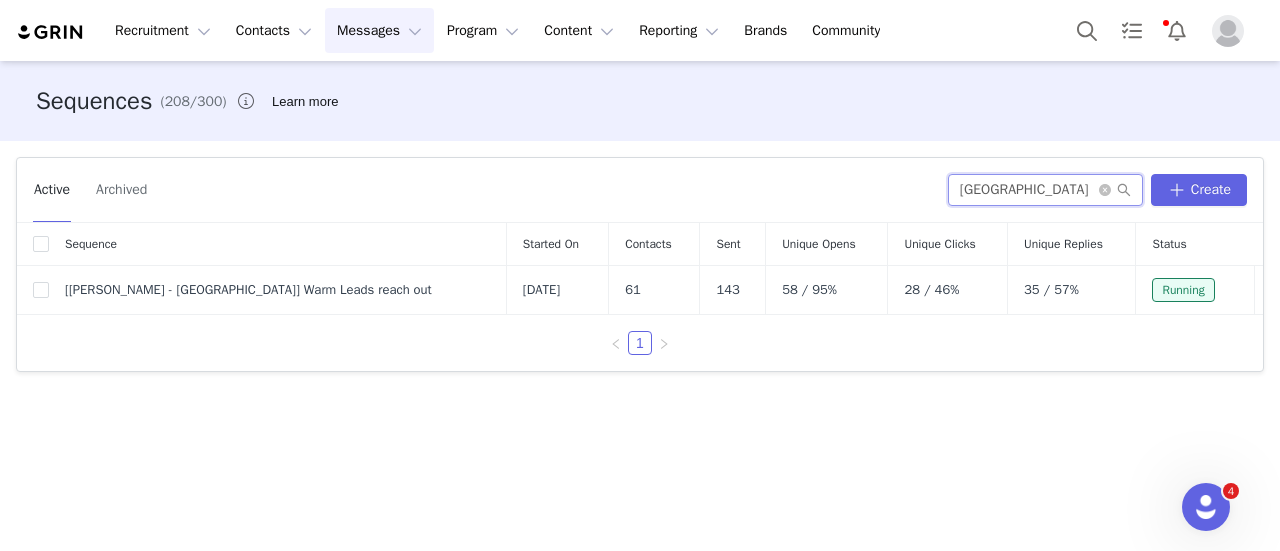 click on "[GEOGRAPHIC_DATA]" at bounding box center [1045, 190] 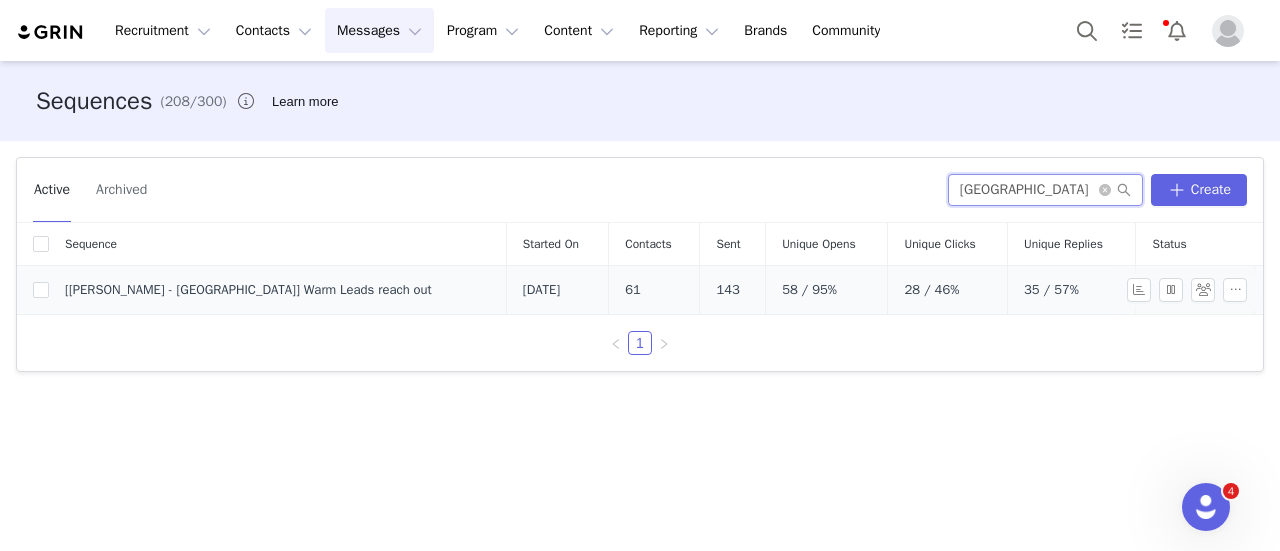 type on "[GEOGRAPHIC_DATA]" 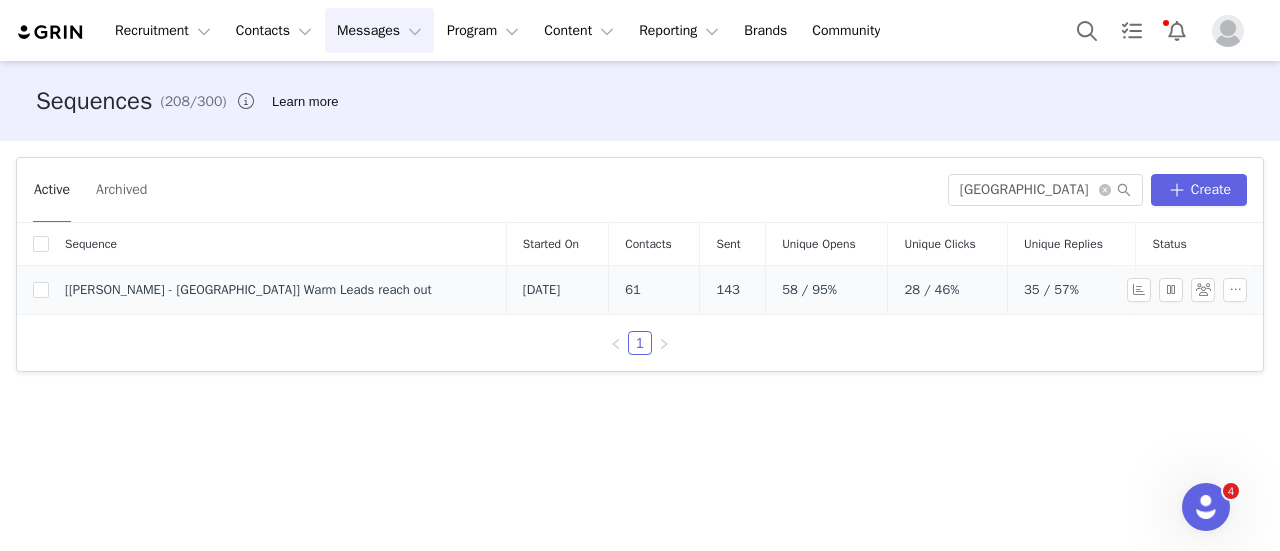 click on "[[PERSON_NAME] - [GEOGRAPHIC_DATA]] Warm Leads reach out" at bounding box center [278, 290] 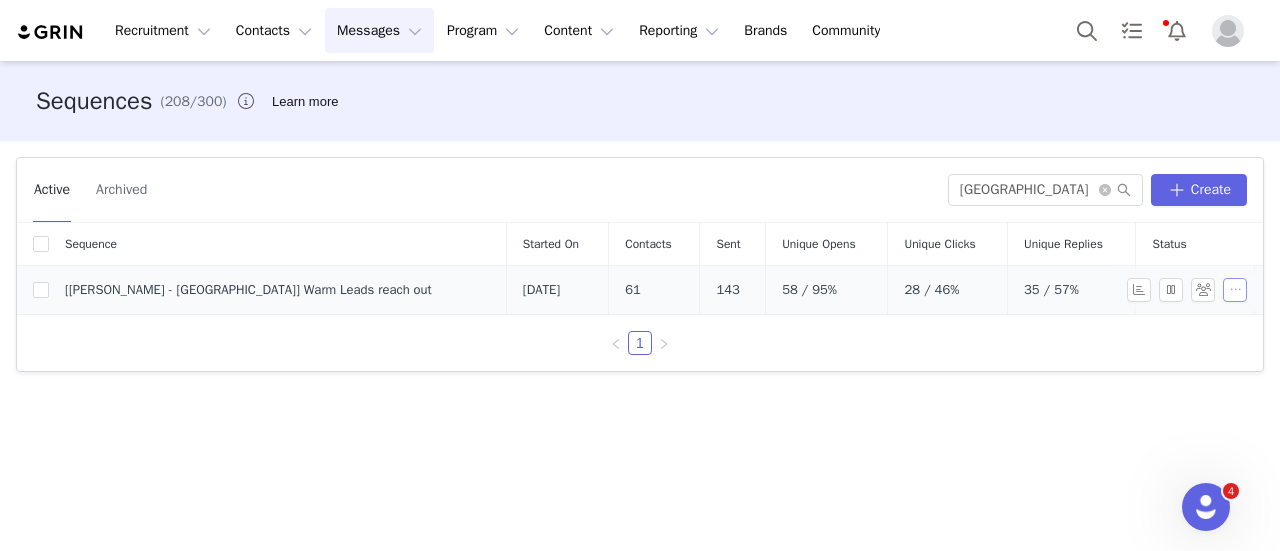 click at bounding box center (1235, 290) 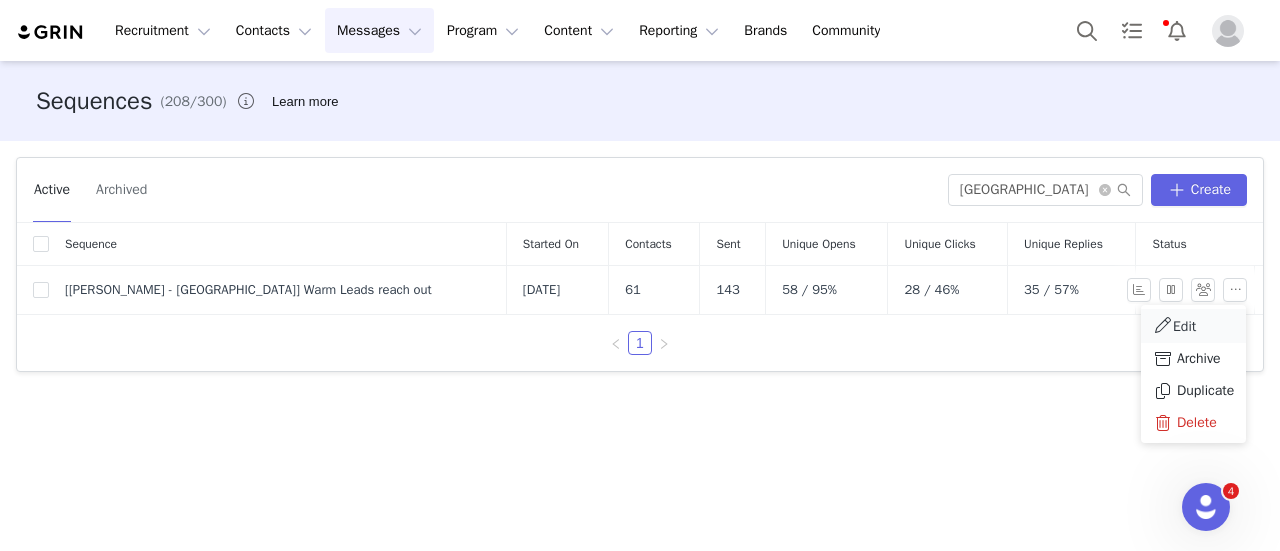 click on "Edit" at bounding box center (1184, 326) 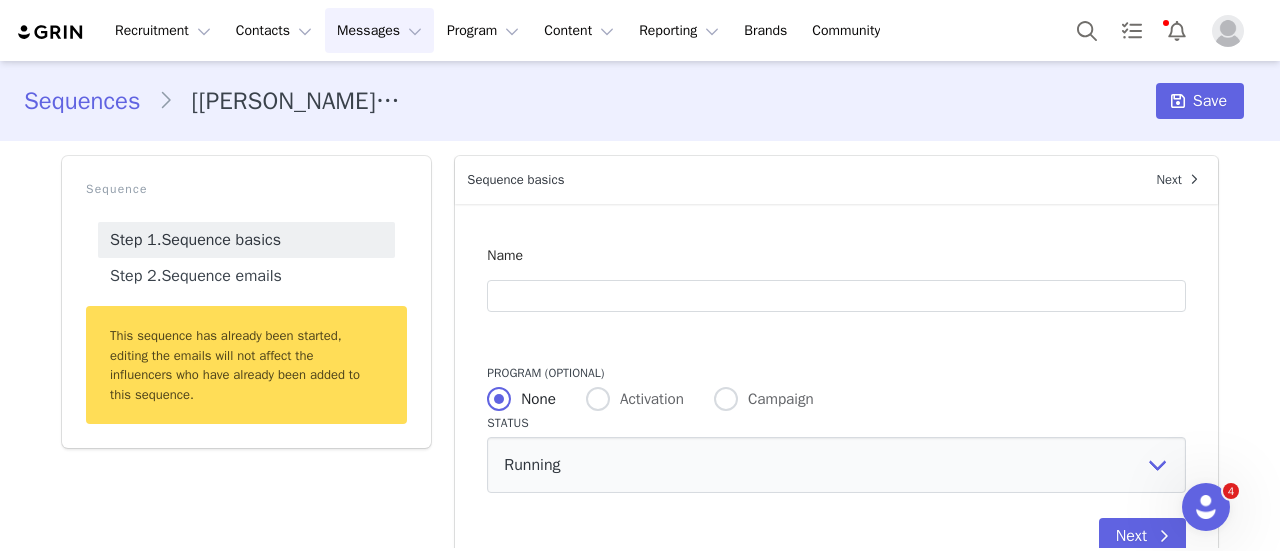 type on "[[PERSON_NAME] - [GEOGRAPHIC_DATA]] Warm Leads reach out" 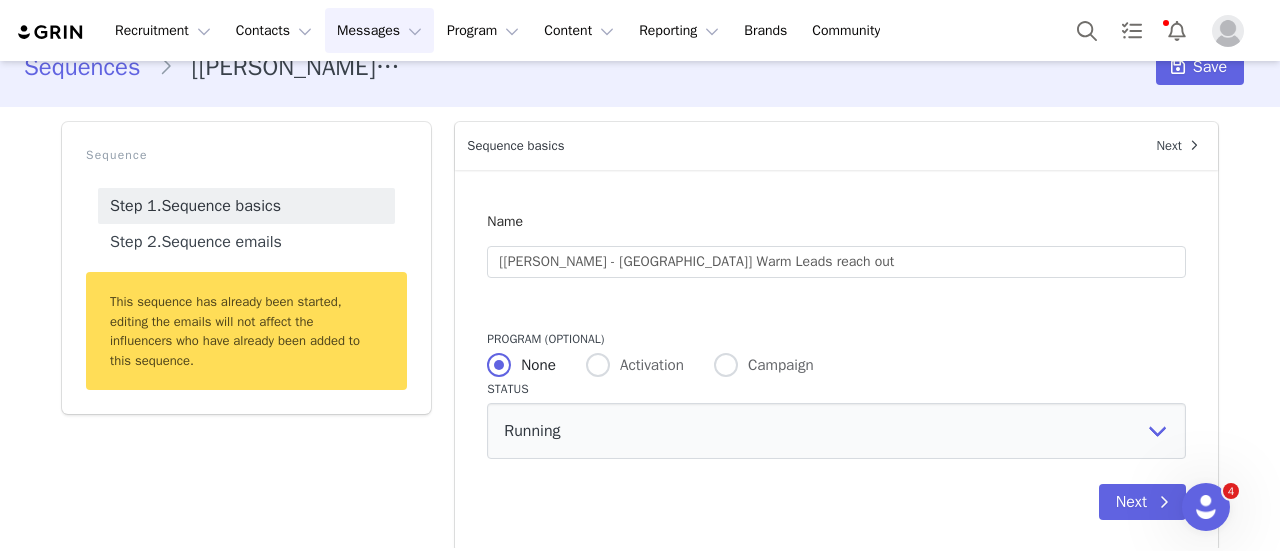 scroll, scrollTop: 53, scrollLeft: 0, axis: vertical 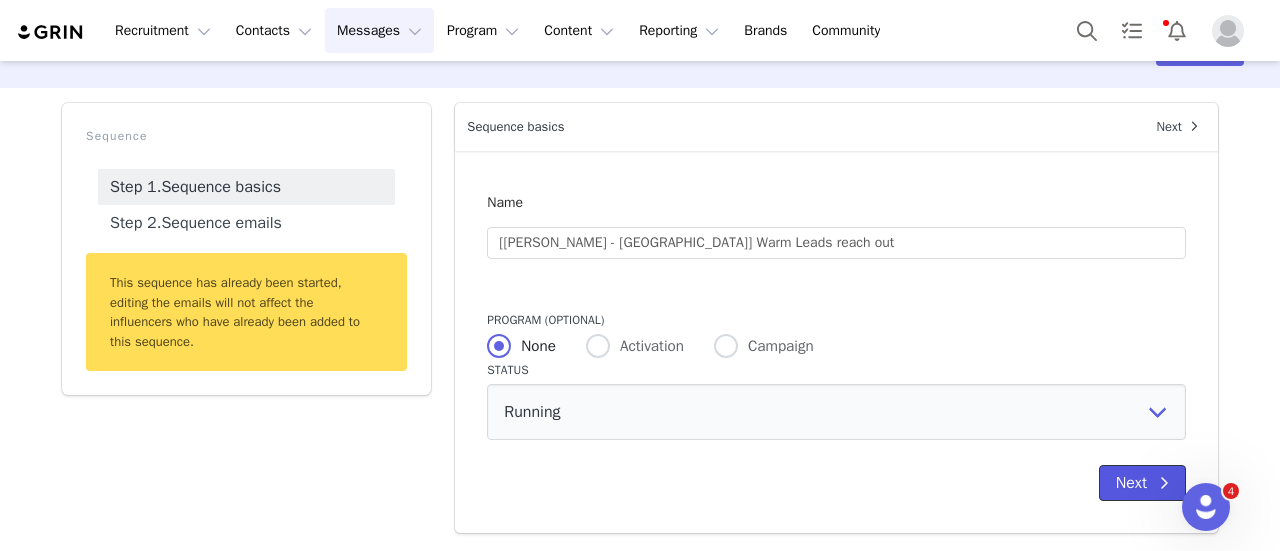 click on "Next" at bounding box center [1142, 483] 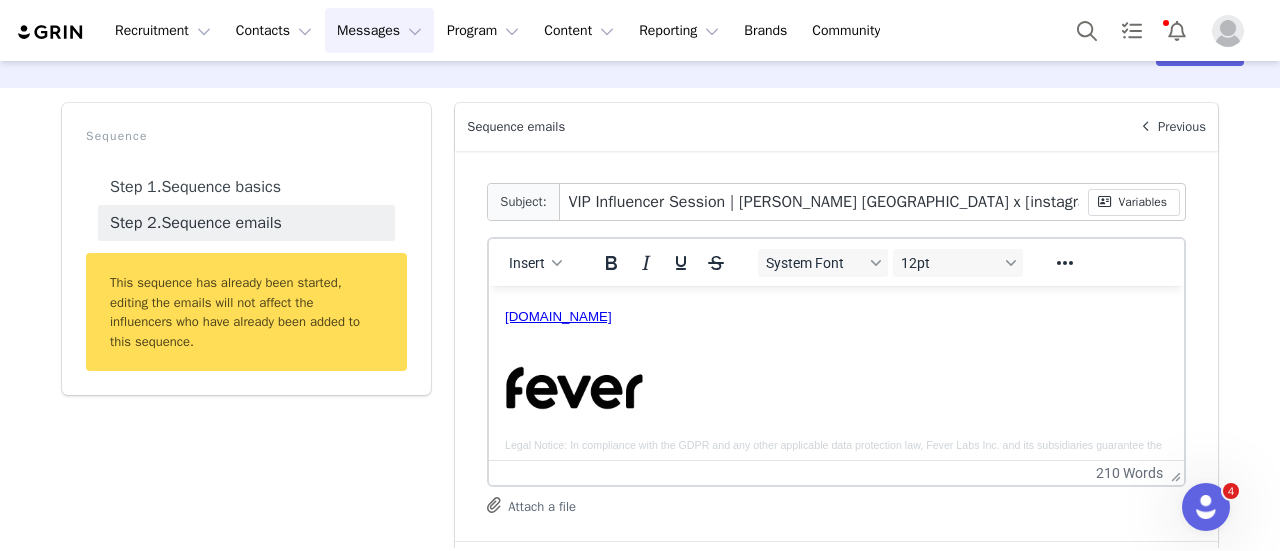 scroll, scrollTop: 600, scrollLeft: 0, axis: vertical 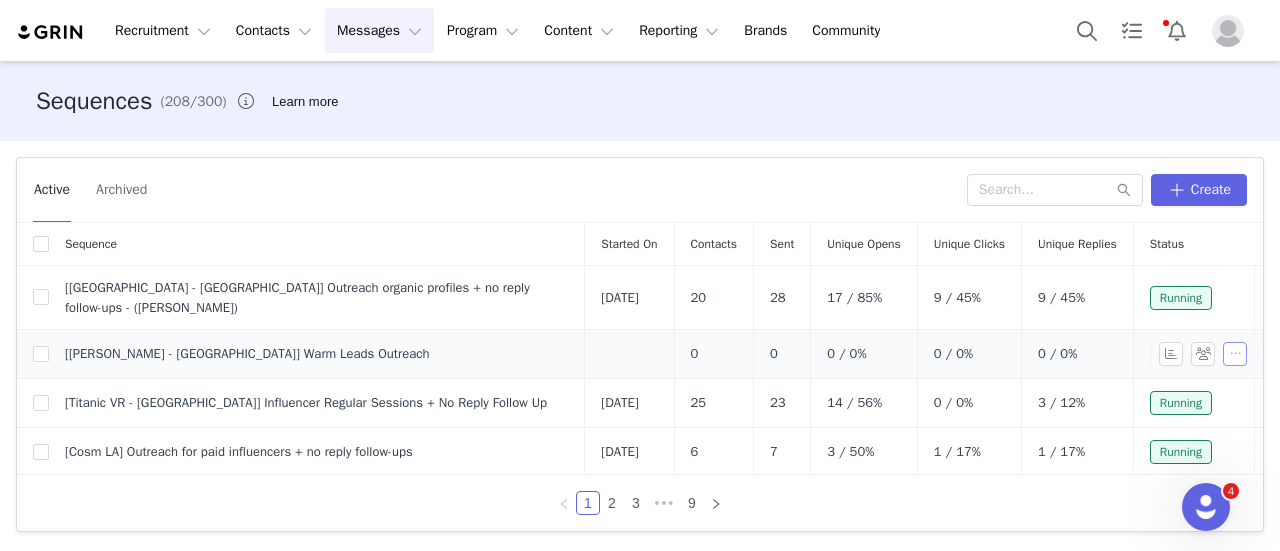click at bounding box center (1235, 354) 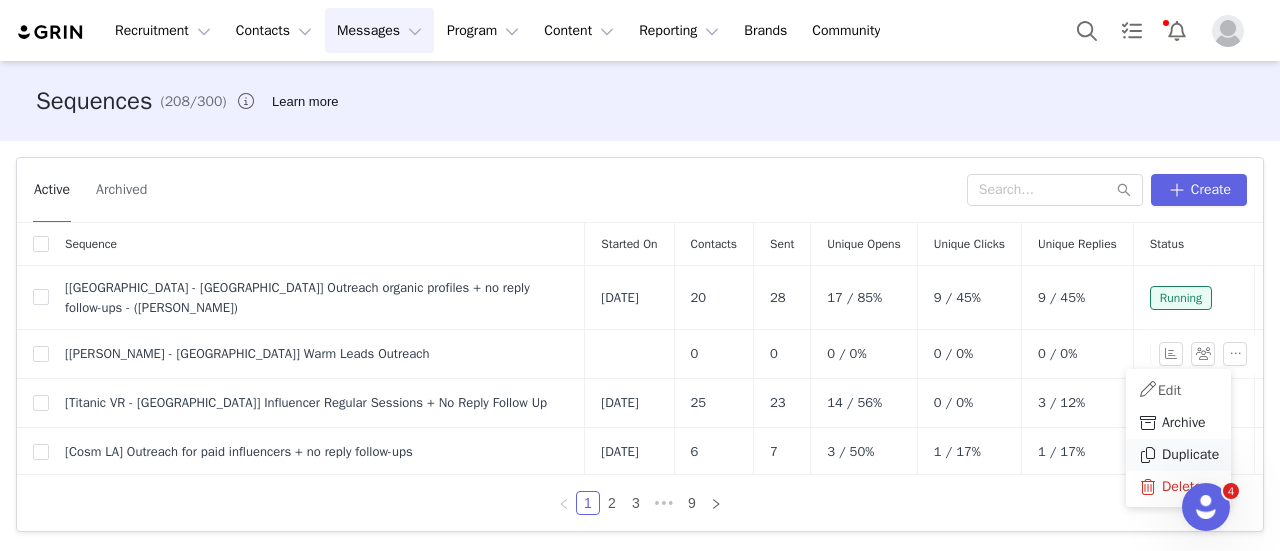 click on "Duplicate" at bounding box center [1190, 455] 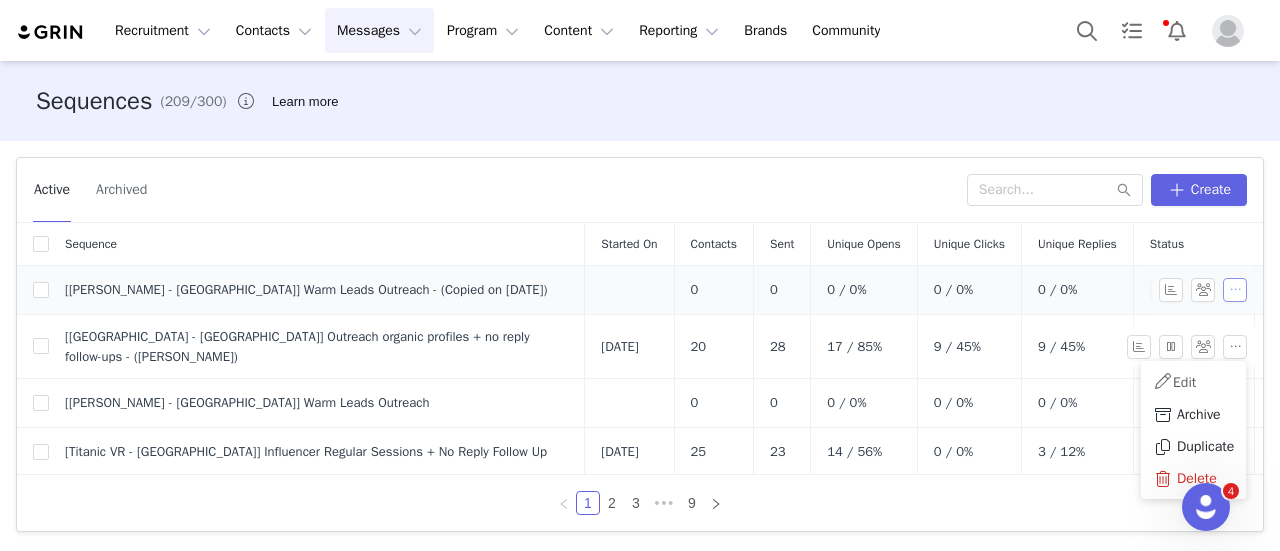 click at bounding box center (1235, 290) 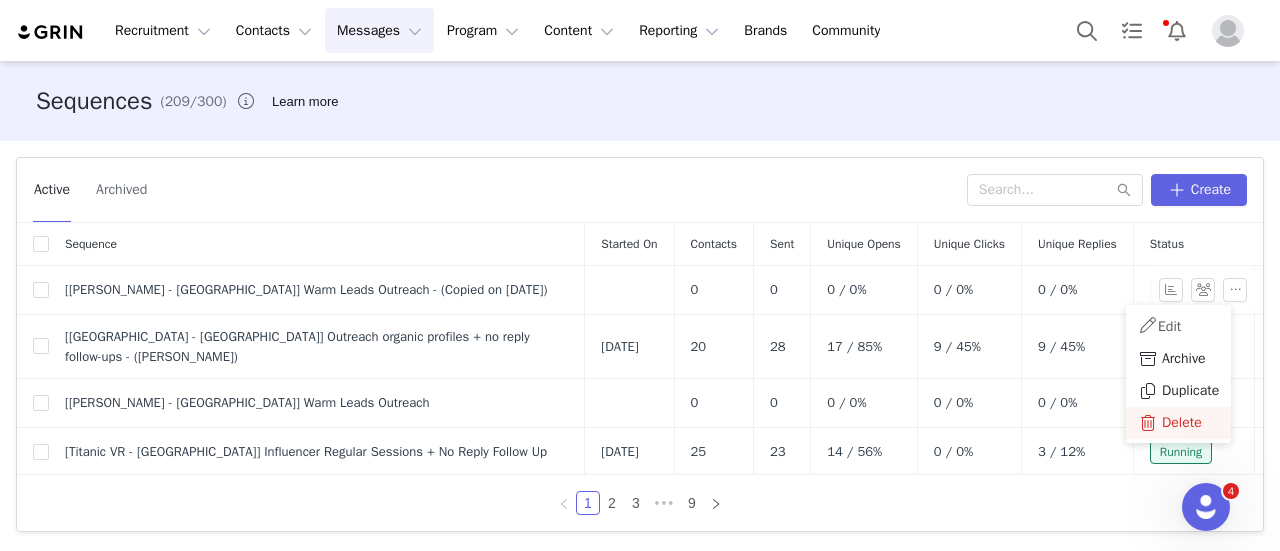 click on "Delete" at bounding box center [1182, 423] 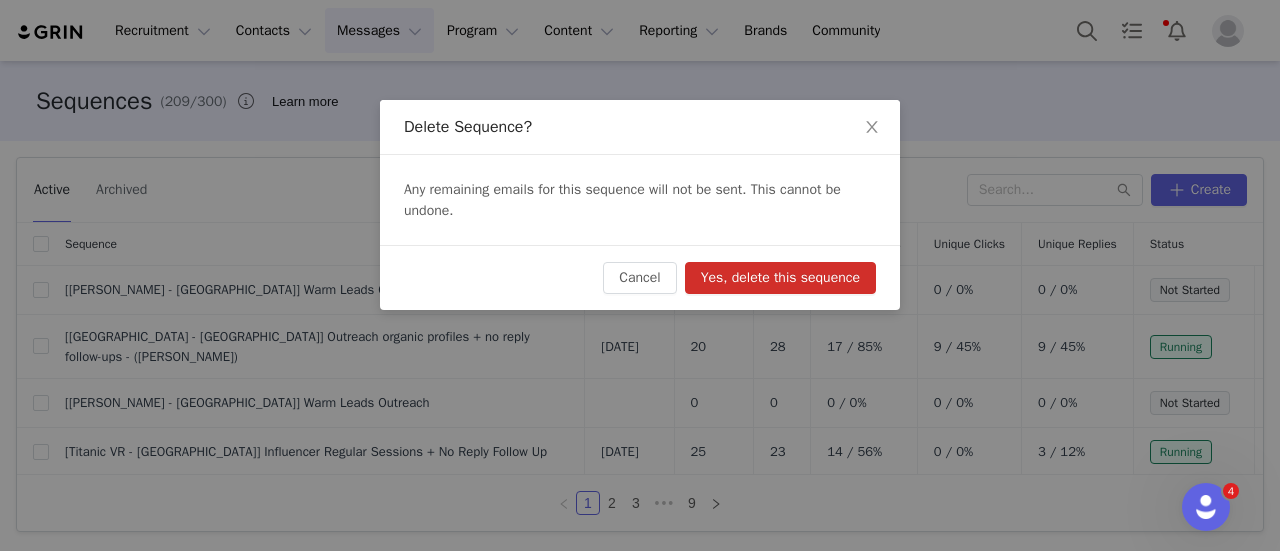 click on "Yes, delete this sequence" at bounding box center [780, 278] 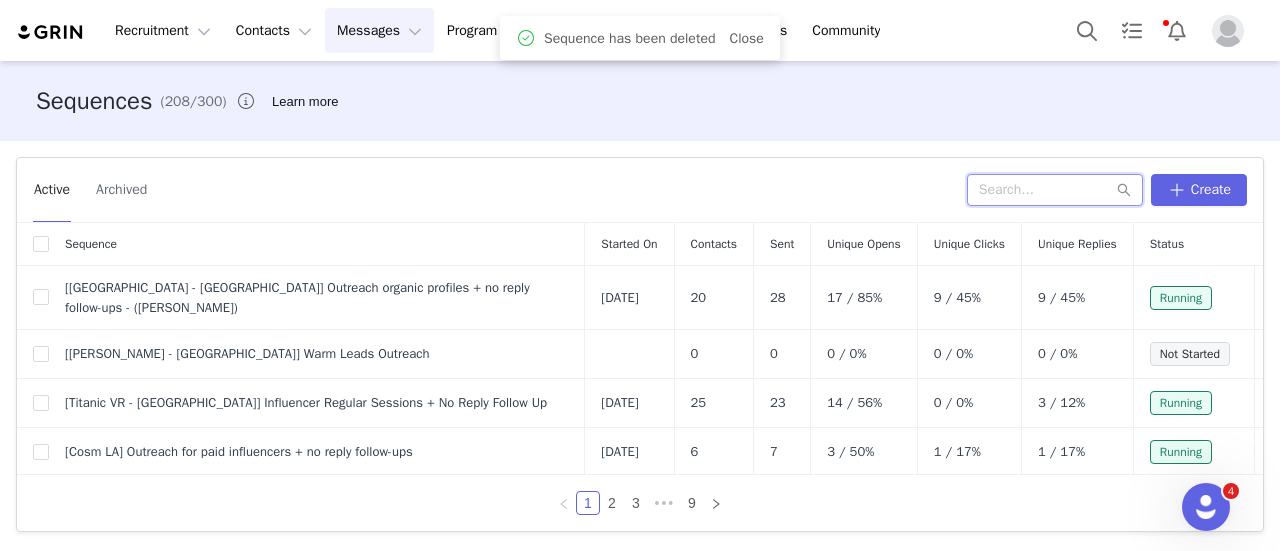 click at bounding box center [1055, 190] 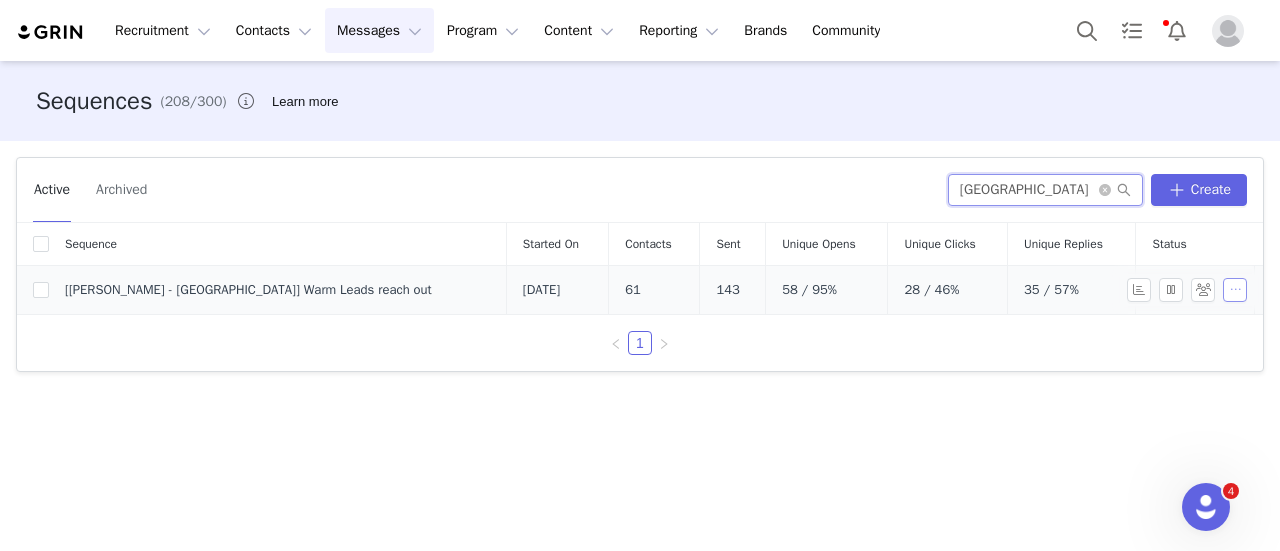 type on "[GEOGRAPHIC_DATA]" 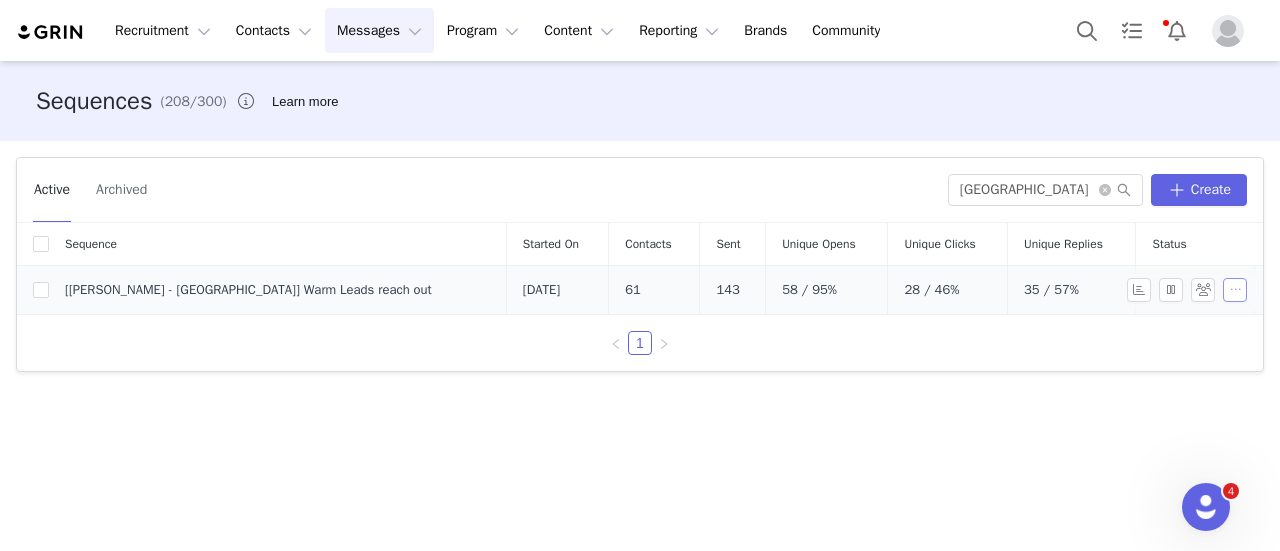 click at bounding box center (1235, 290) 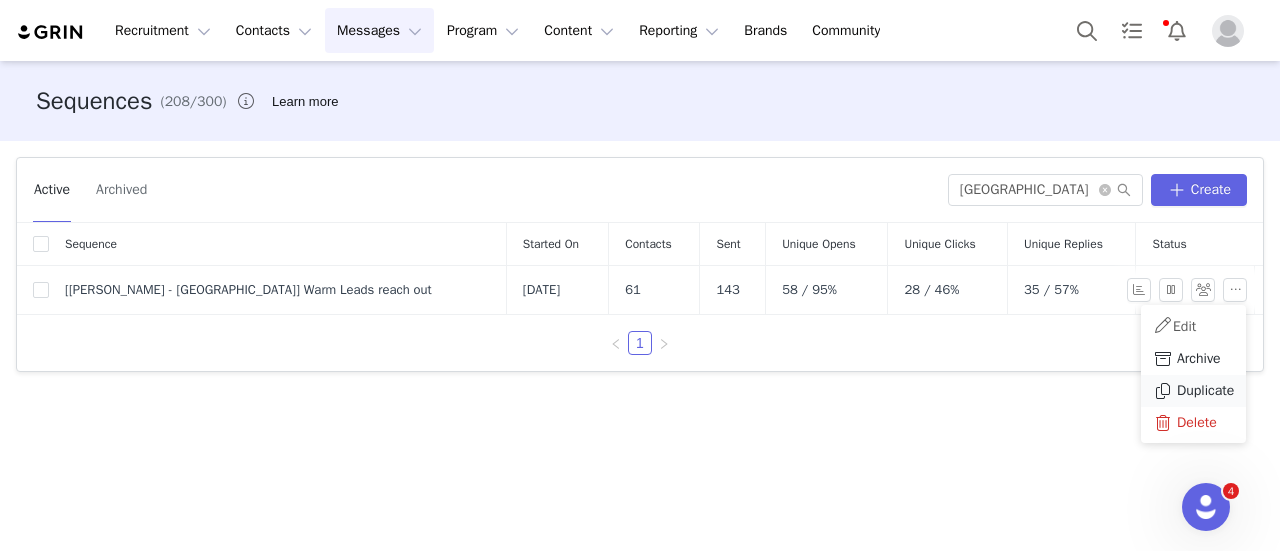 click on "Duplicate" at bounding box center (1205, 391) 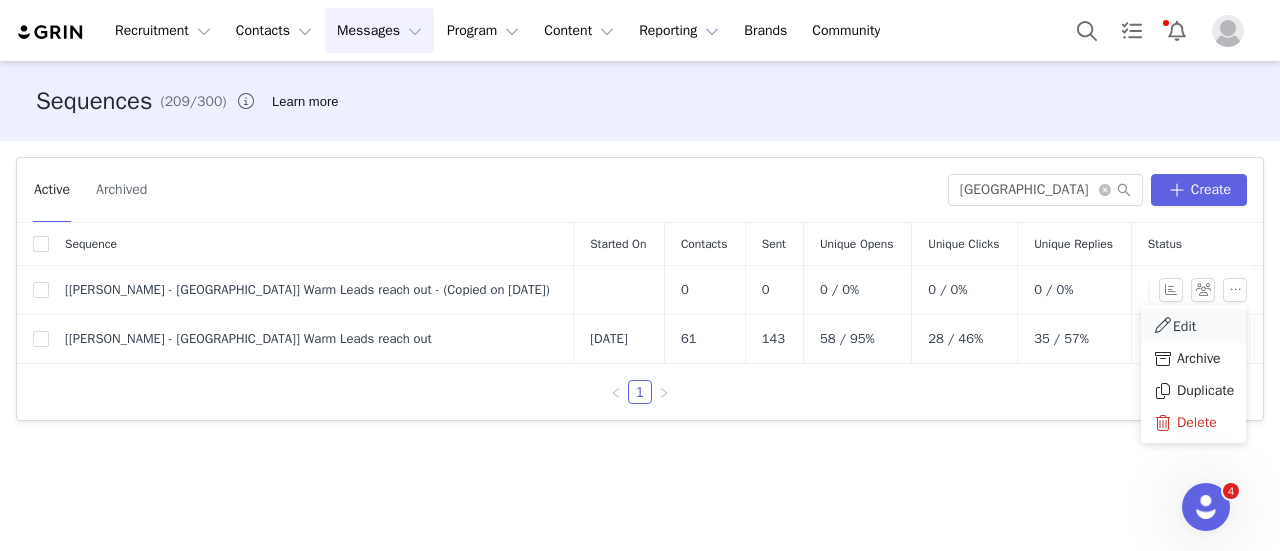 click on "Edit" at bounding box center [1193, 326] 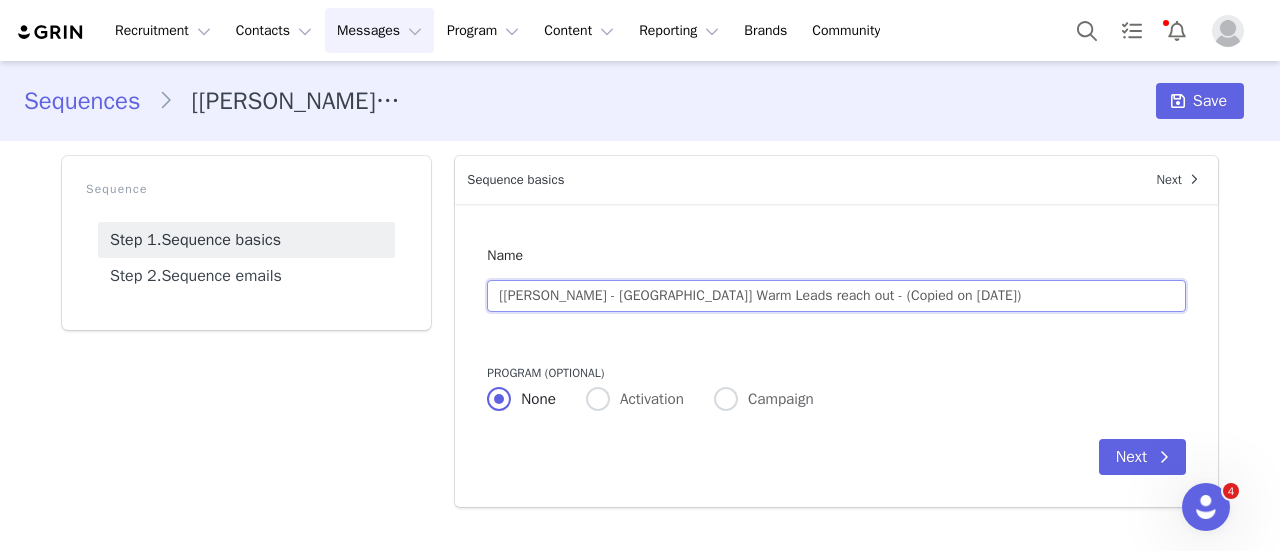 click on "[[PERSON_NAME] - [GEOGRAPHIC_DATA]] Warm Leads reach out - (Copied on [DATE])" at bounding box center [836, 296] 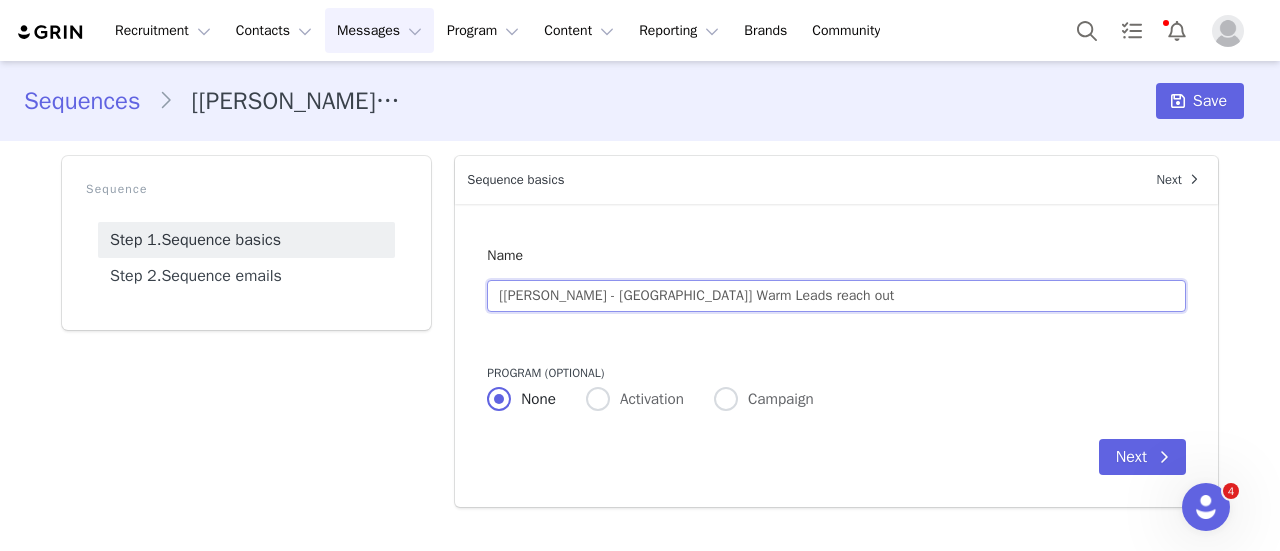 drag, startPoint x: 621, startPoint y: 298, endPoint x: 505, endPoint y: 294, distance: 116.06895 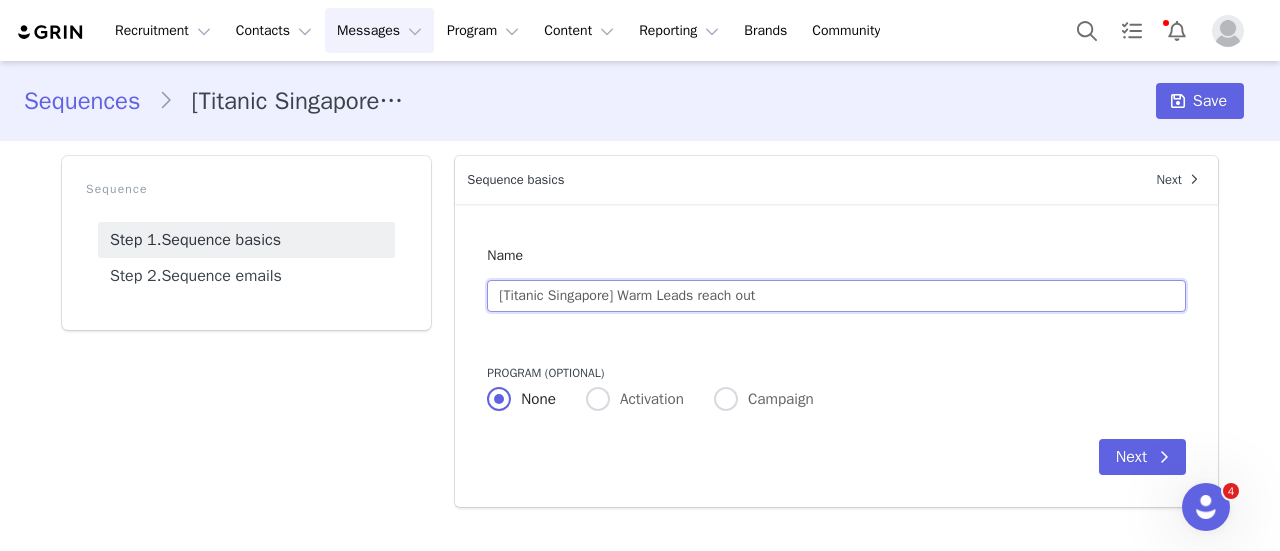 click on "[Titanic Singapore] Warm Leads reach out" at bounding box center [836, 296] 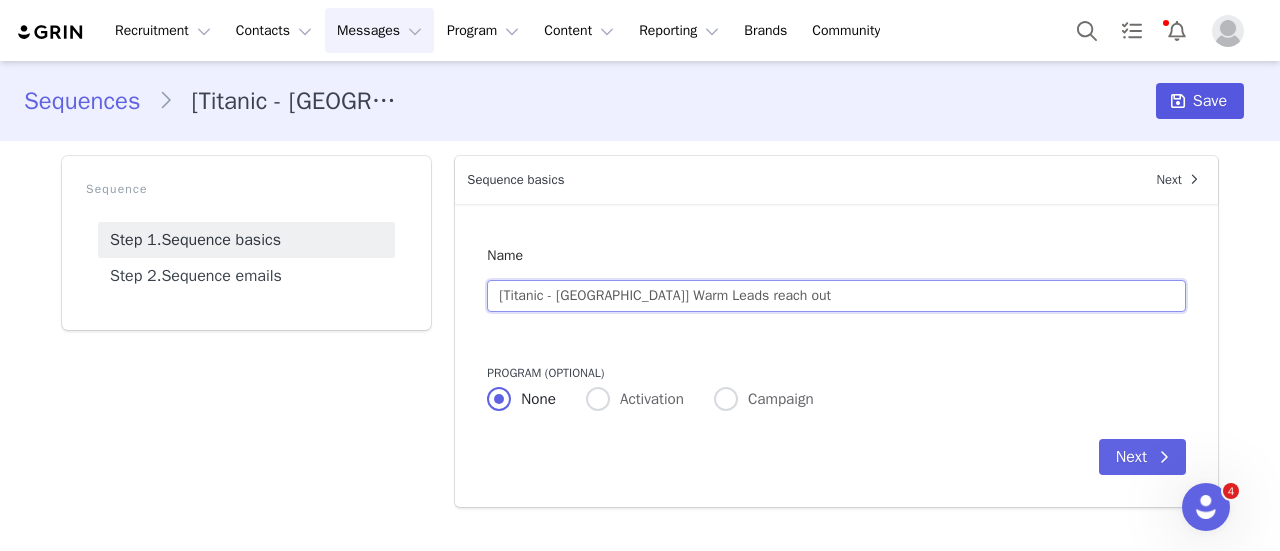 type on "[Titanic - [GEOGRAPHIC_DATA]] Warm Leads reach out" 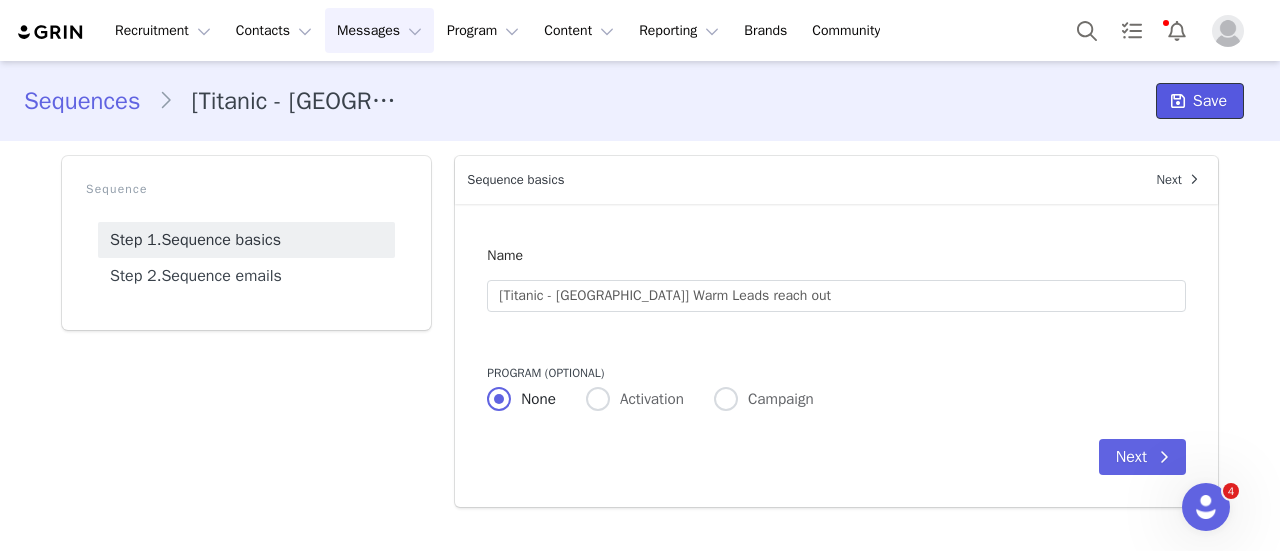 click on "Save" at bounding box center (1210, 101) 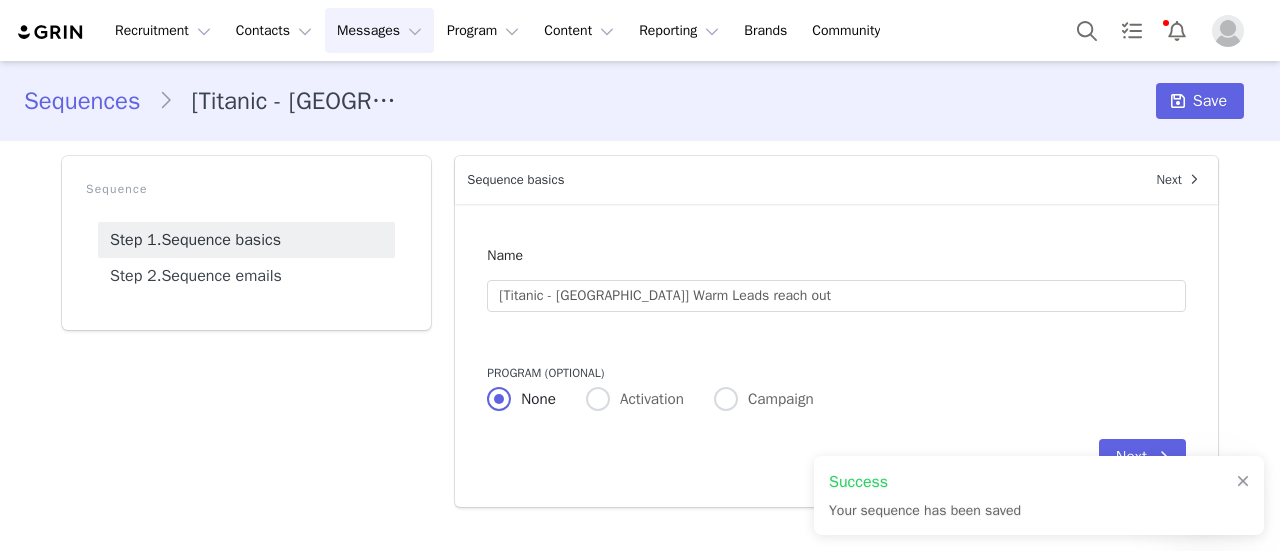 click on "Sequences" at bounding box center (91, 101) 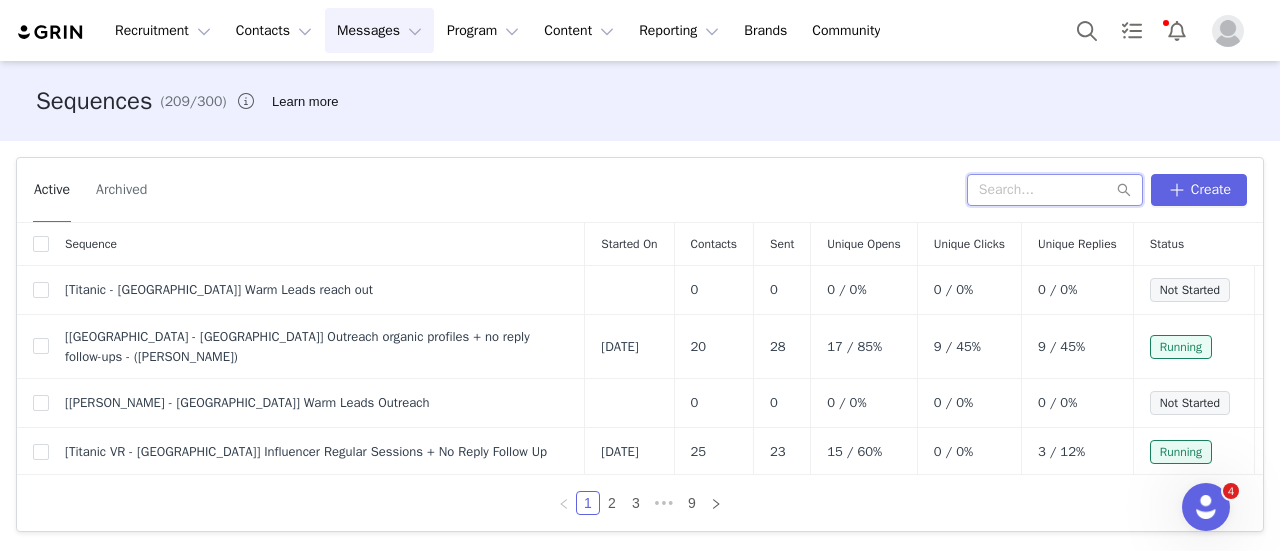 click at bounding box center [1055, 190] 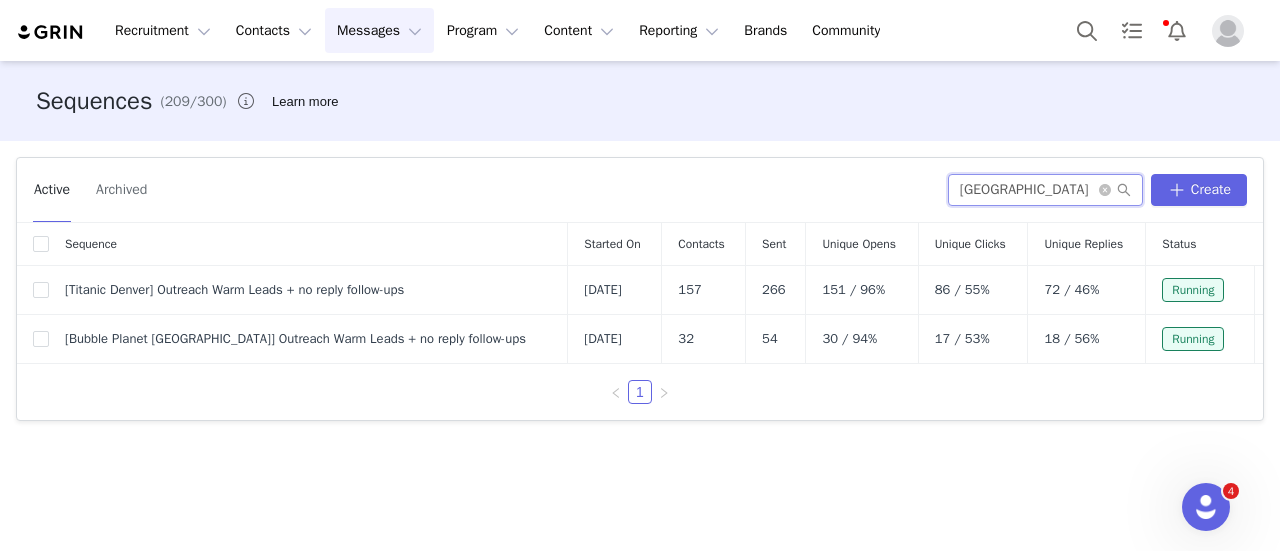 click on "[GEOGRAPHIC_DATA]" at bounding box center (1045, 190) 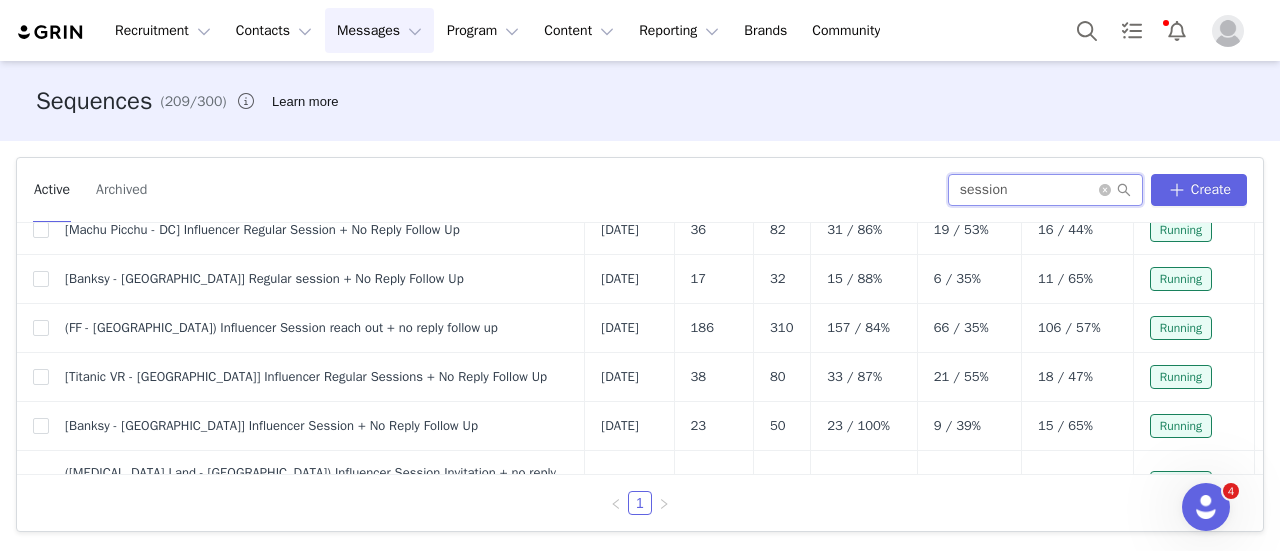 scroll, scrollTop: 500, scrollLeft: 0, axis: vertical 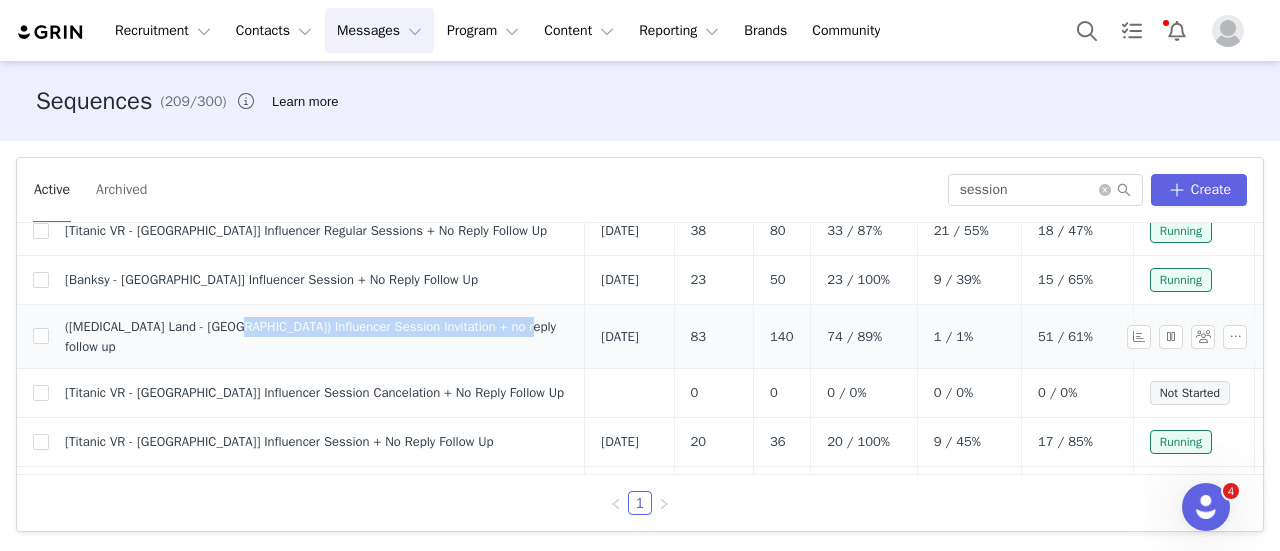 drag, startPoint x: 517, startPoint y: 328, endPoint x: 236, endPoint y: 330, distance: 281.0071 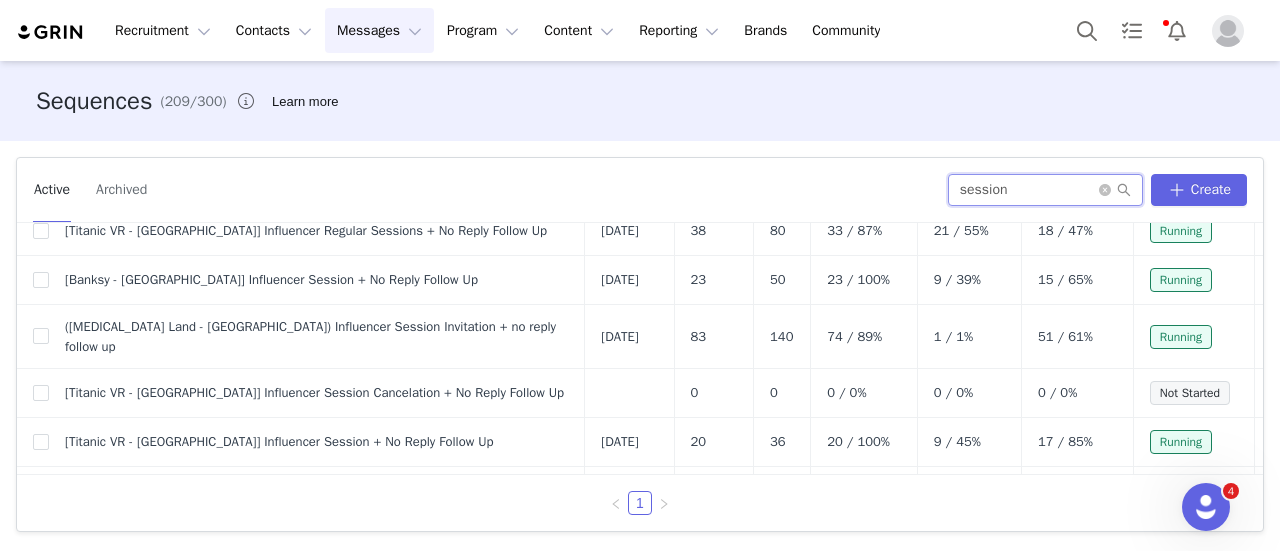 click on "session" at bounding box center (1045, 190) 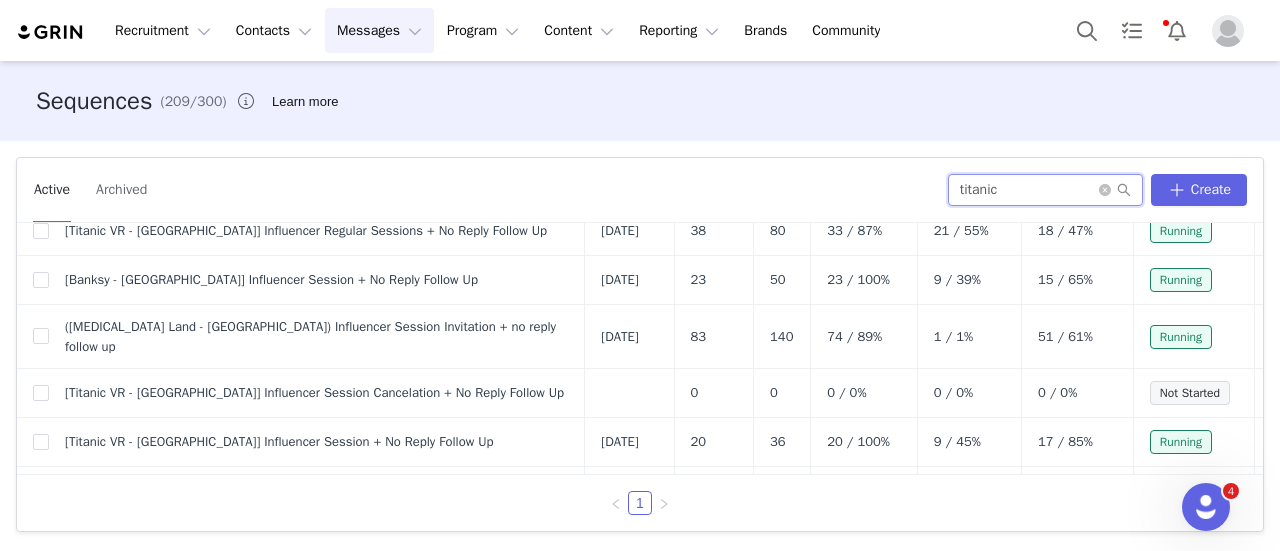 scroll, scrollTop: 0, scrollLeft: 0, axis: both 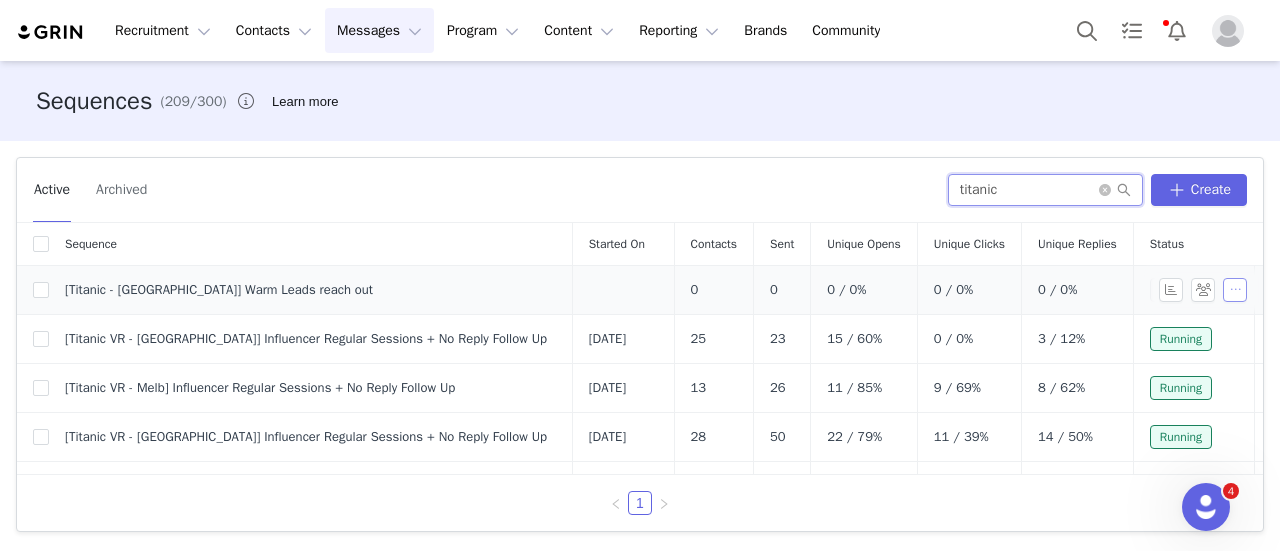 type on "titanic" 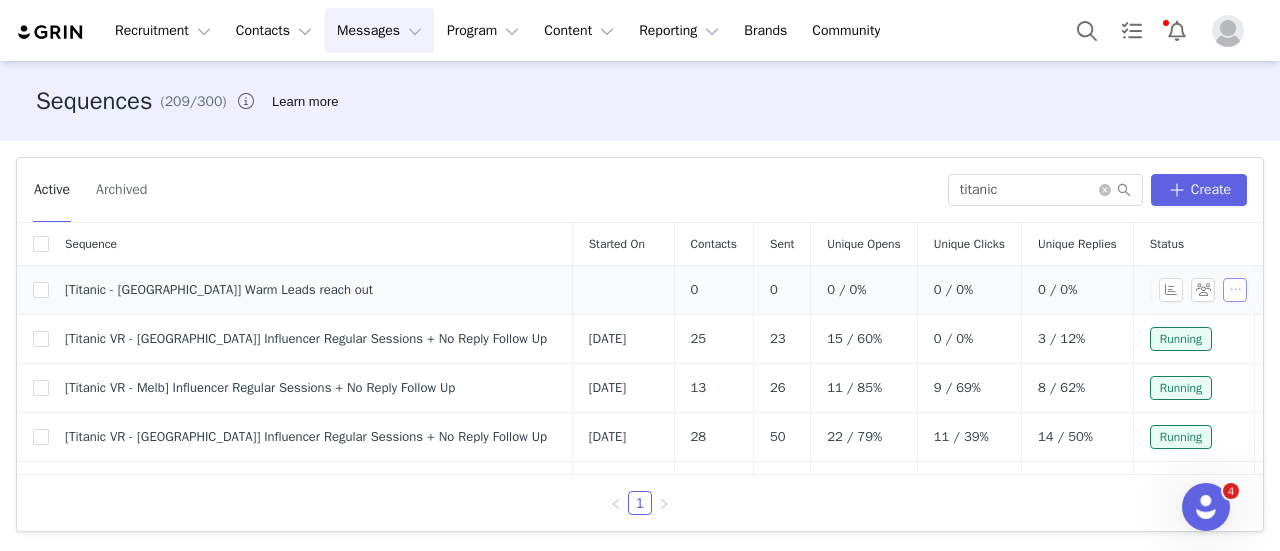 click at bounding box center [1235, 290] 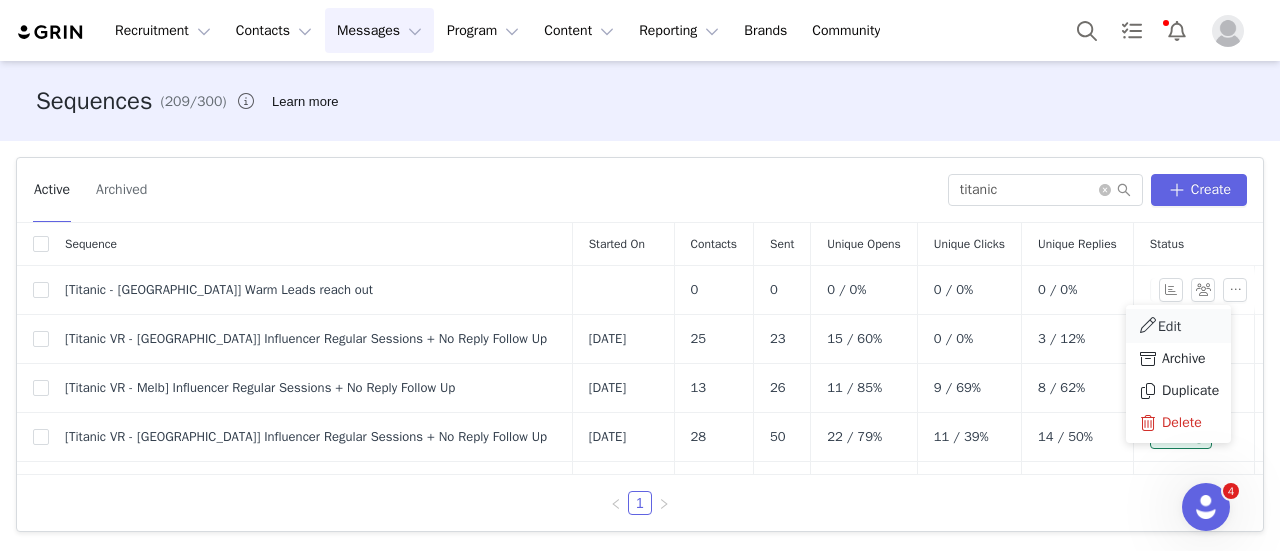 click on "Edit" at bounding box center [1178, 326] 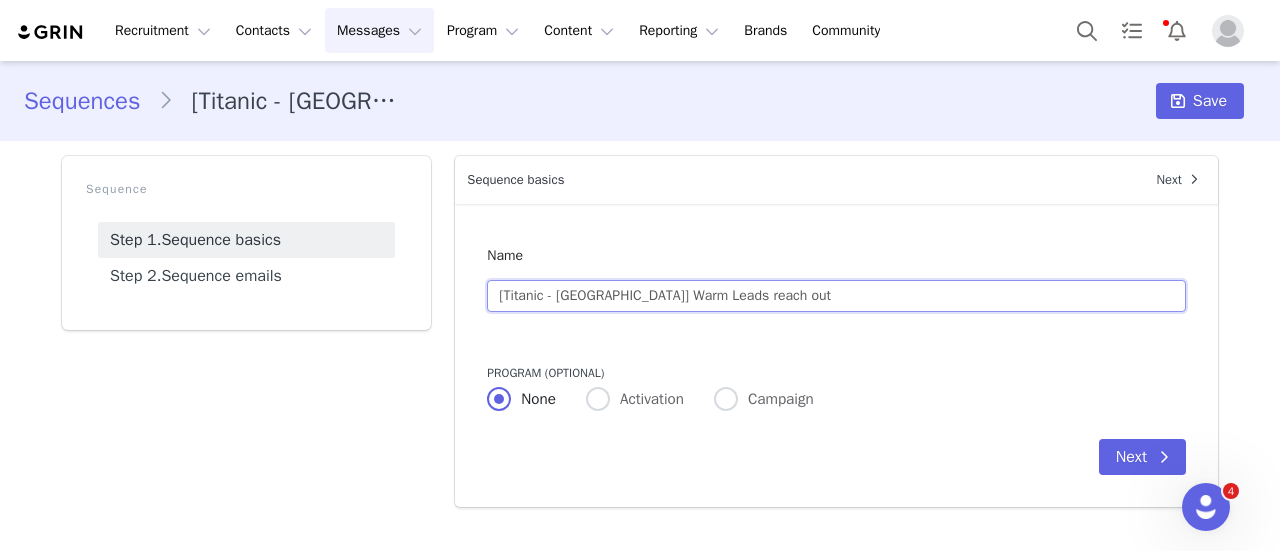 click on "[Titanic - [GEOGRAPHIC_DATA]] Warm Leads reach out" at bounding box center [836, 296] 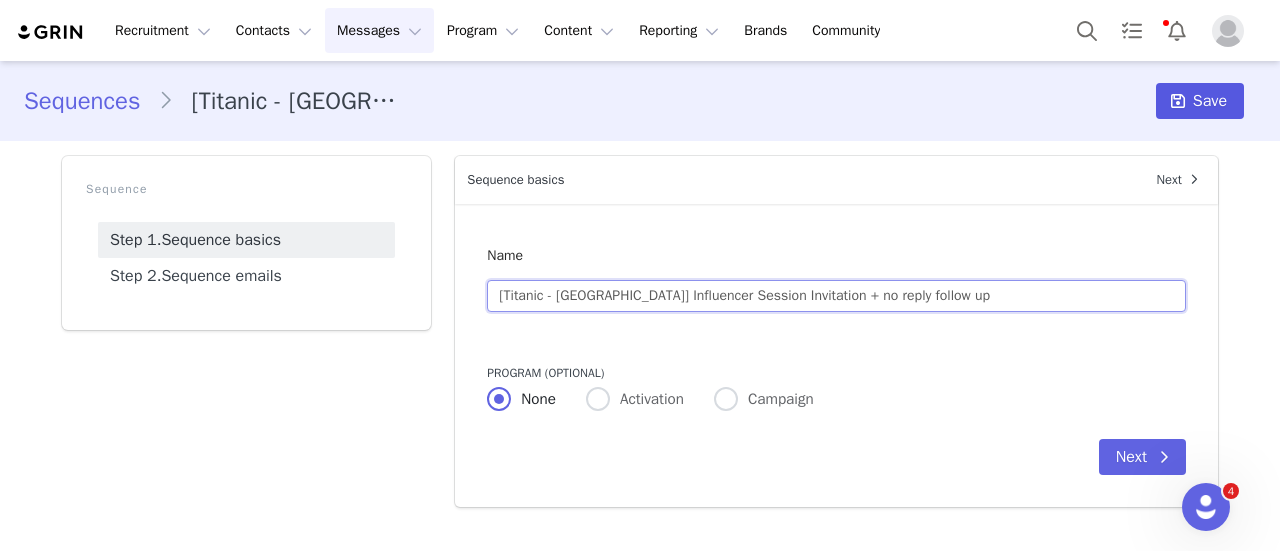 type on "[Titanic - [GEOGRAPHIC_DATA]] Influencer Session Invitation + no reply follow up" 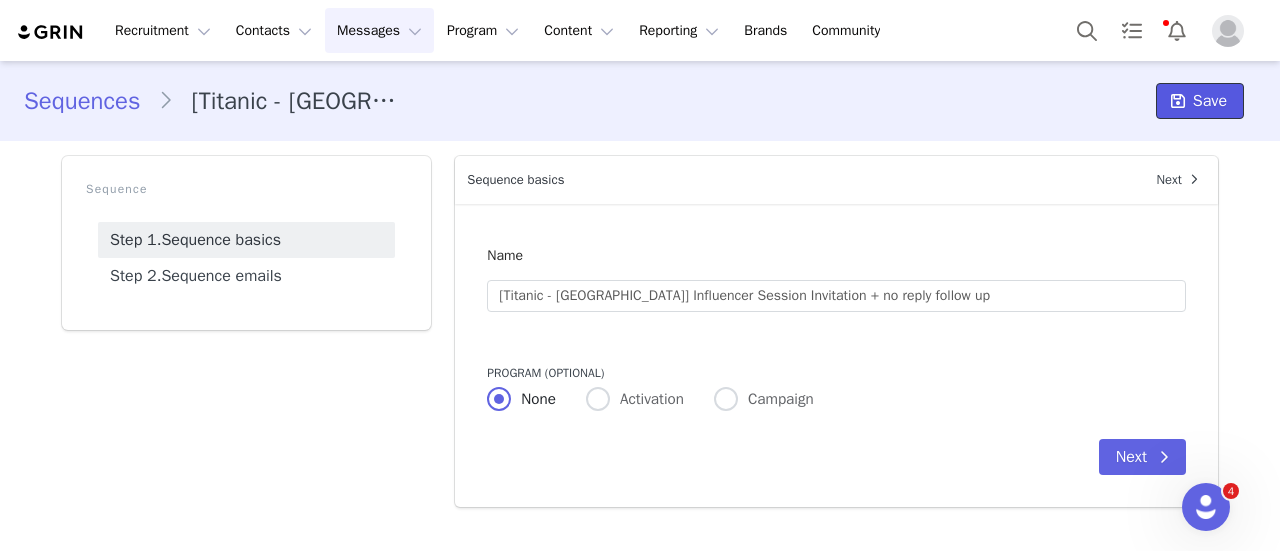 click on "Save" at bounding box center [1210, 101] 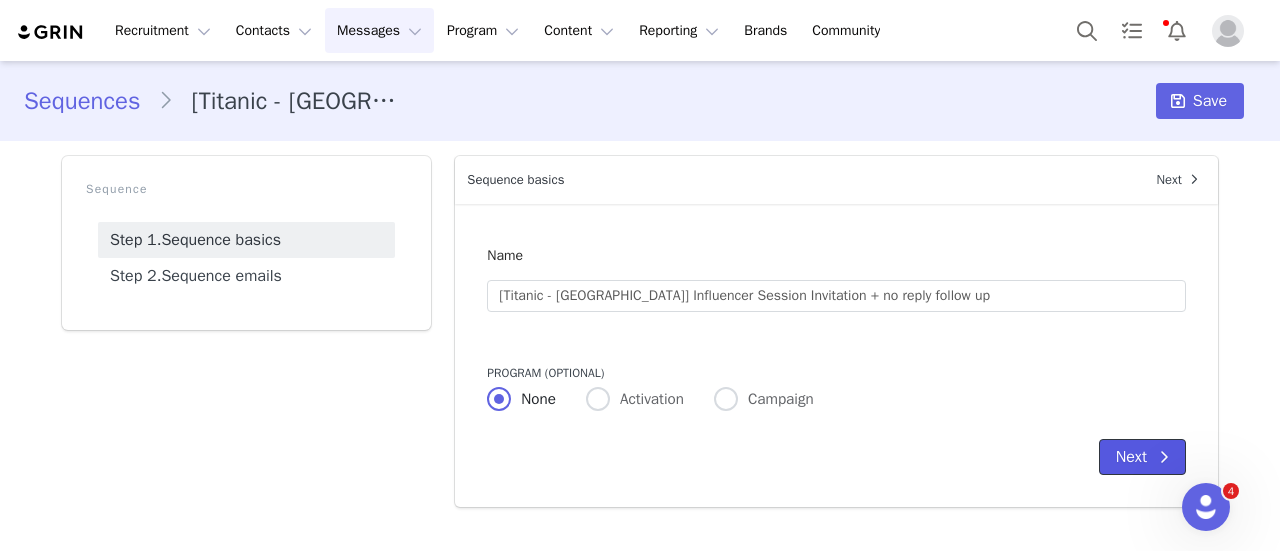 click on "Next" at bounding box center (1142, 457) 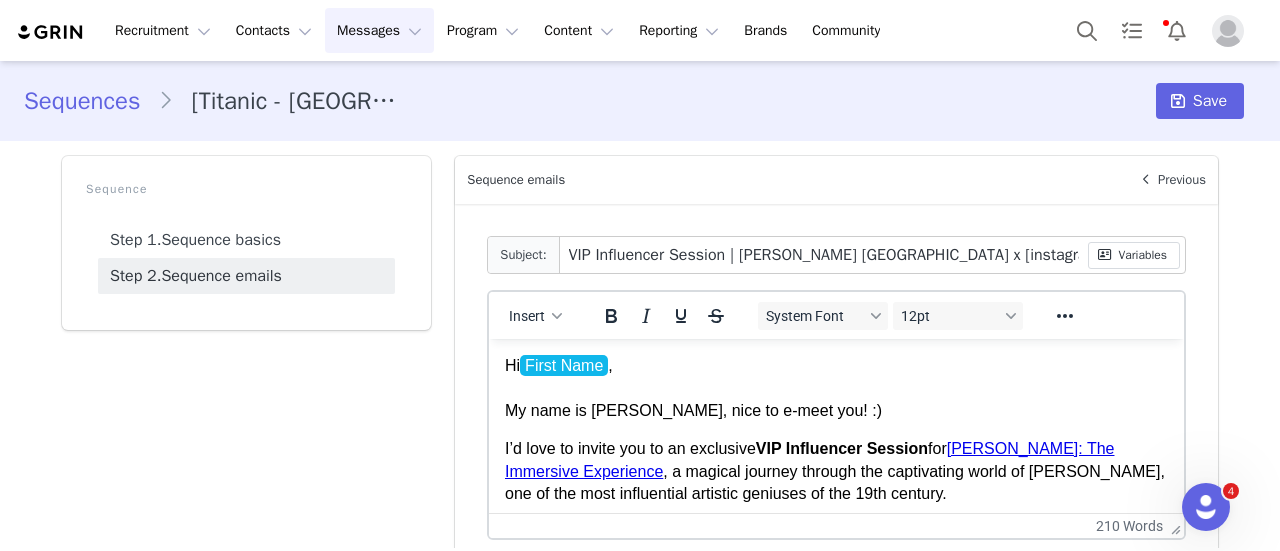 drag, startPoint x: 850, startPoint y: 255, endPoint x: 727, endPoint y: 253, distance: 123.01626 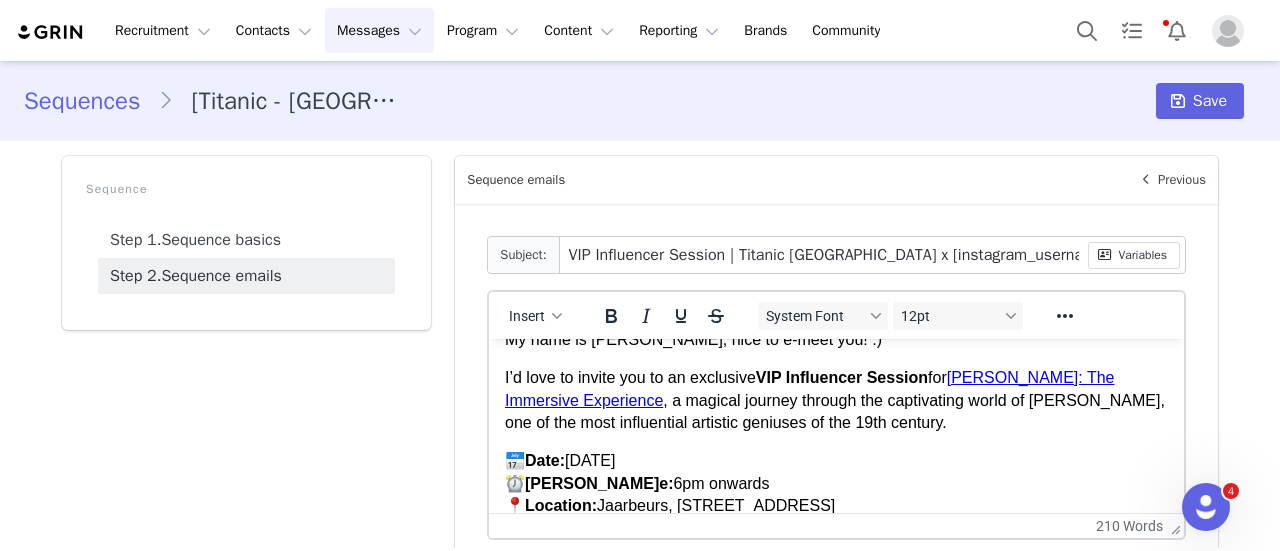 scroll, scrollTop: 100, scrollLeft: 0, axis: vertical 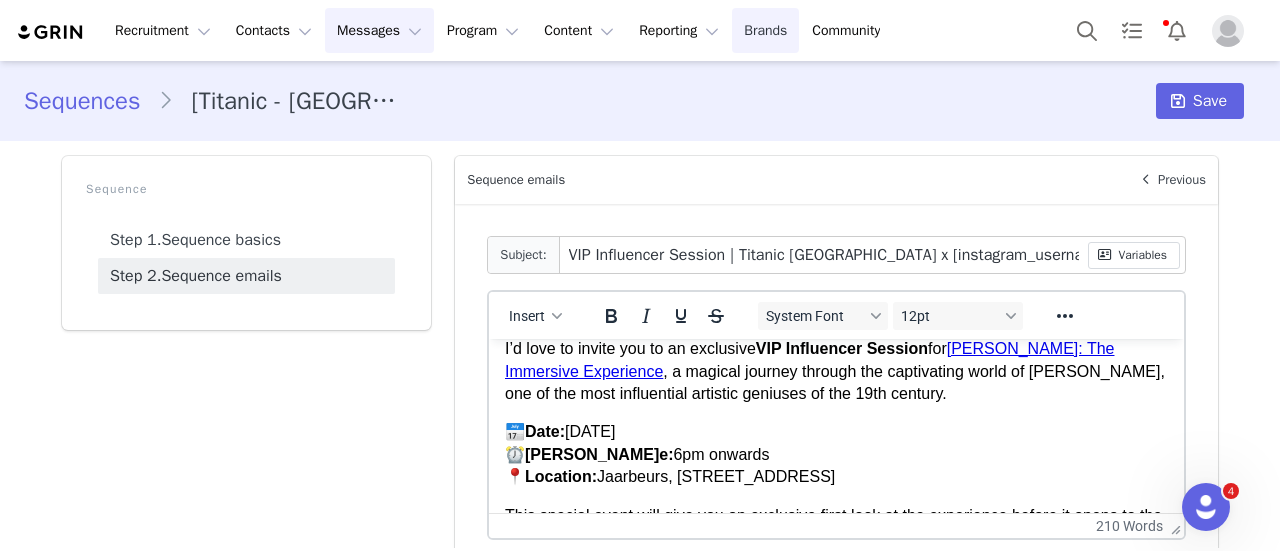 type on "VIP Influencer Session | Titanic [GEOGRAPHIC_DATA] x [instagram_username] 🎨" 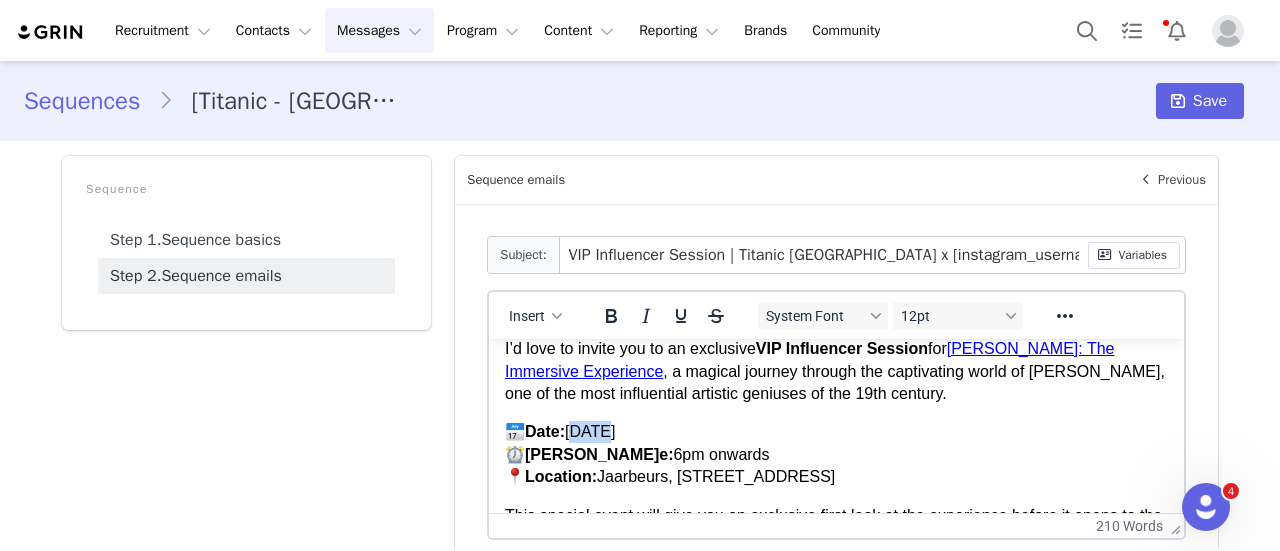 drag, startPoint x: 608, startPoint y: 435, endPoint x: 576, endPoint y: 430, distance: 32.38827 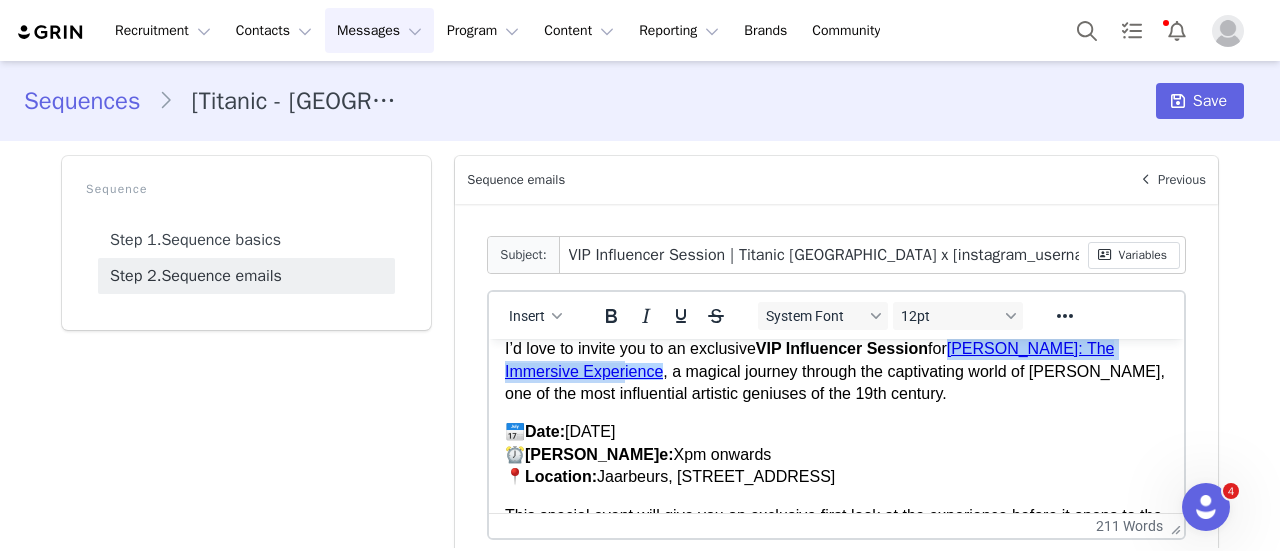 drag, startPoint x: 958, startPoint y: 354, endPoint x: 579, endPoint y: 373, distance: 379.47595 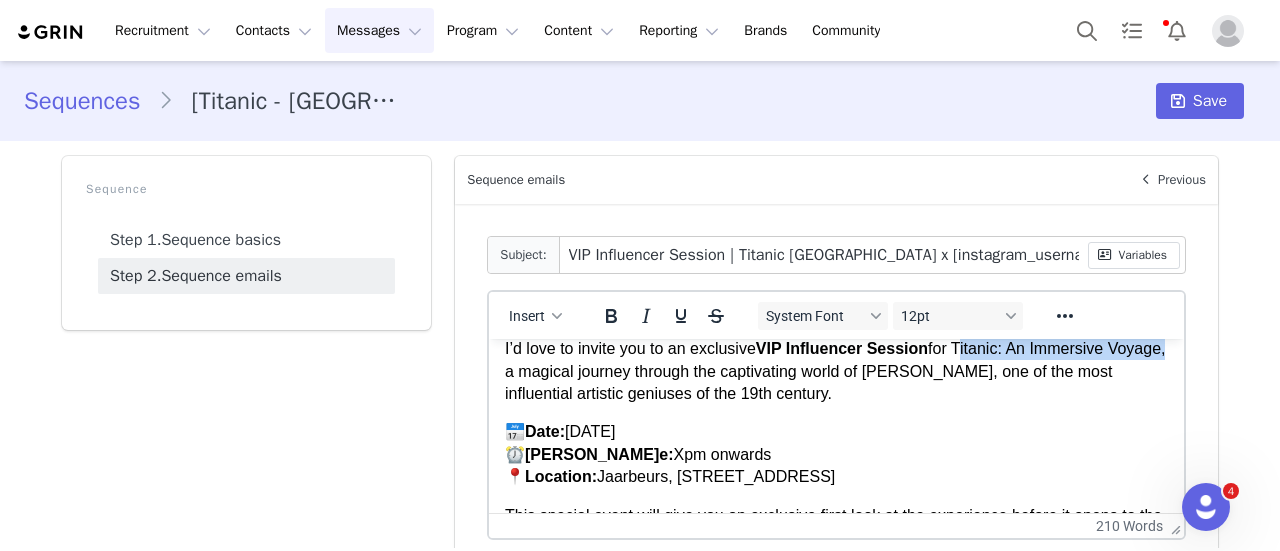 drag, startPoint x: 957, startPoint y: 354, endPoint x: 556, endPoint y: 369, distance: 401.28046 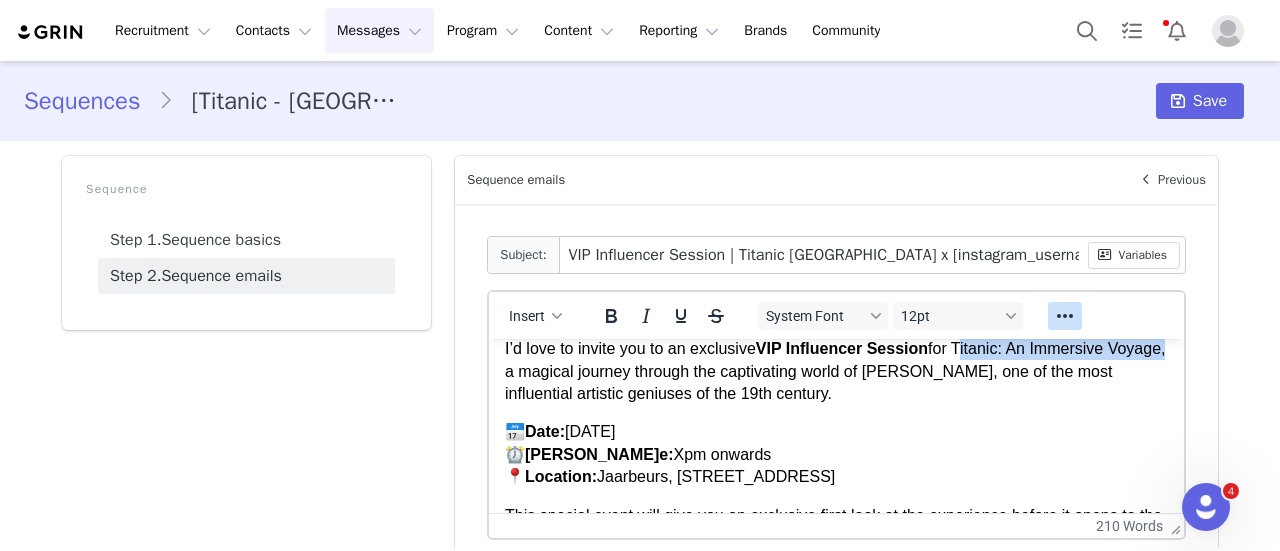 click 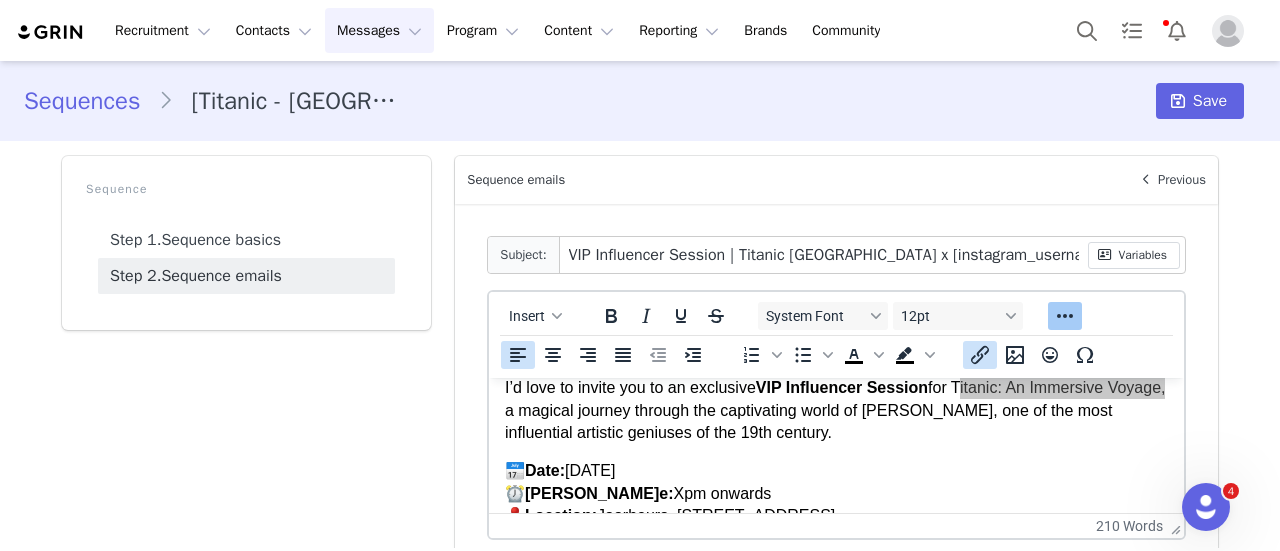 click 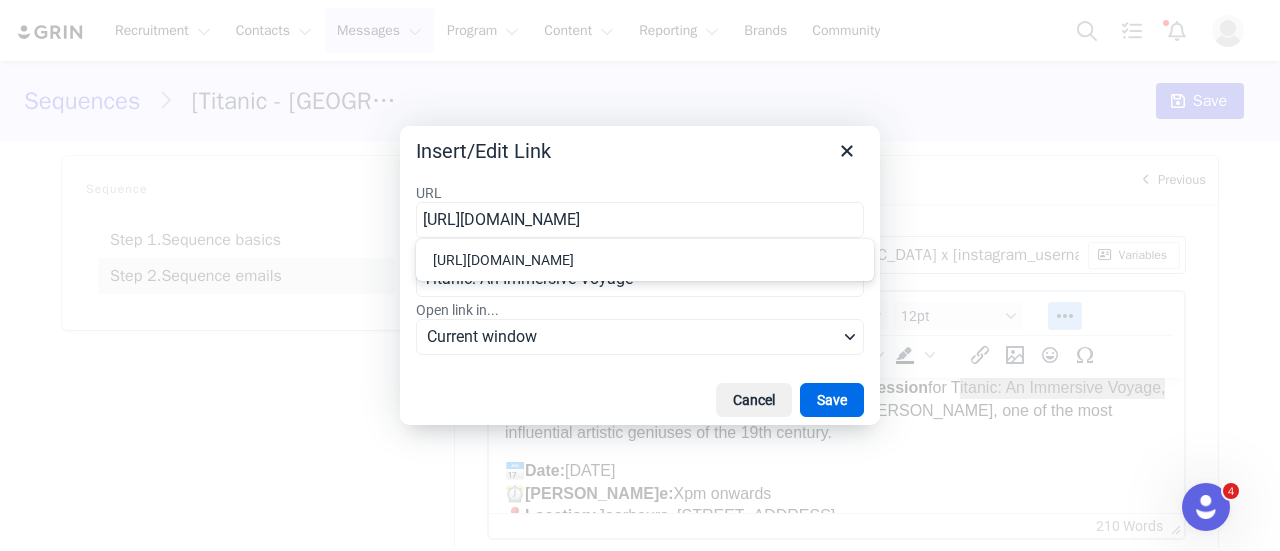 type on "[URL][DOMAIN_NAME]" 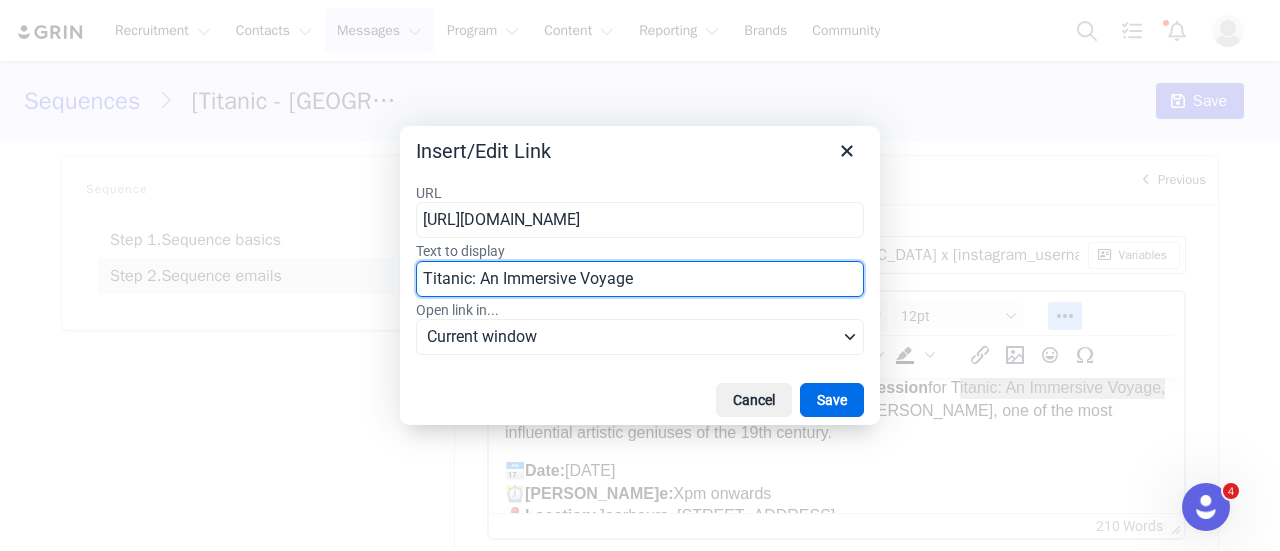 click on "Titanic: An Immersive Voyage" at bounding box center (640, 279) 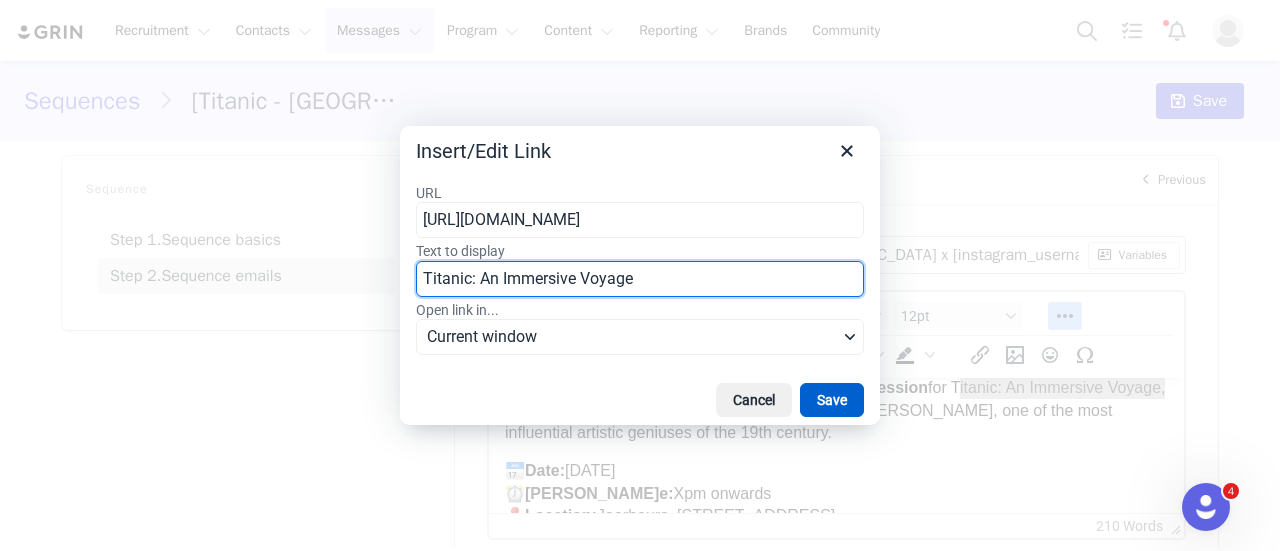 click on "Save" at bounding box center (832, 400) 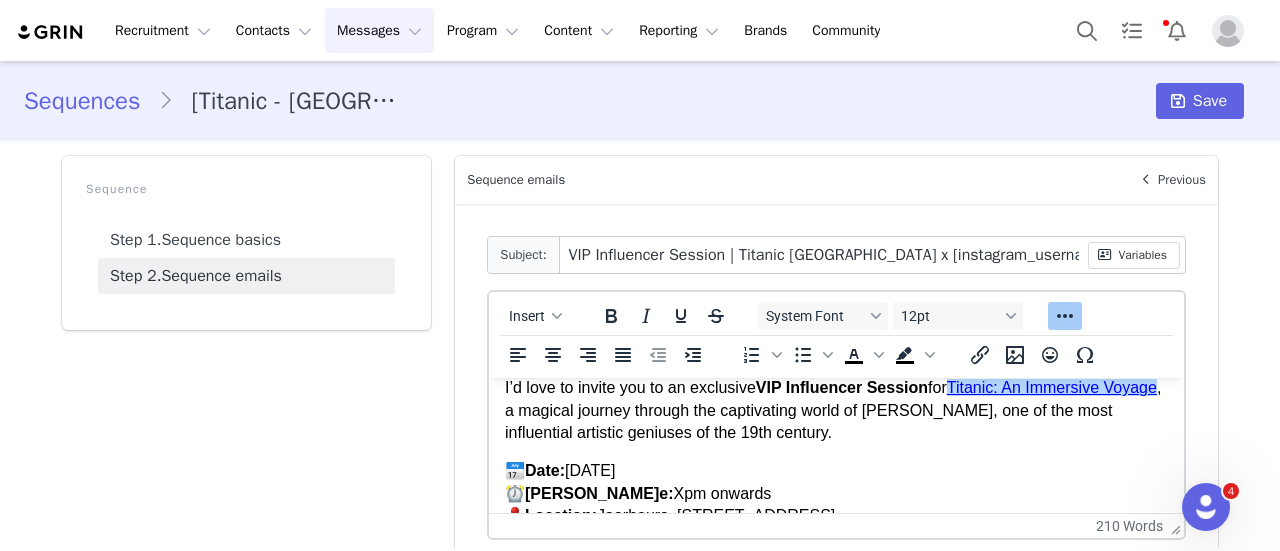 click on "I’d love to invite you to an exclusive  VIP Influencer Session  for  Titanic: An Immersive Voyage , a magical journey through the captivating world of [PERSON_NAME], one of the most influential artistic geniuses of the 19th century." at bounding box center (836, 410) 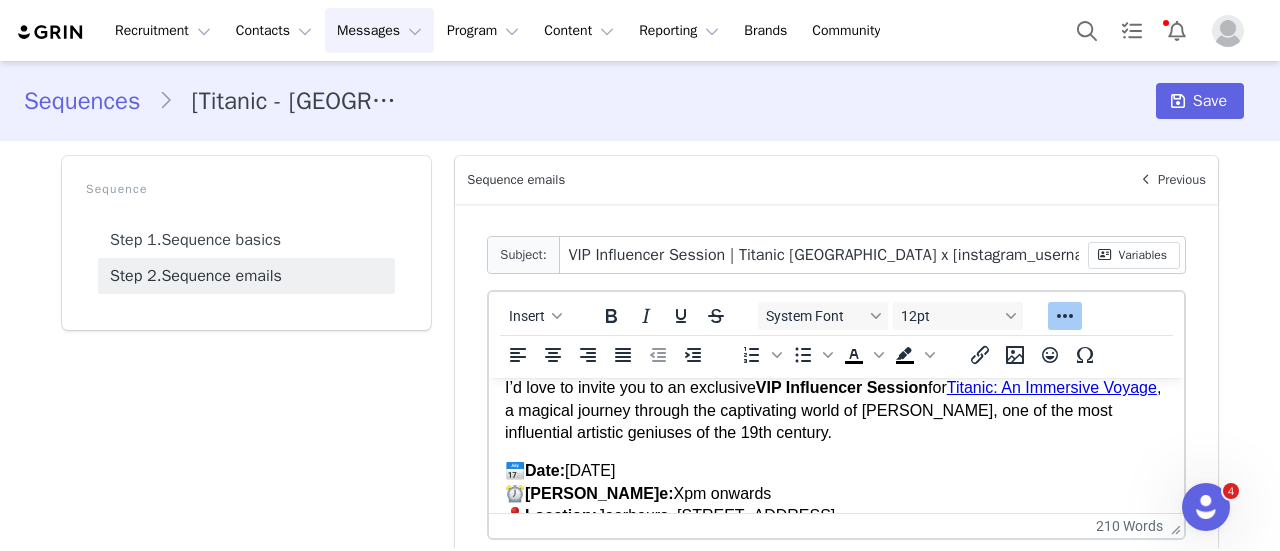drag, startPoint x: 564, startPoint y: 418, endPoint x: 900, endPoint y: 438, distance: 336.59473 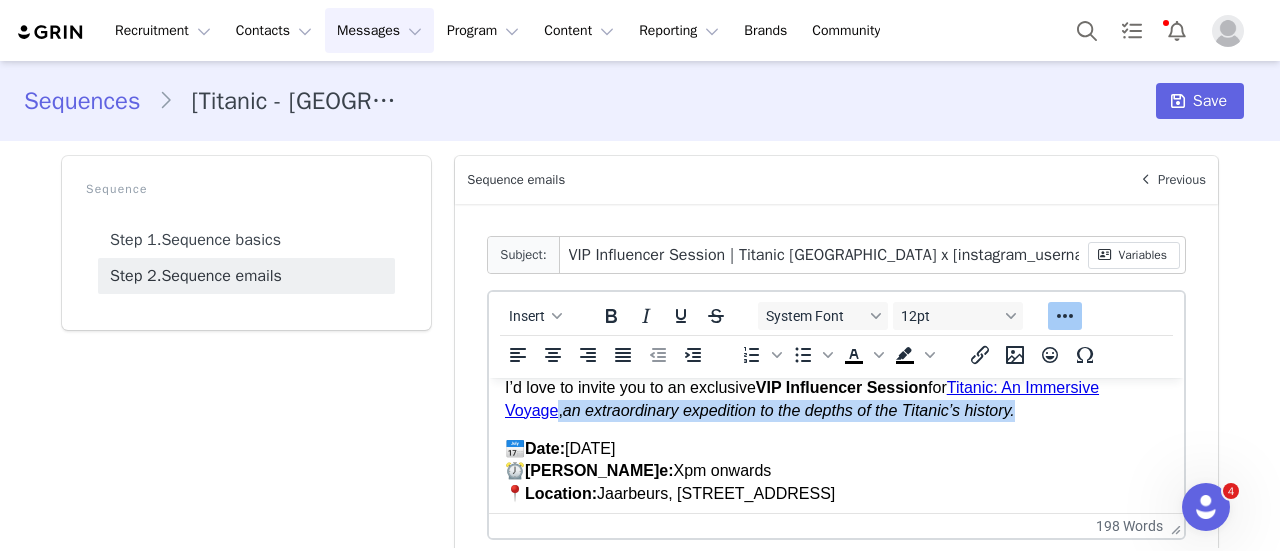 drag, startPoint x: 1044, startPoint y: 410, endPoint x: 557, endPoint y: 413, distance: 487.00925 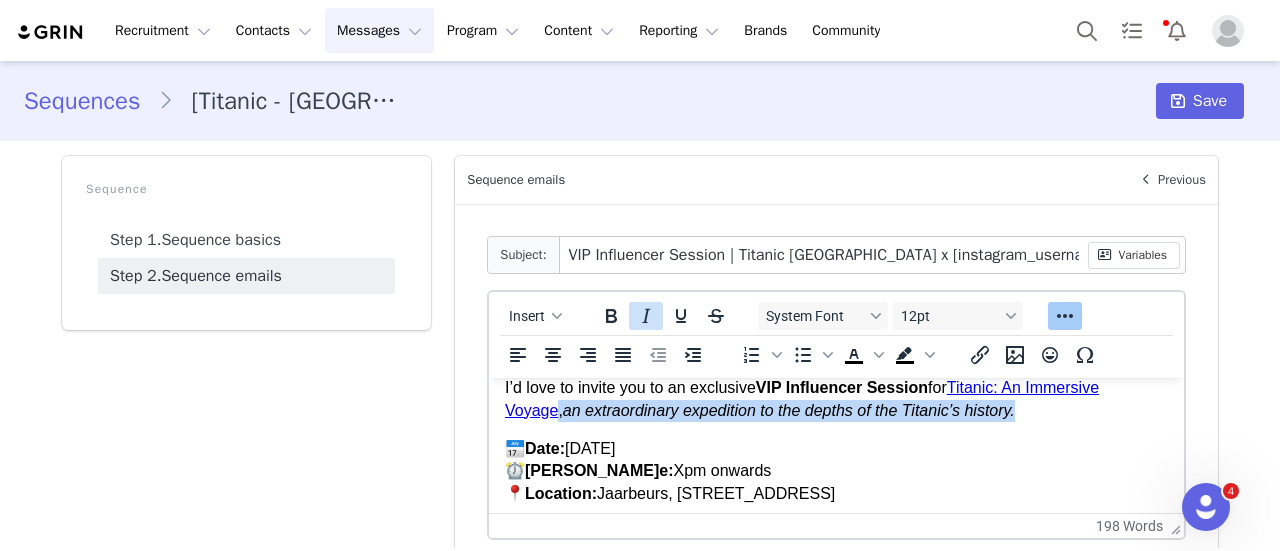 click 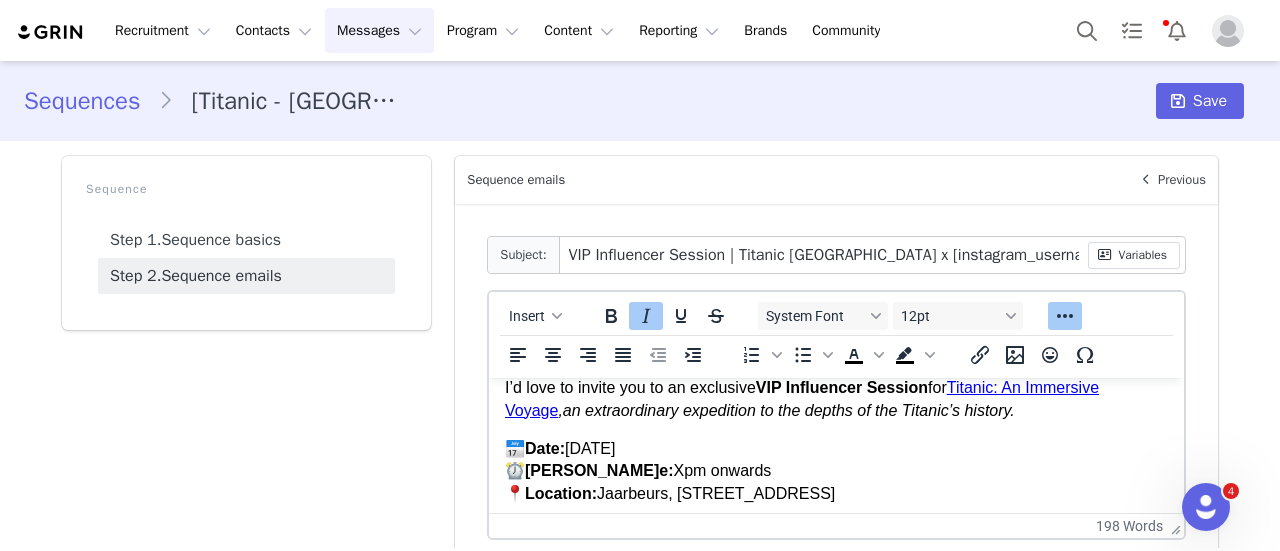 click 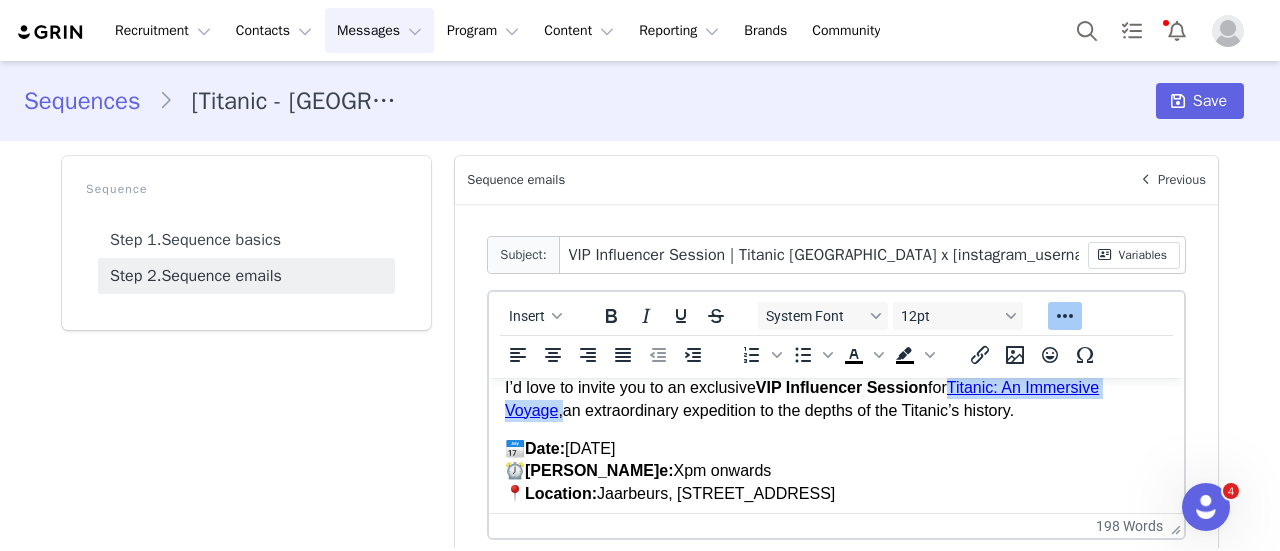 click on "I’d love to invite you to an exclusive  VIP Influencer Session  for  Titanic: An Immersive Voyage ,  an extraordinary expedition to the depths of the Titanic’s history." at bounding box center [836, 399] 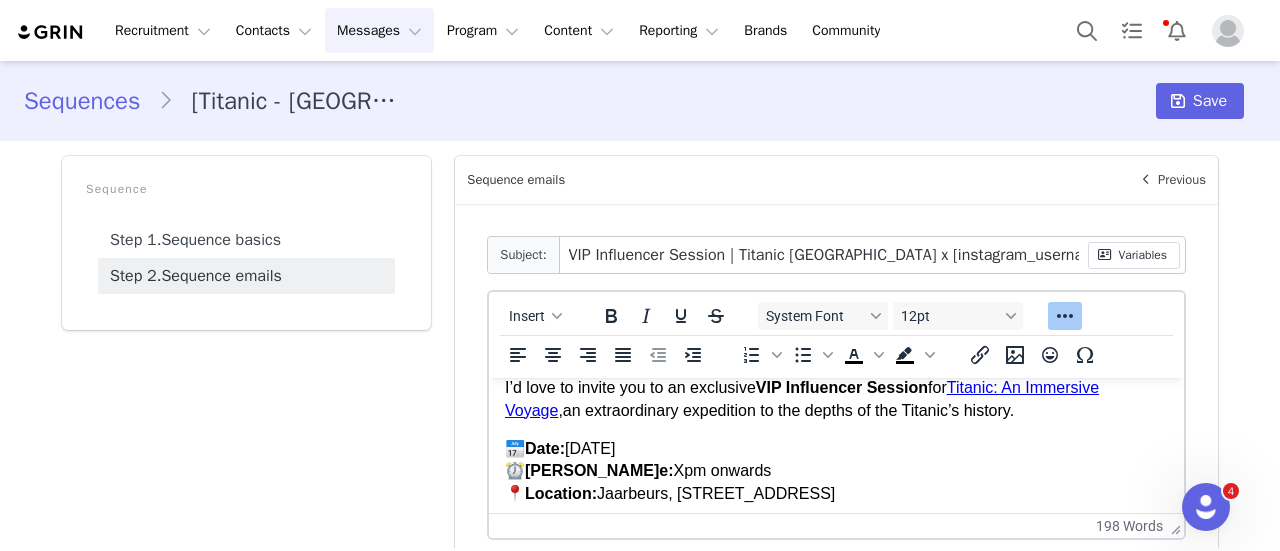 click on "📅  Date:  [DATE] ⏰  [PERSON_NAME] e:  Xpm onwards 📍  Location:  [GEOGRAPHIC_DATA], [STREET_ADDRESS]" at bounding box center [836, 471] 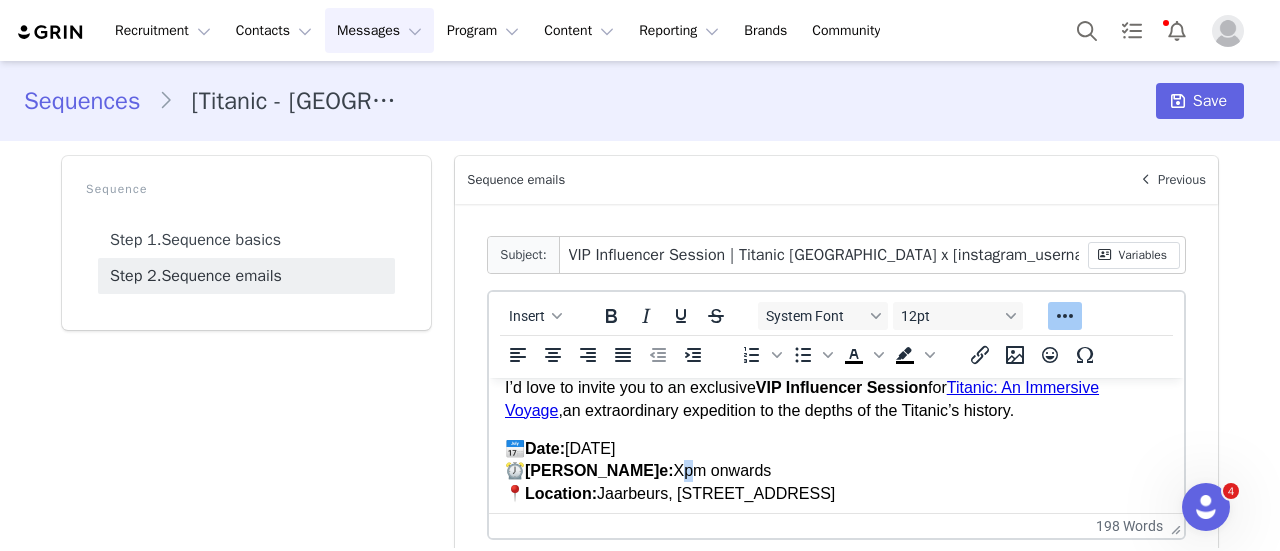 click on "Xpm onwards" at bounding box center [722, 470] 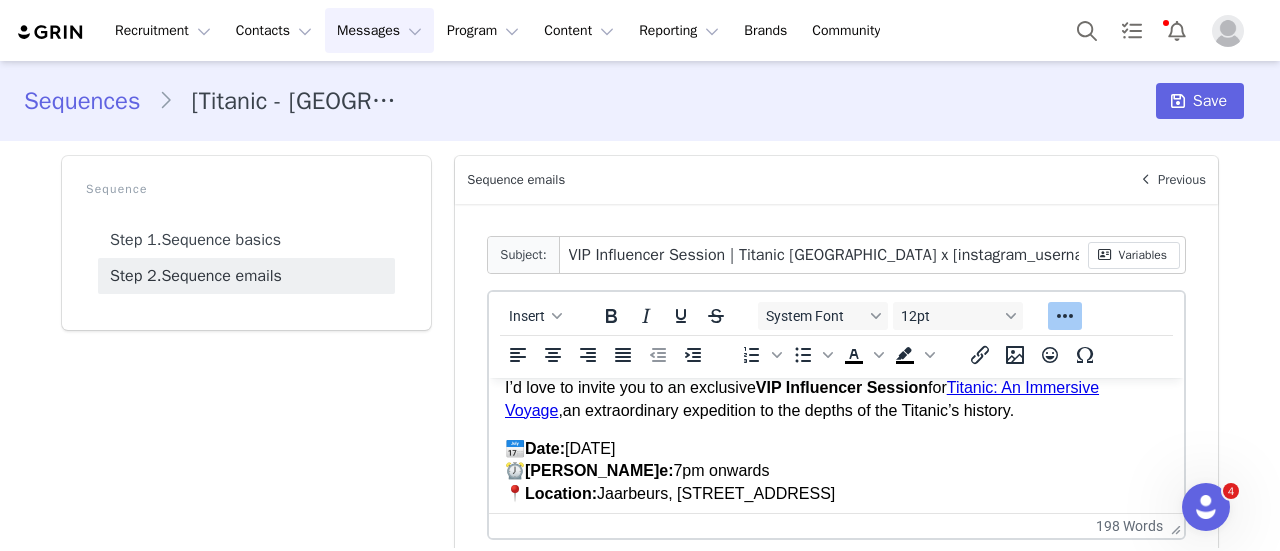click on "📅  Date:  [DATE] ⏰  [PERSON_NAME] e:  7pm onwards 📍  Location:  [GEOGRAPHIC_DATA], [STREET_ADDRESS]" at bounding box center [836, 471] 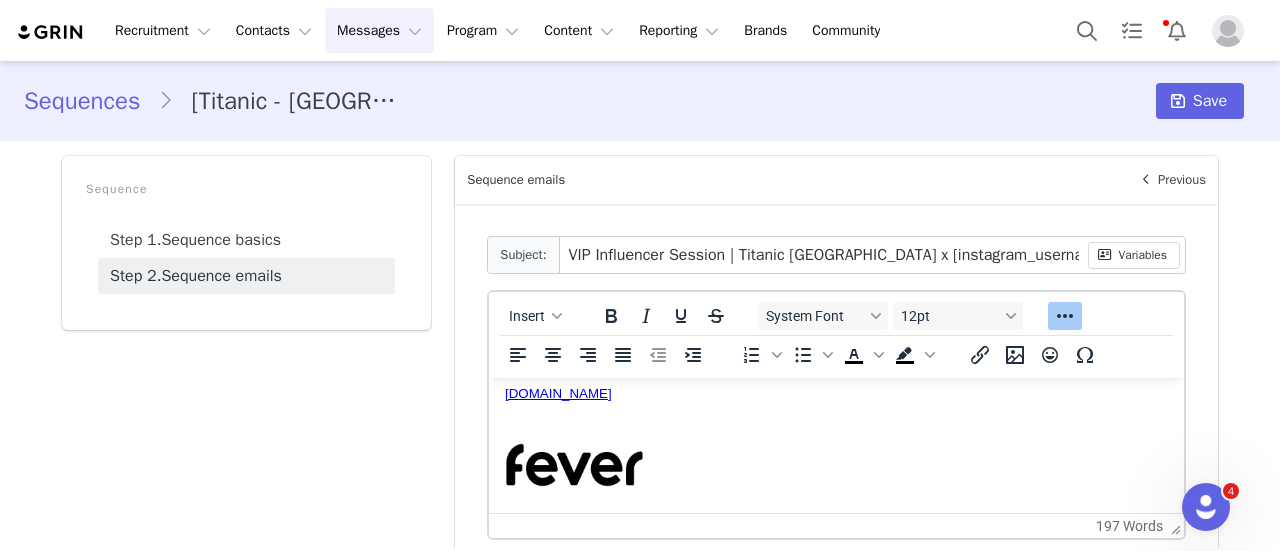 scroll, scrollTop: 691, scrollLeft: 0, axis: vertical 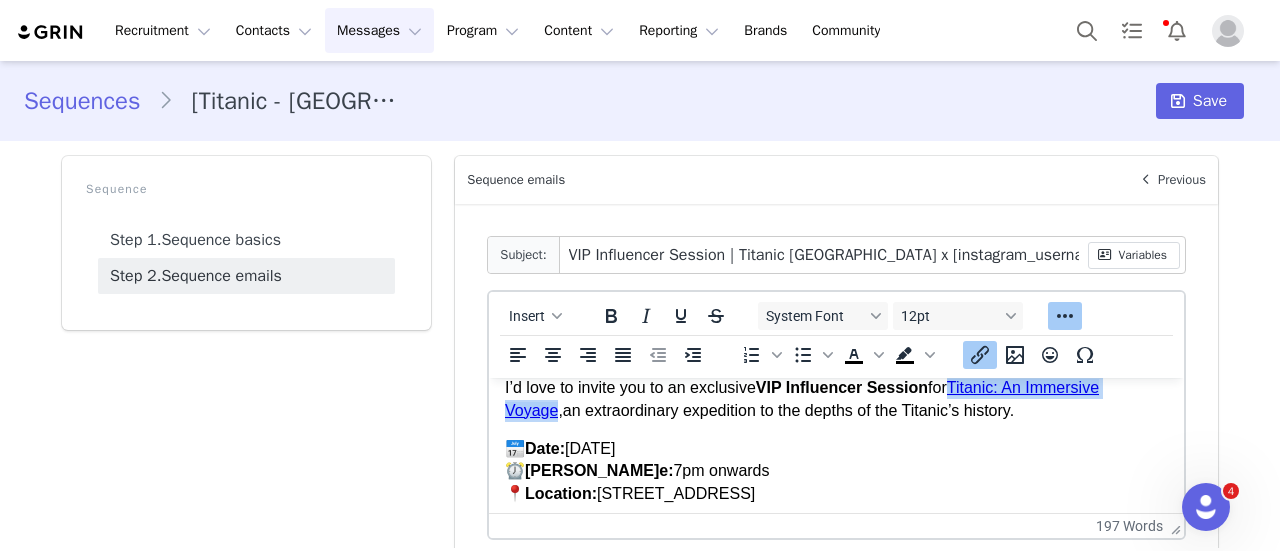drag, startPoint x: 957, startPoint y: 389, endPoint x: 555, endPoint y: 409, distance: 402.4972 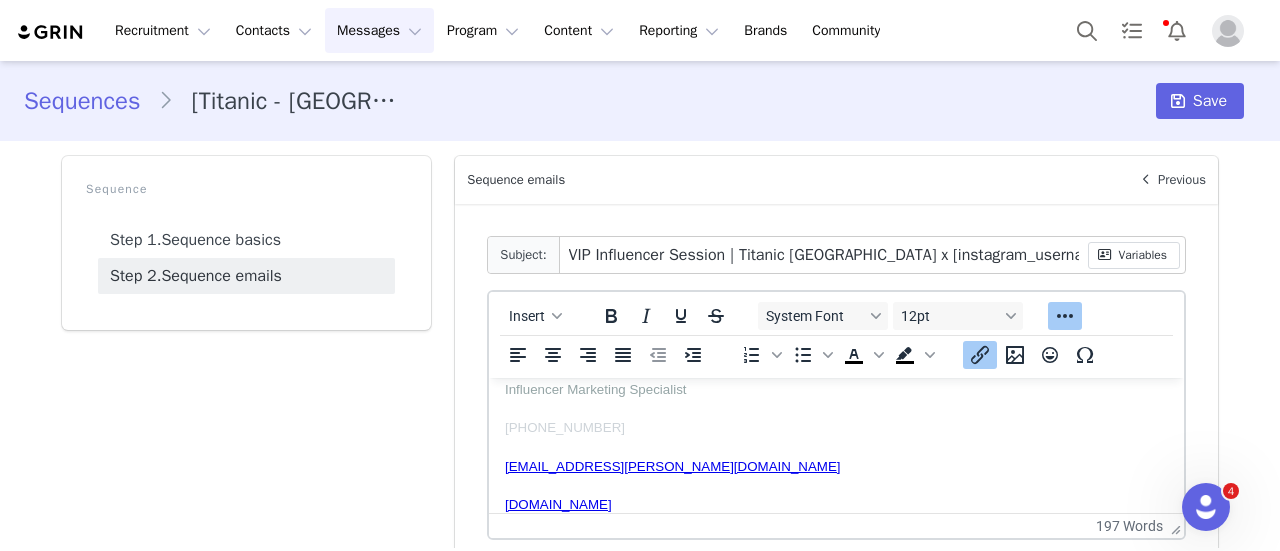 scroll, scrollTop: 500, scrollLeft: 0, axis: vertical 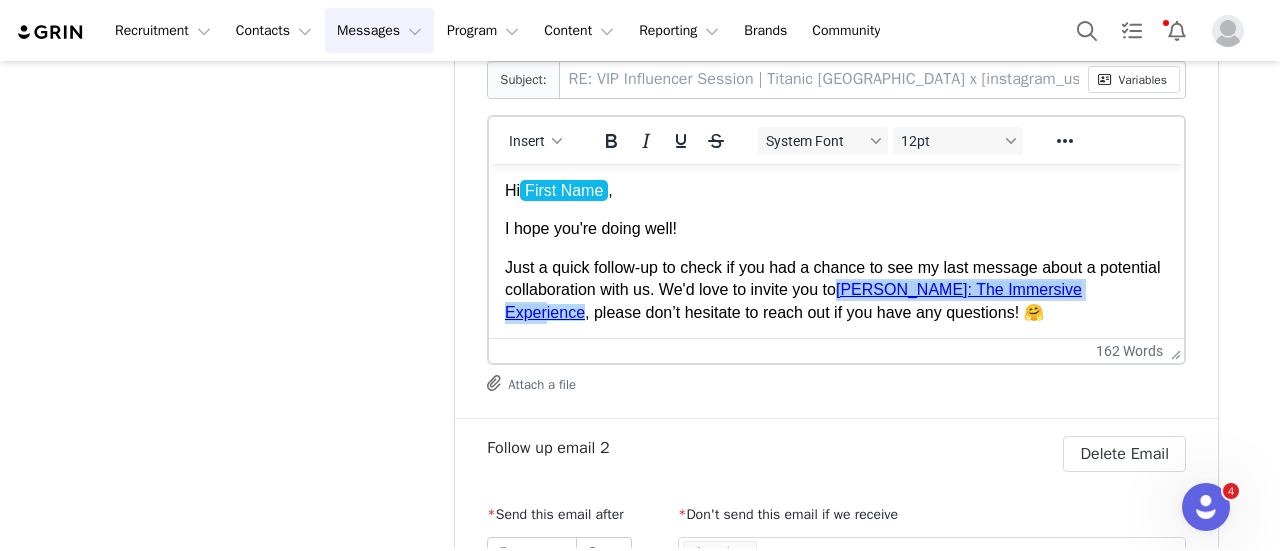 drag, startPoint x: 580, startPoint y: 313, endPoint x: 916, endPoint y: 297, distance: 336.38074 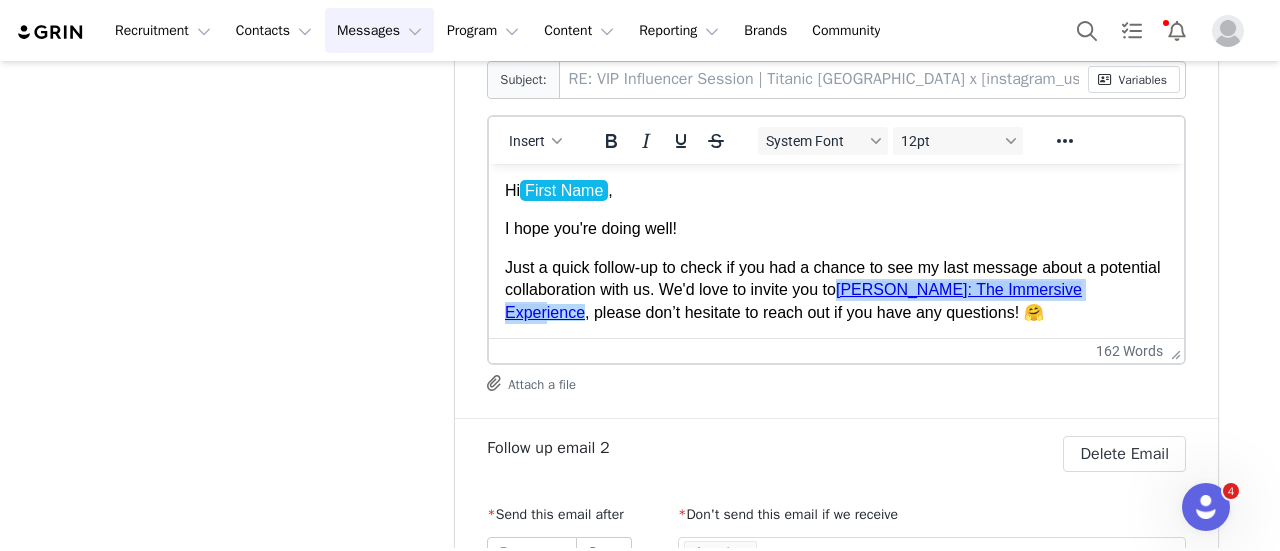 click on "[PERSON_NAME]: The Immersive Experience﻿" at bounding box center [793, 299] 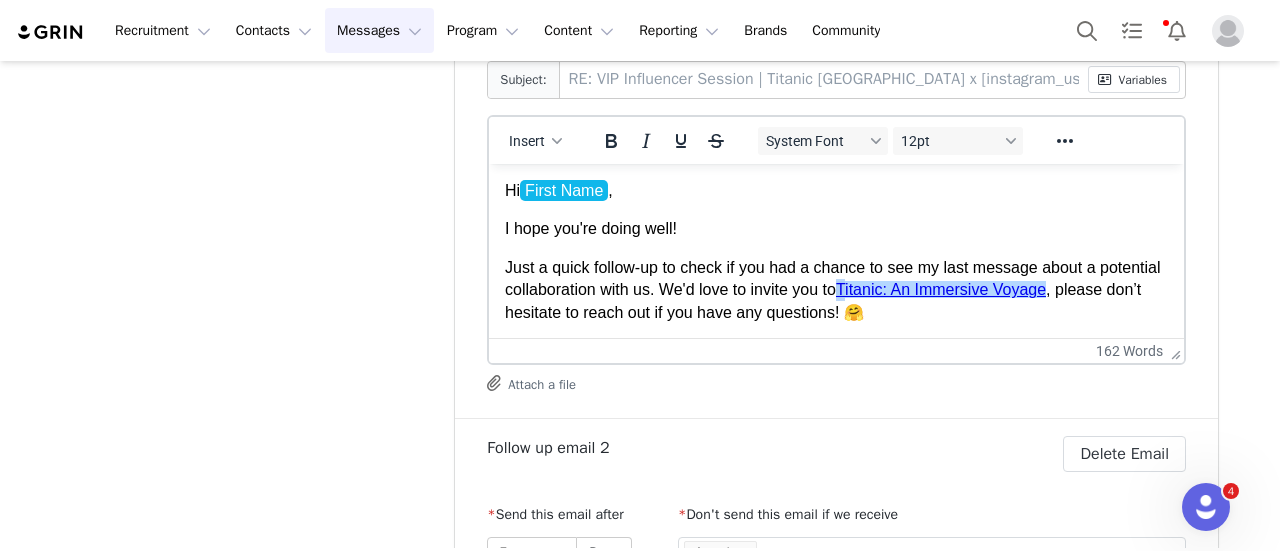 click on "Titanic: An Immersive Voyage" at bounding box center (941, 288) 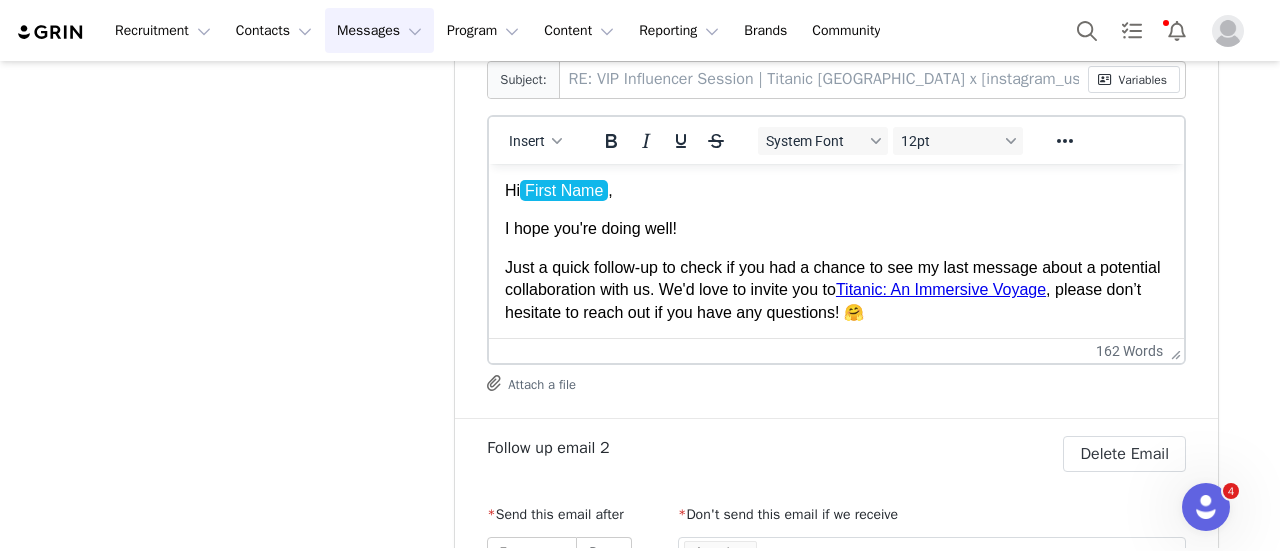 click on "Just a quick follow-up to check if you had a chance to see my last message about a potential collaboration with us. We'd love to invite you to  Titanic: An Immersive Voyage , please don’t hesitate to reach out if you have any questions! 🤗" at bounding box center (836, 289) 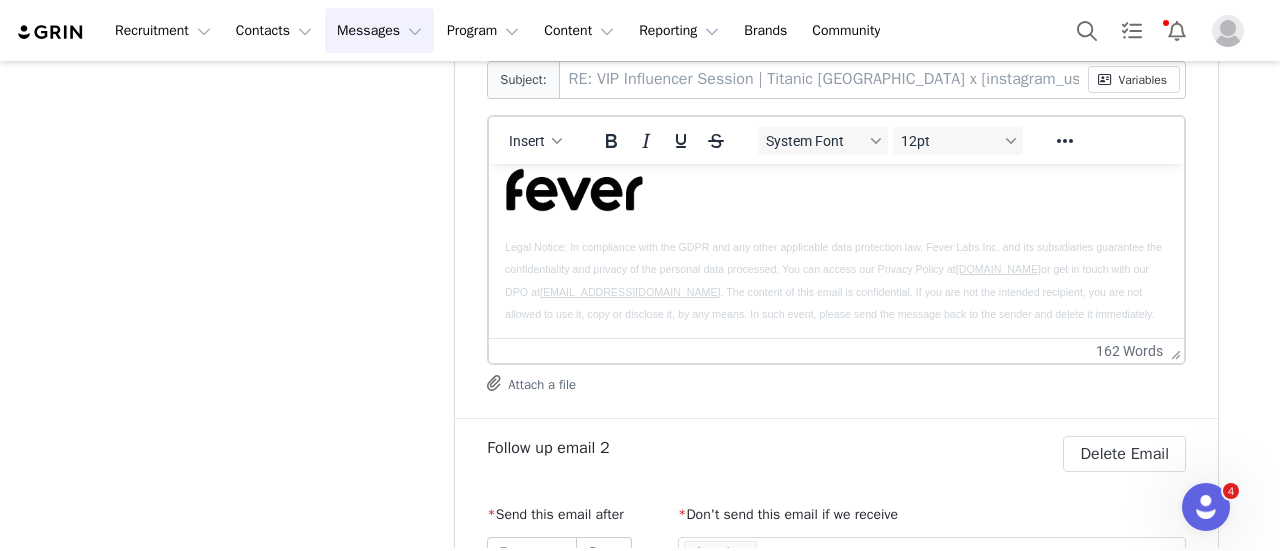 scroll, scrollTop: 502, scrollLeft: 0, axis: vertical 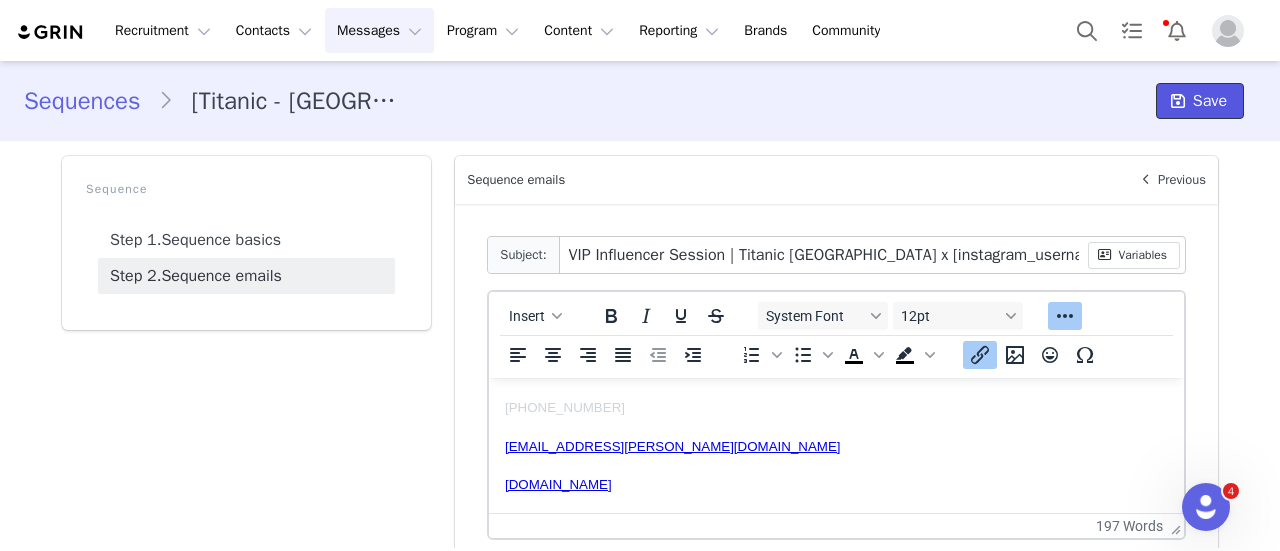 click on "Save" at bounding box center [1210, 101] 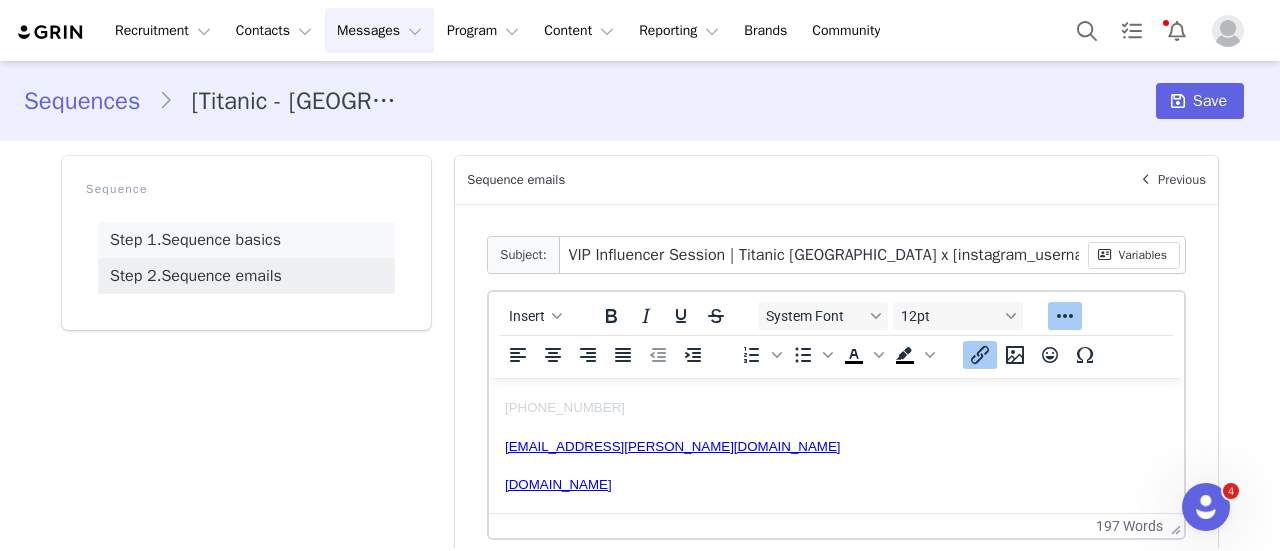 click on "Step 1.  Sequence basics" at bounding box center [246, 240] 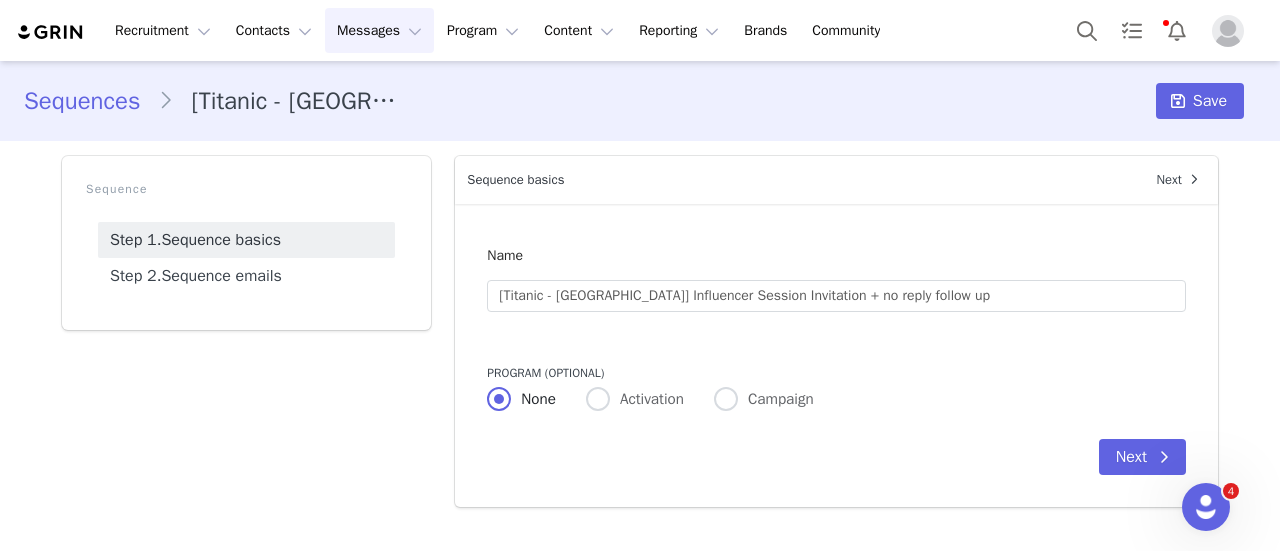 scroll, scrollTop: 0, scrollLeft: 0, axis: both 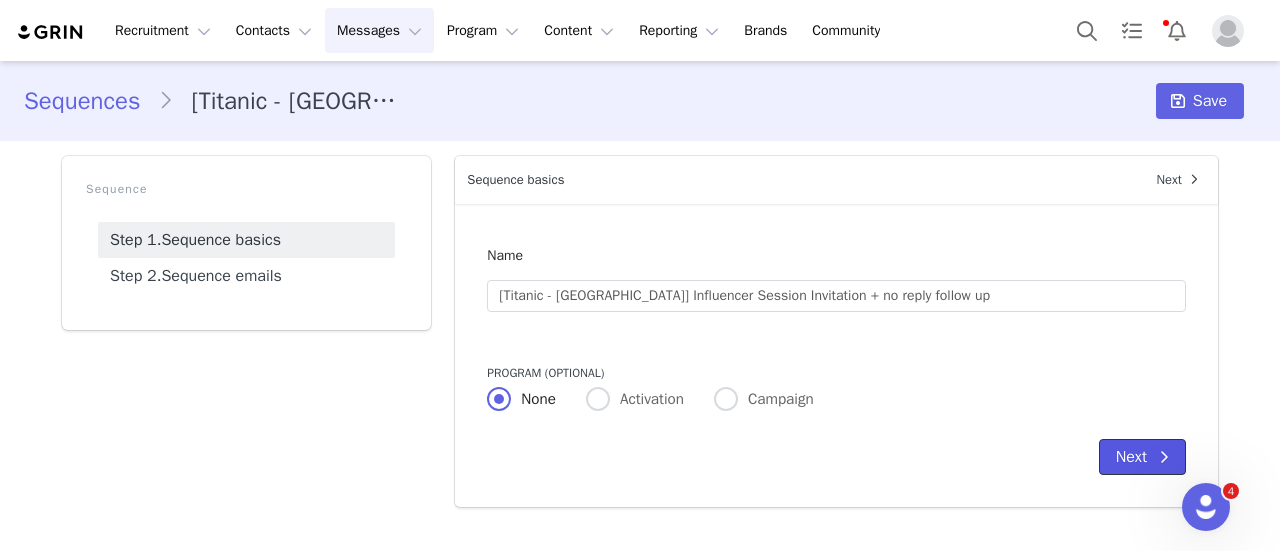 click on "Next" at bounding box center [1142, 457] 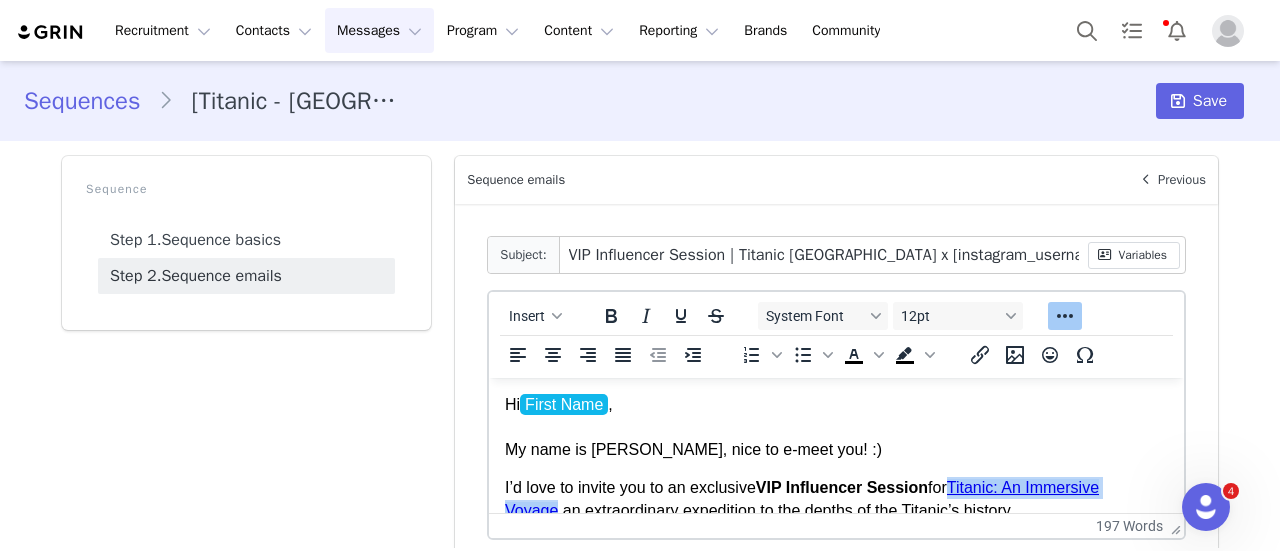 click on "My name is [PERSON_NAME], nice to e-meet you! :)" at bounding box center (836, 450) 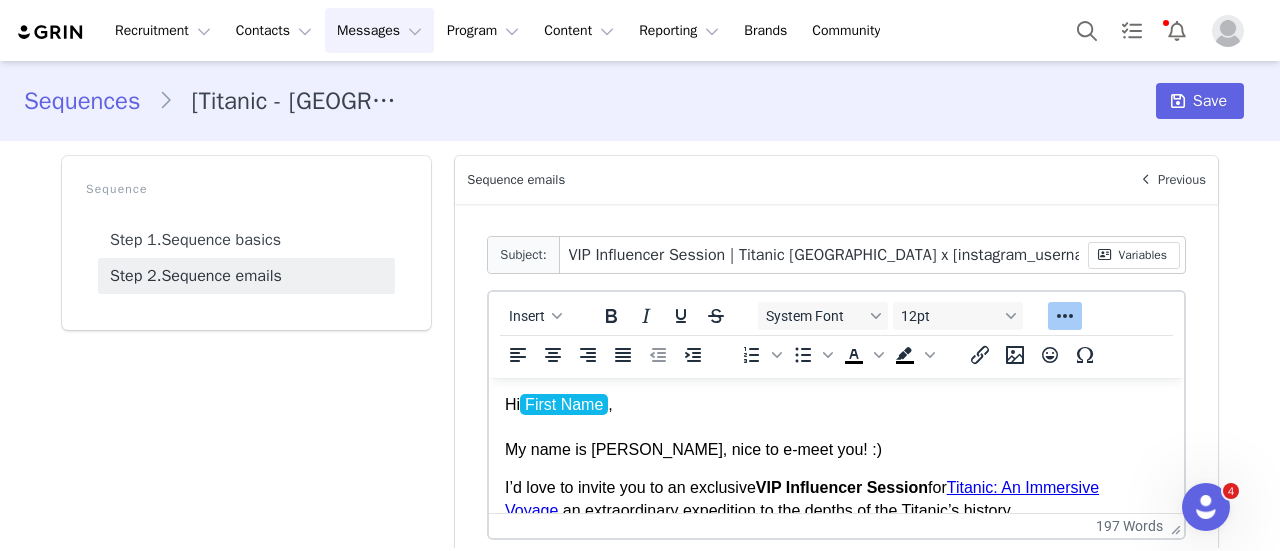 click on "Hi  First Name ," at bounding box center [836, 405] 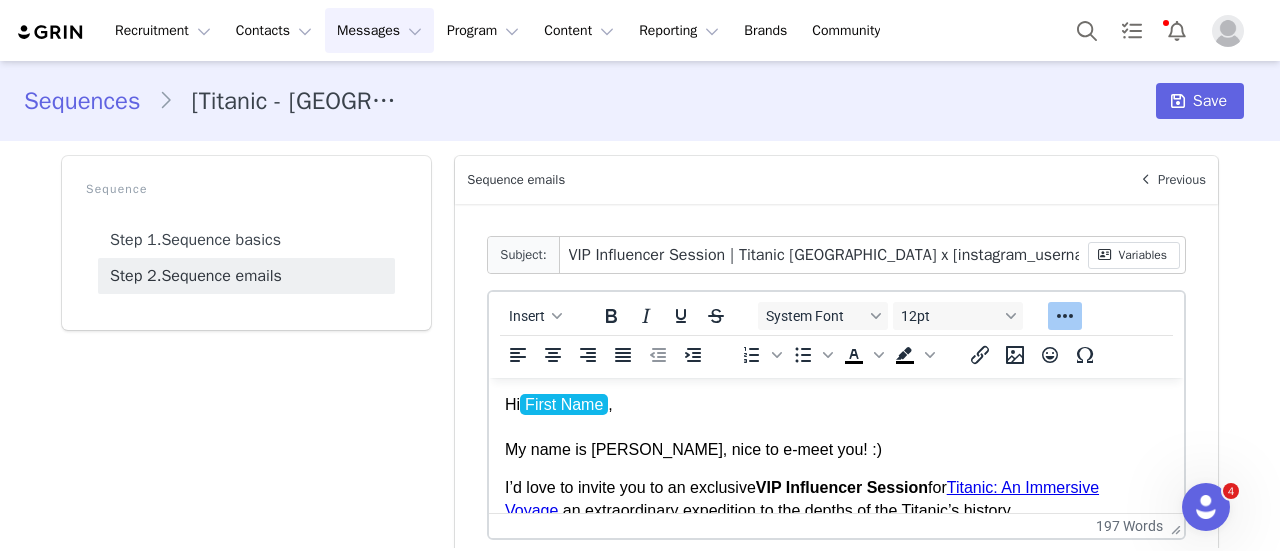 scroll, scrollTop: 100, scrollLeft: 0, axis: vertical 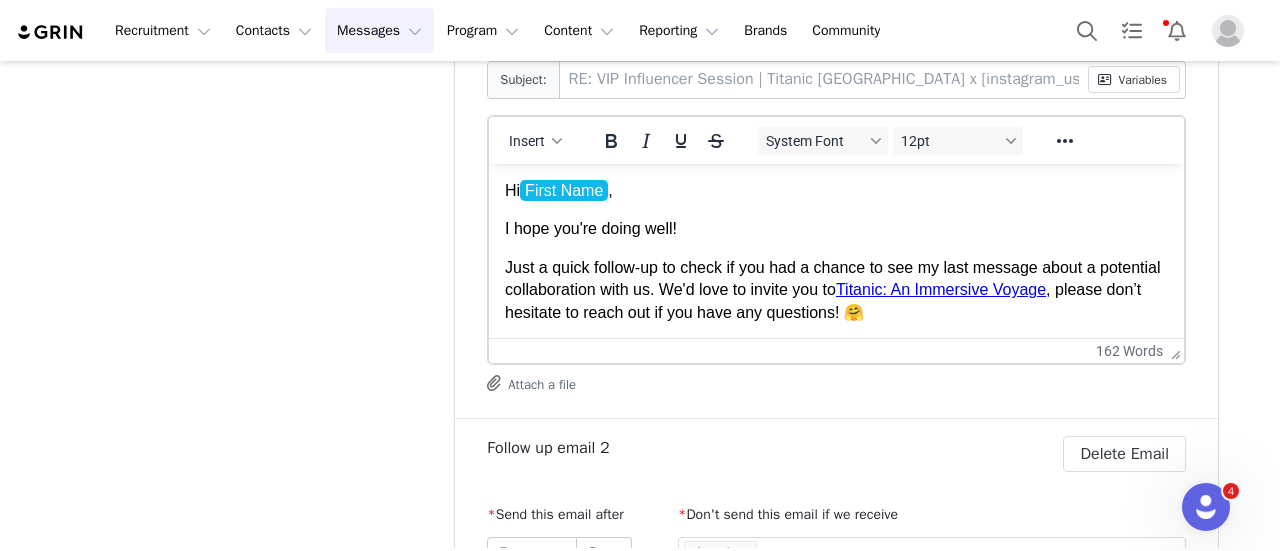 drag, startPoint x: 838, startPoint y: 0, endPoint x: 266, endPoint y: 218, distance: 612.134 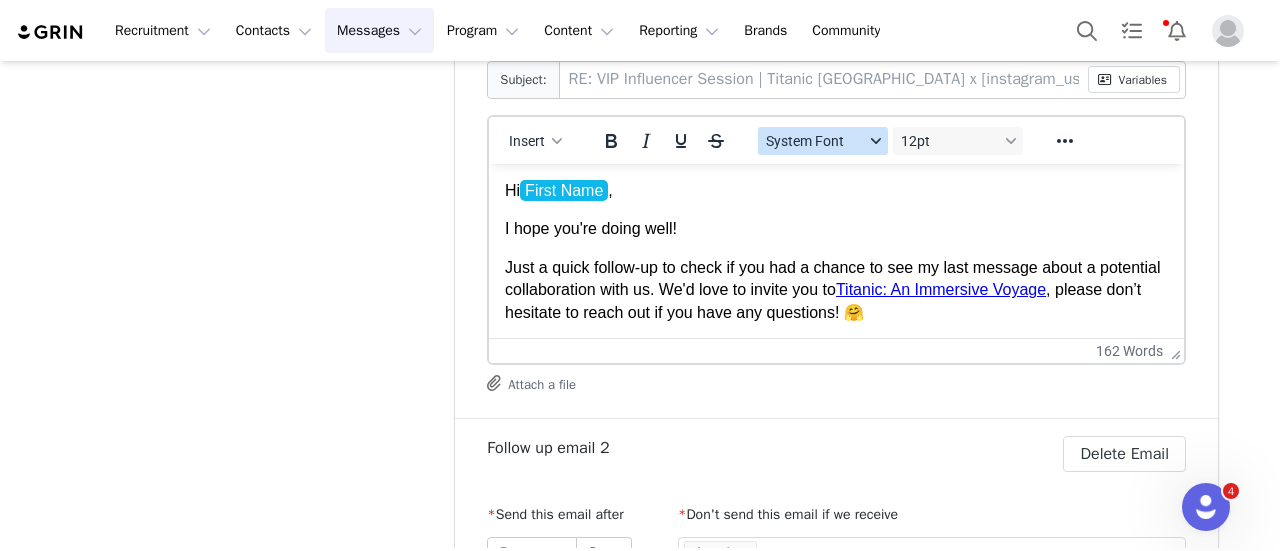 scroll, scrollTop: 800, scrollLeft: 0, axis: vertical 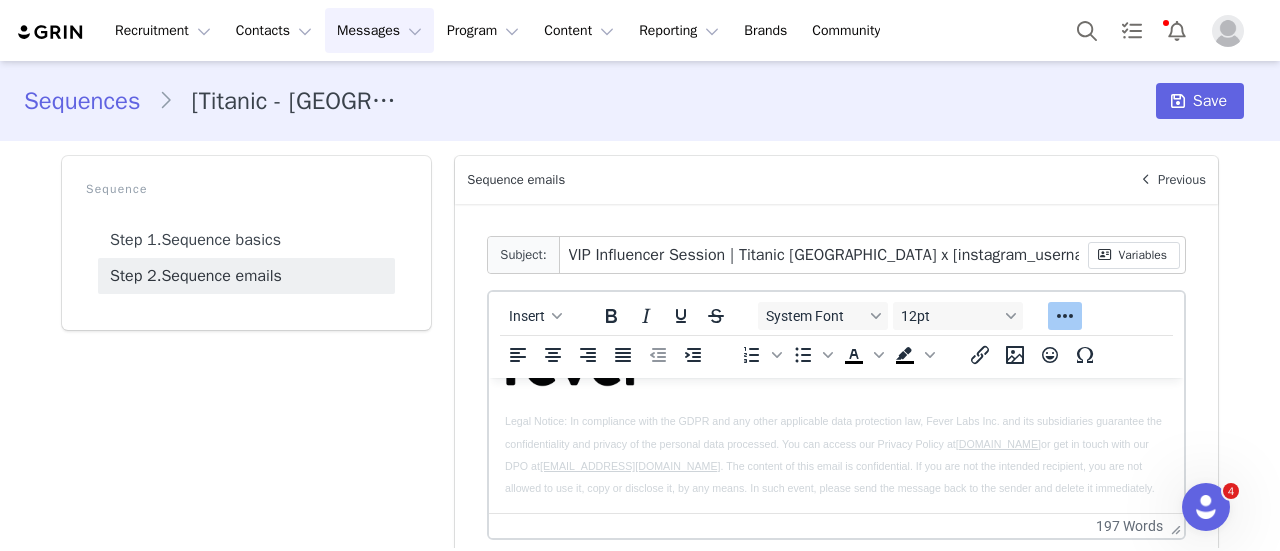 click on "Sequences" at bounding box center [91, 101] 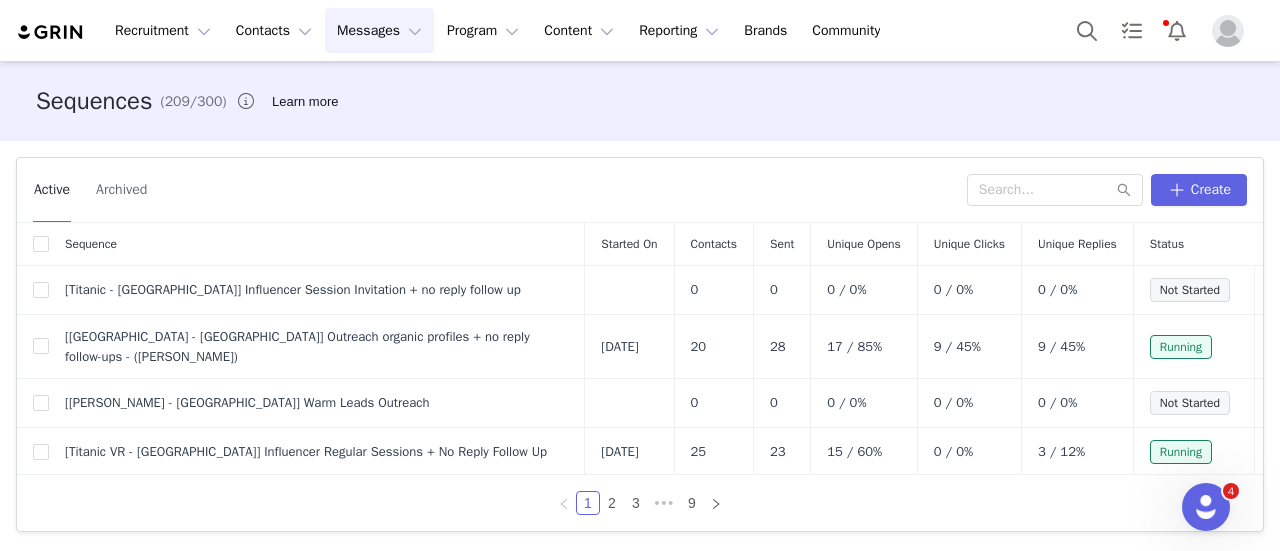 click on "Messages Messages" at bounding box center (379, 30) 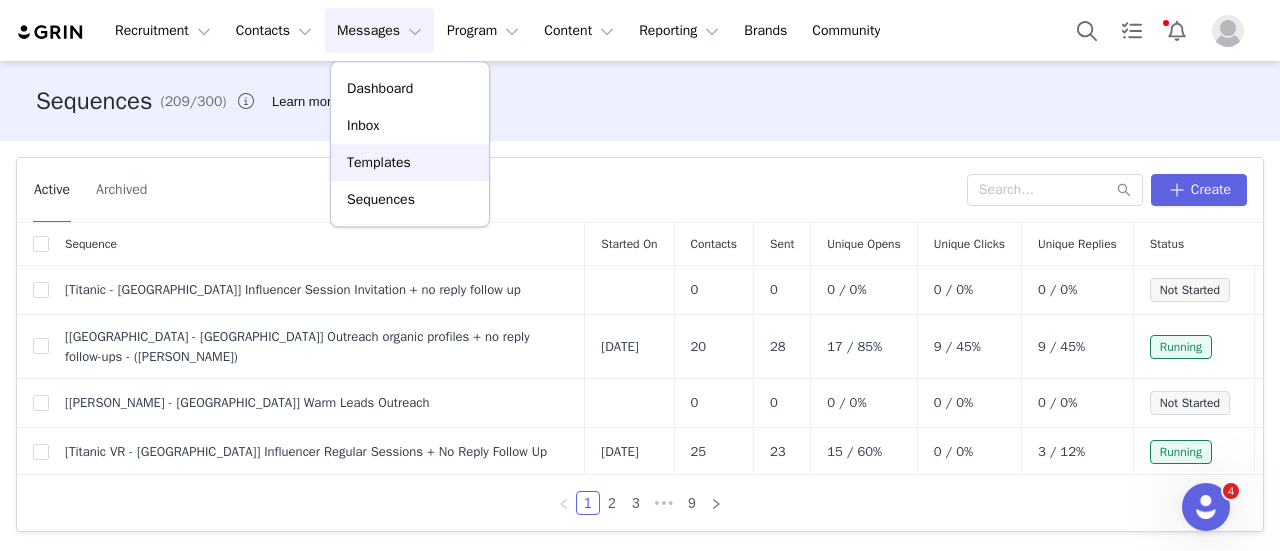 click on "Templates" at bounding box center (410, 162) 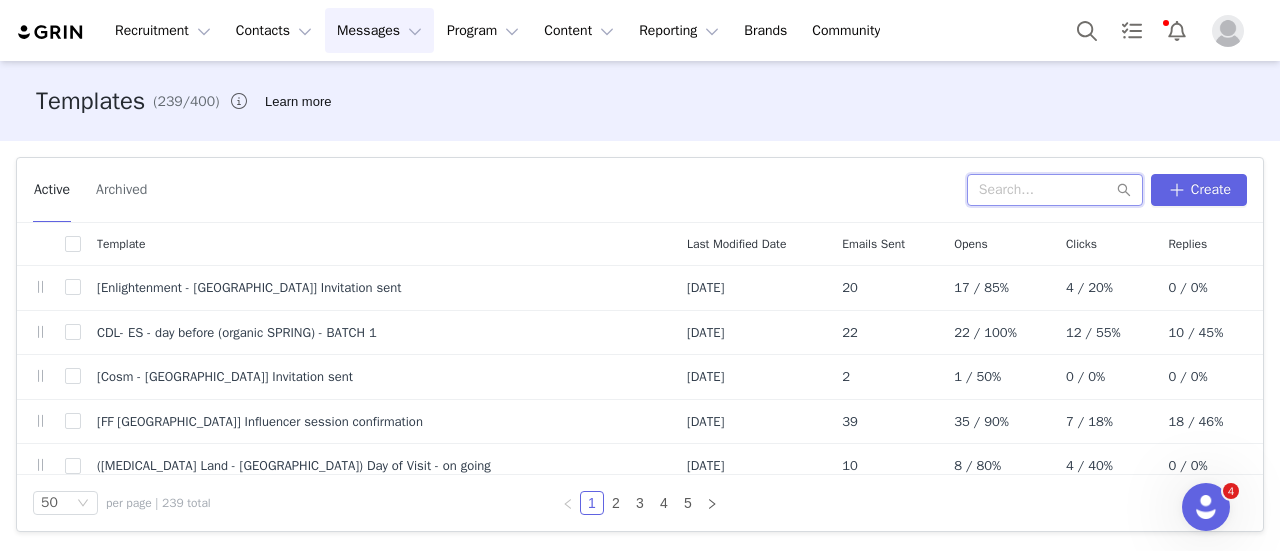 click at bounding box center (1055, 190) 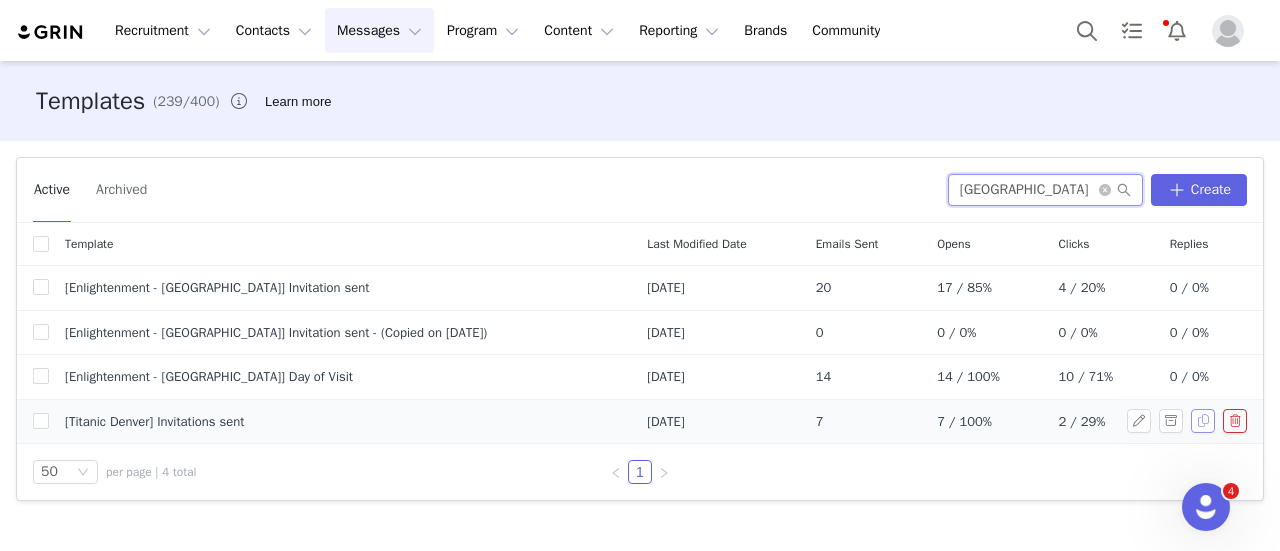 type on "[GEOGRAPHIC_DATA]" 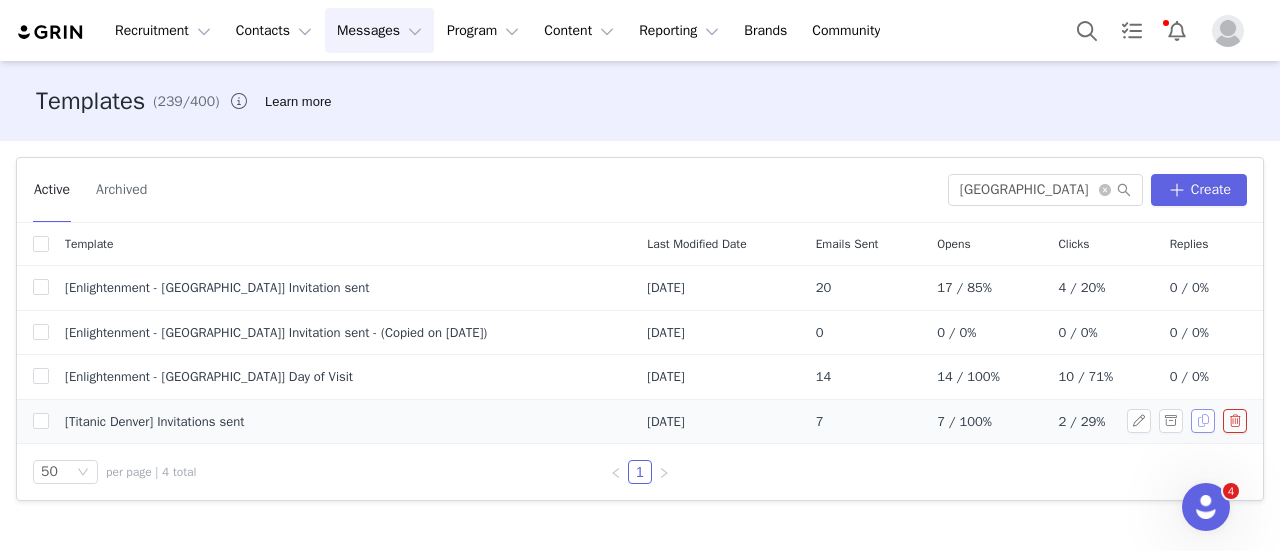 click at bounding box center (1203, 421) 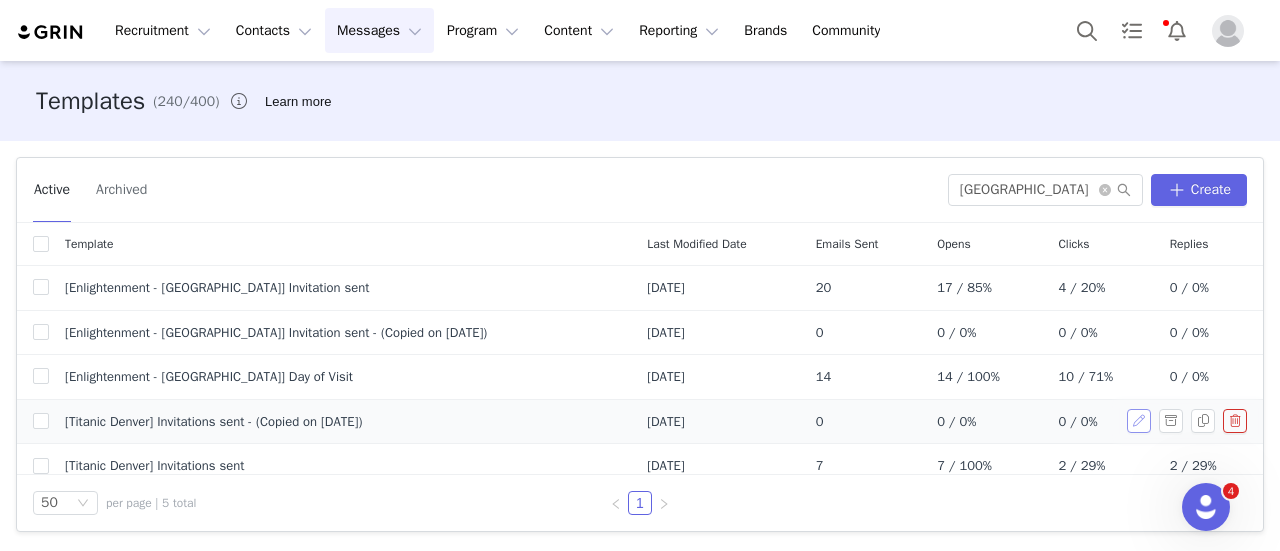 click at bounding box center (1139, 421) 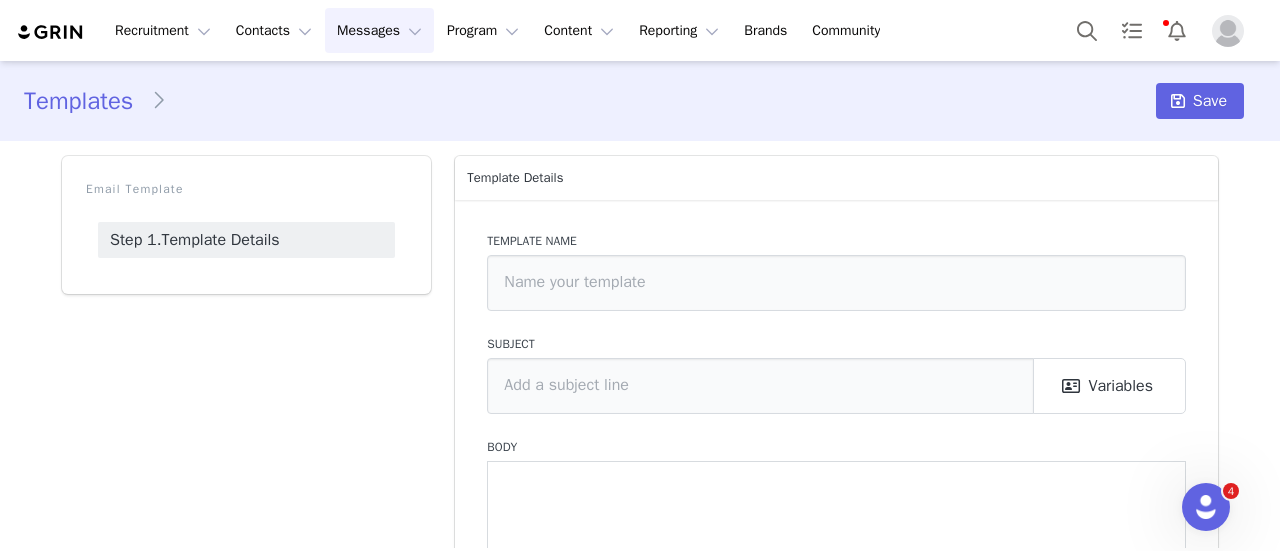 type on "[Titanic Denver] Invitations sent - (Copied on [DATE])" 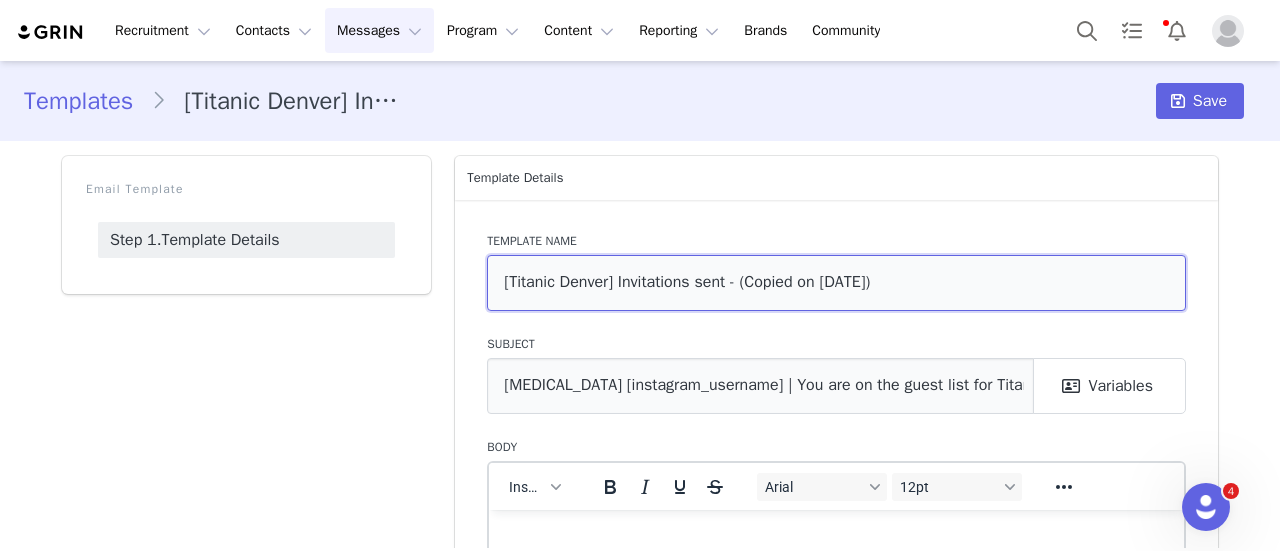 click on "[Titanic Denver] Invitations sent - (Copied on [DATE])" at bounding box center [836, 283] 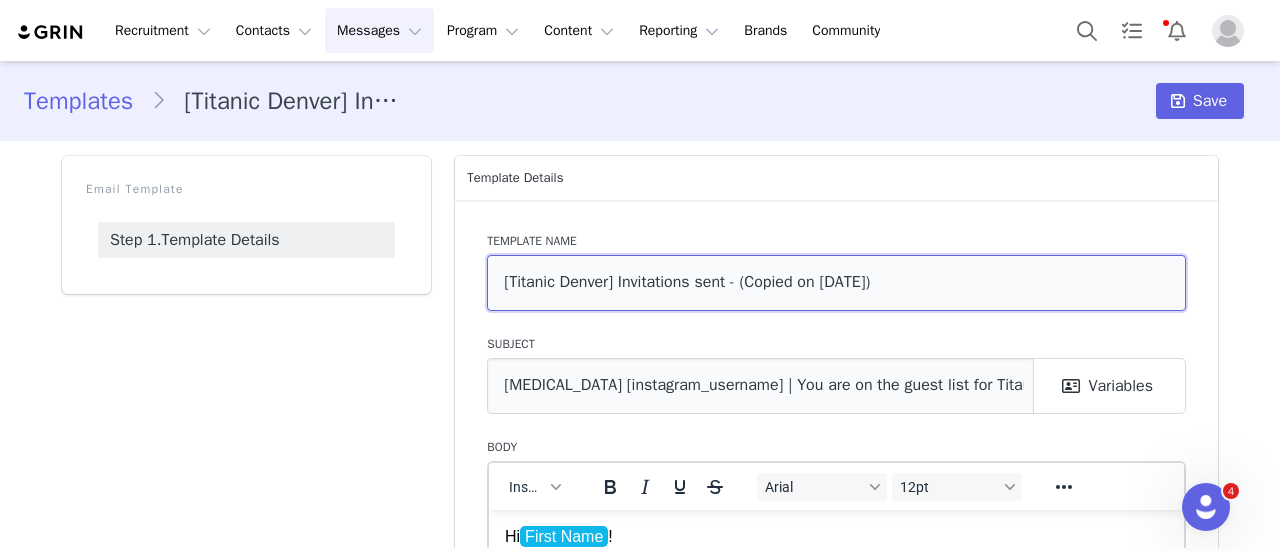 scroll, scrollTop: 0, scrollLeft: 0, axis: both 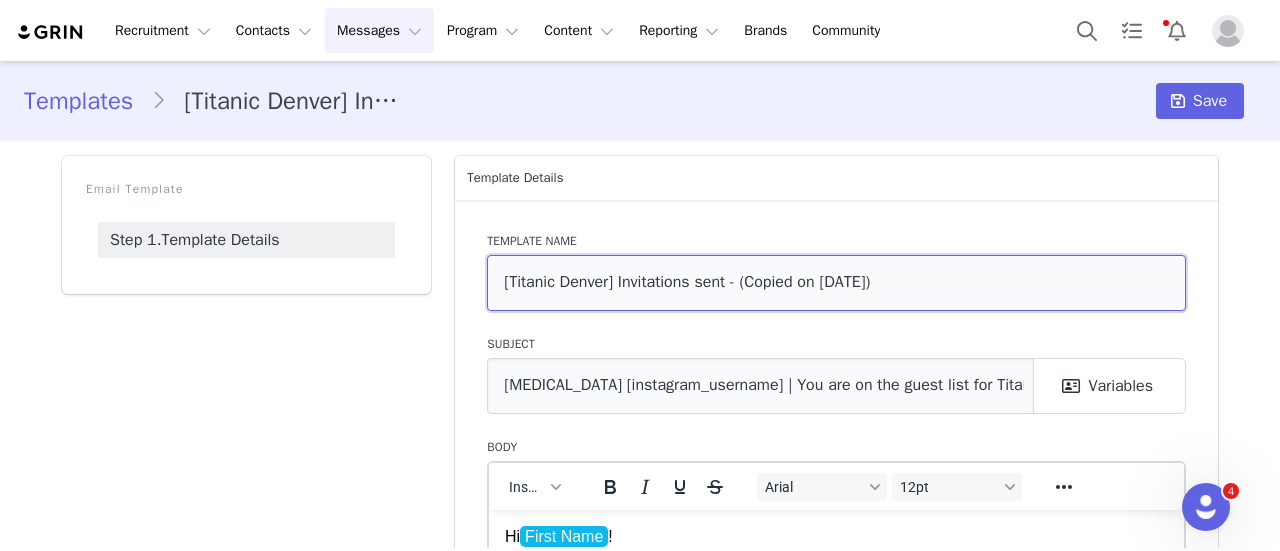 drag, startPoint x: 949, startPoint y: 284, endPoint x: 726, endPoint y: 285, distance: 223.00224 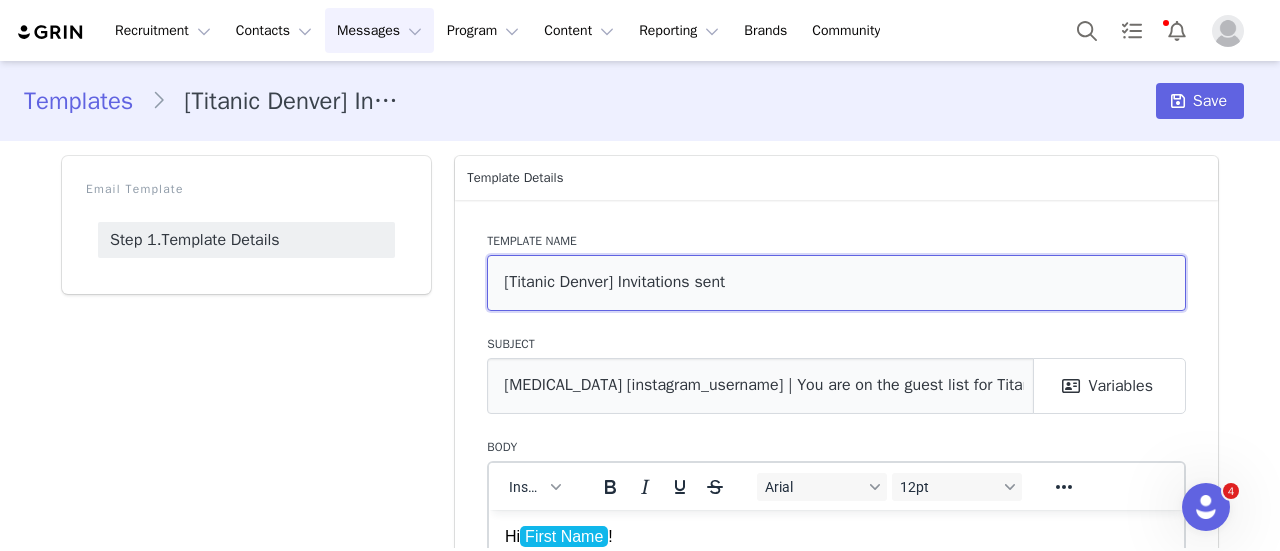 drag, startPoint x: 600, startPoint y: 281, endPoint x: 556, endPoint y: 277, distance: 44.181442 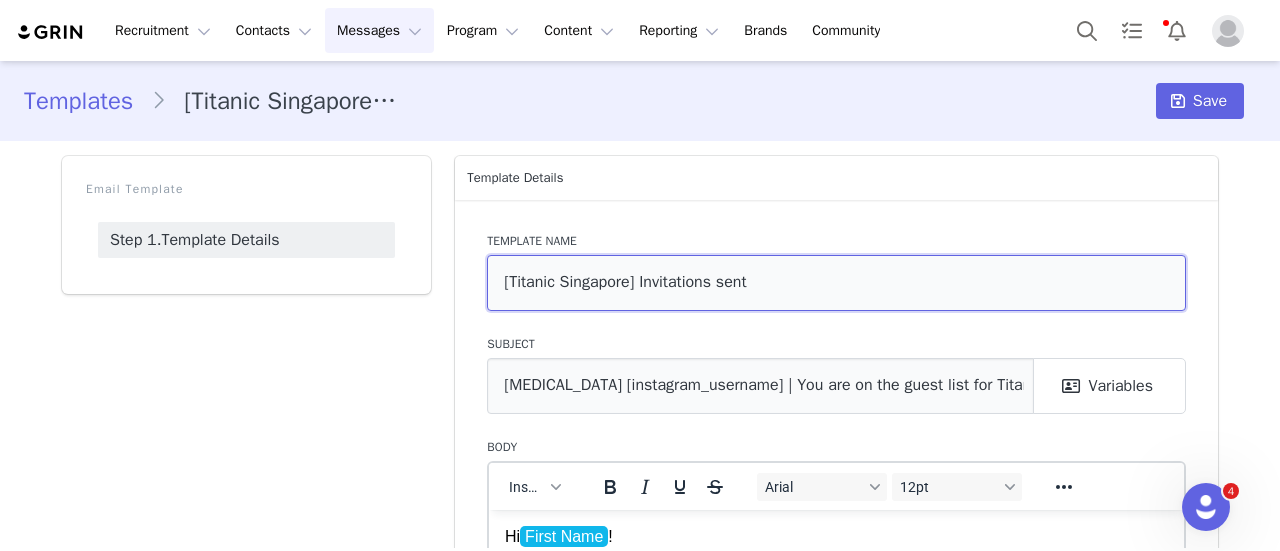 click on "[Titanic Singapore] Invitations sent" at bounding box center [836, 283] 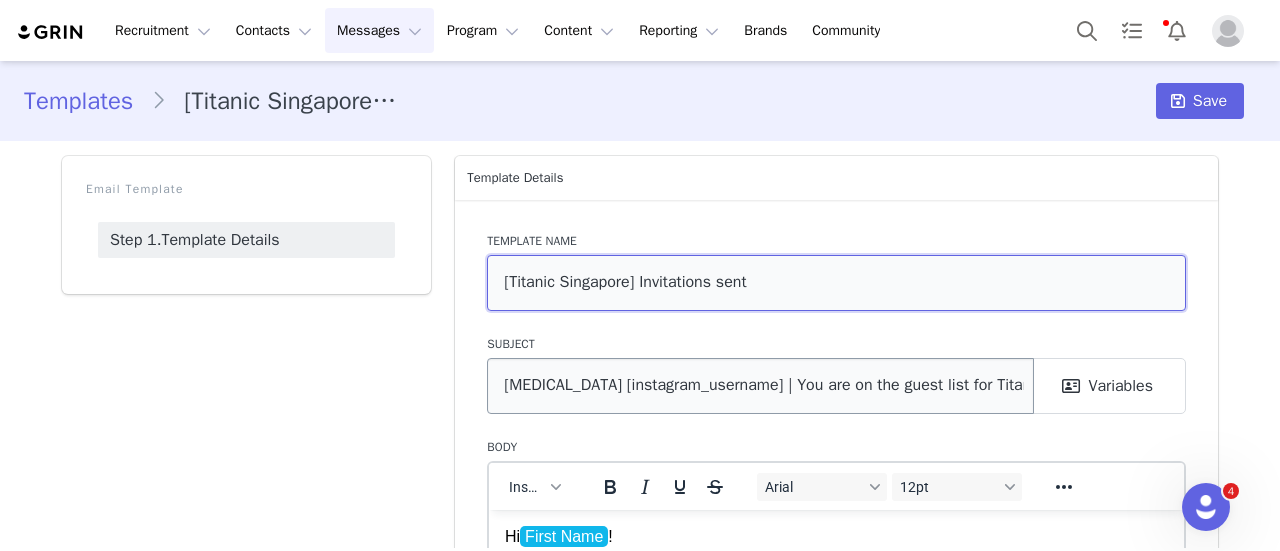 type on "[Titanic Singapore] Invitations sent" 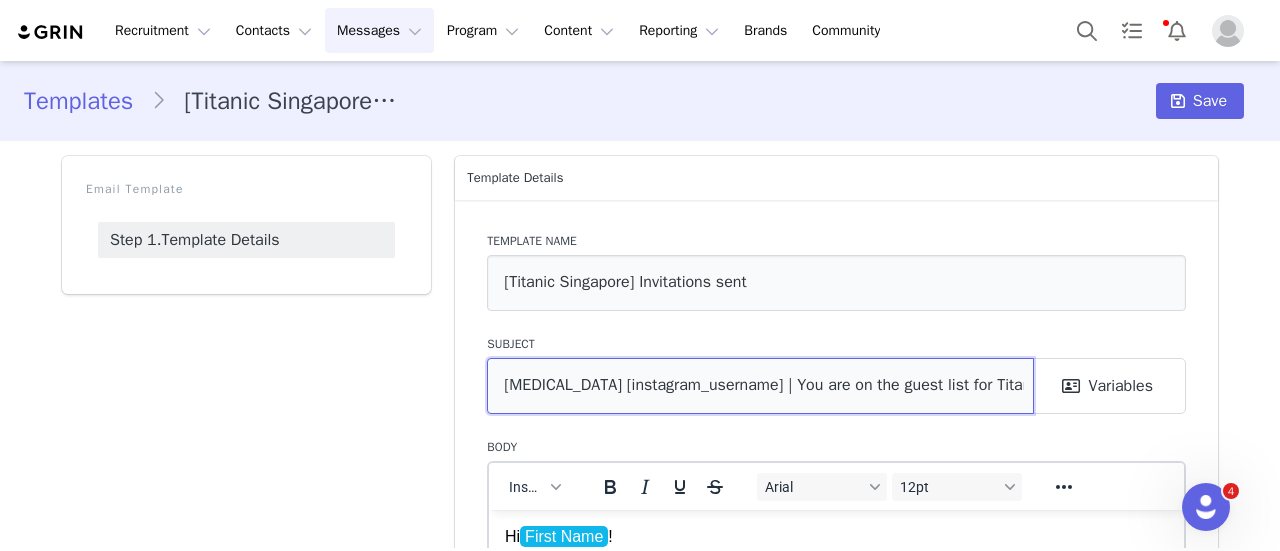 click on "[MEDICAL_DATA] [instagram_username] | You are on the guest list for Titanic - An Immersive Voyage" at bounding box center (760, 386) 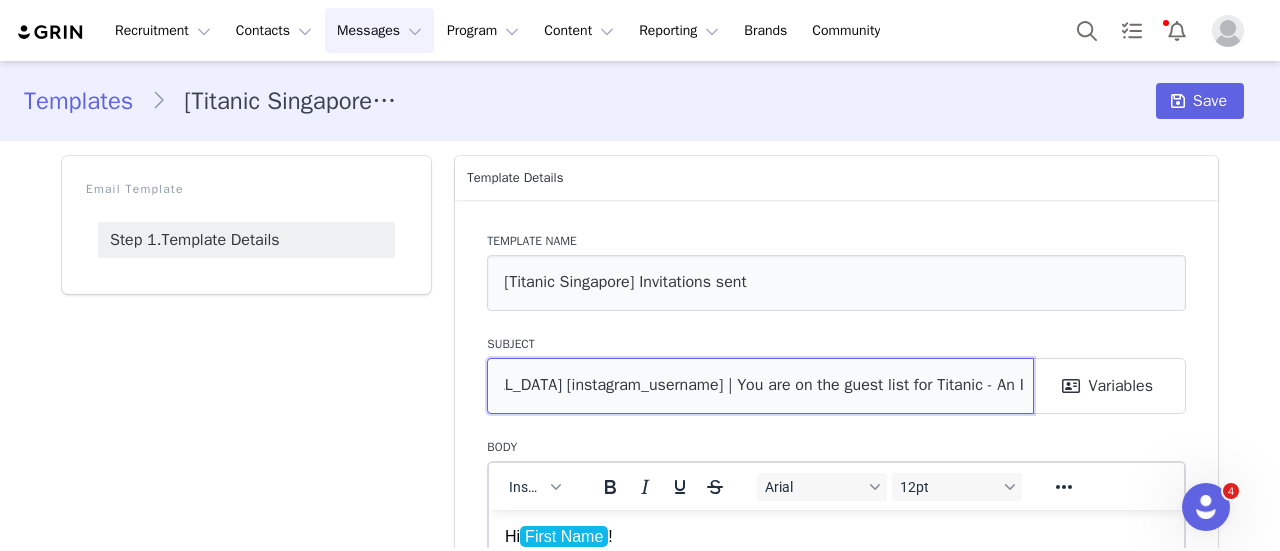 scroll, scrollTop: 0, scrollLeft: 111, axis: horizontal 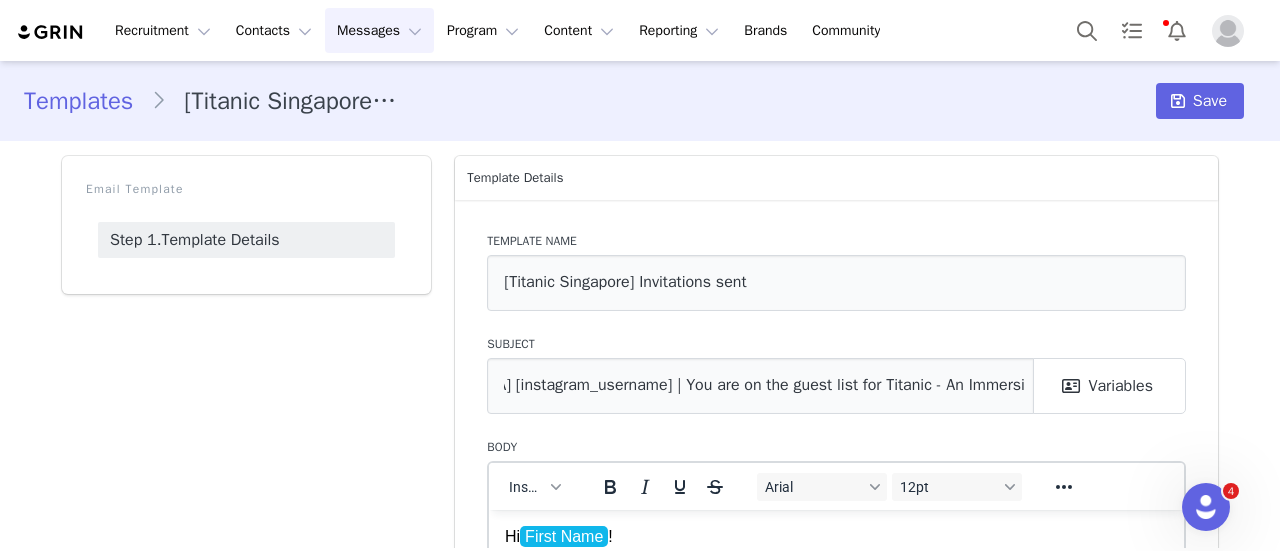 drag, startPoint x: 877, startPoint y: 9, endPoint x: 1248, endPoint y: 207, distance: 420.52942 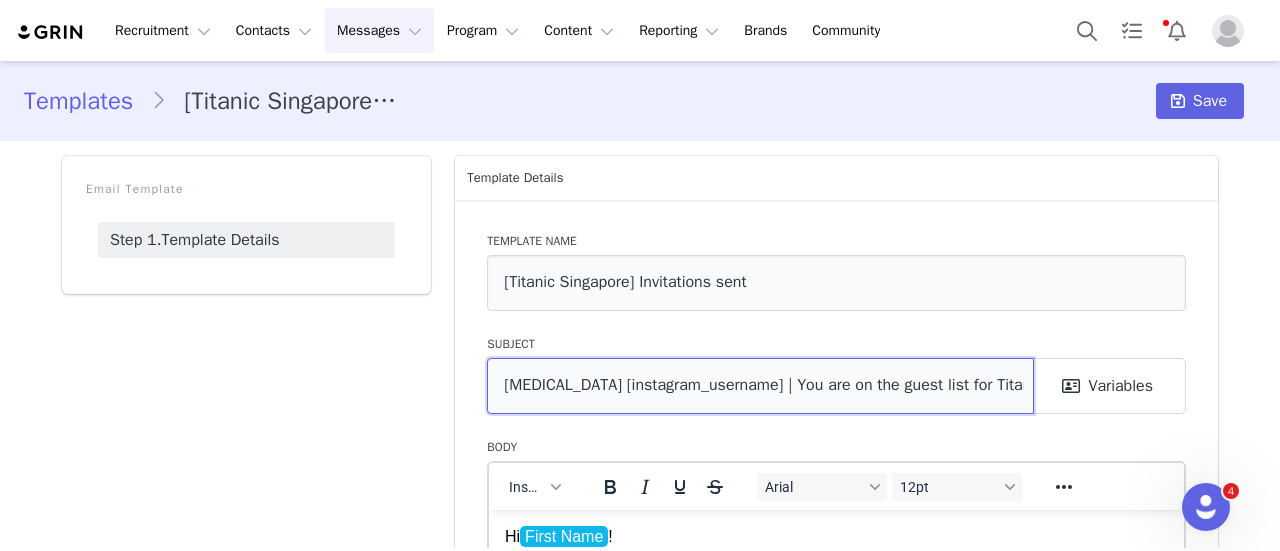 click on "[MEDICAL_DATA] [instagram_username] | You are on the guest list for Titanic - An Immersive Voyage" at bounding box center (760, 386) 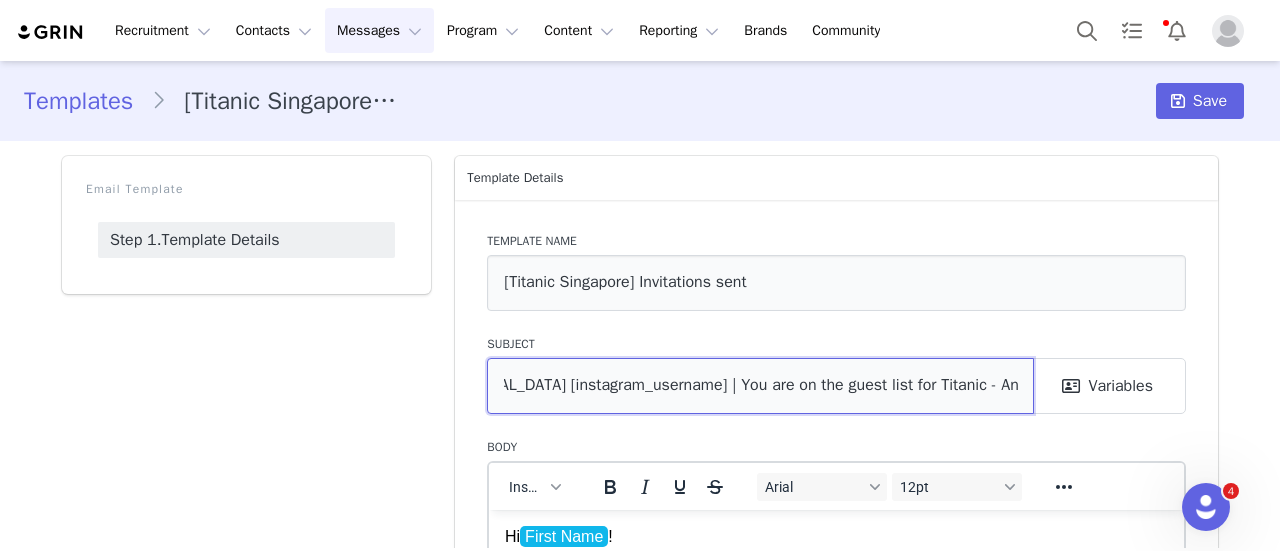 scroll, scrollTop: 0, scrollLeft: 111, axis: horizontal 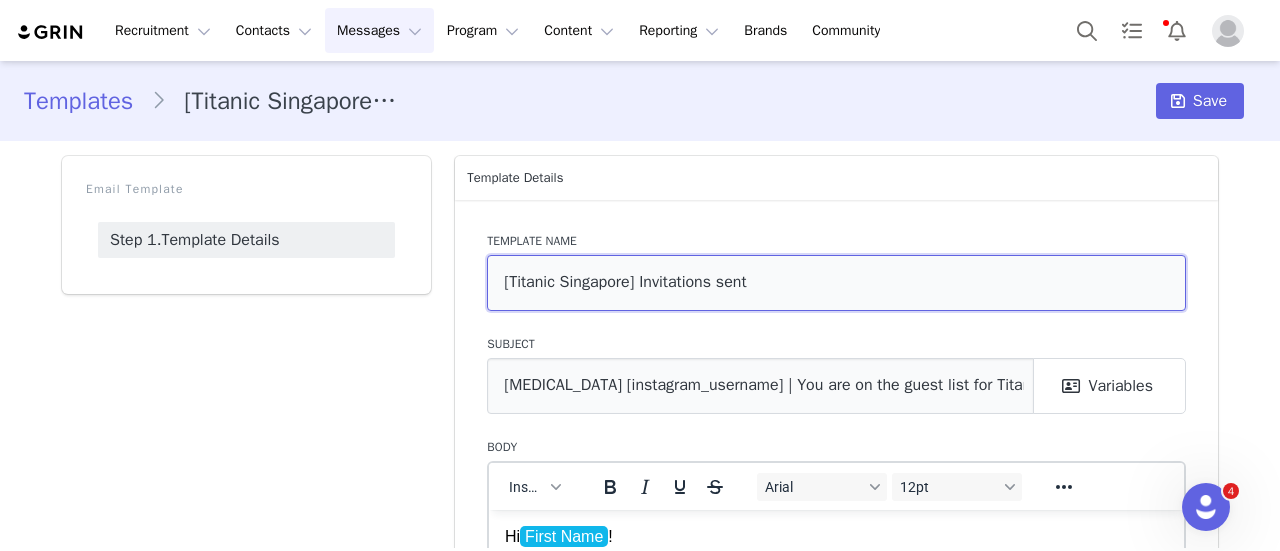 click on "[Titanic Singapore] Invitations sent" at bounding box center (836, 283) 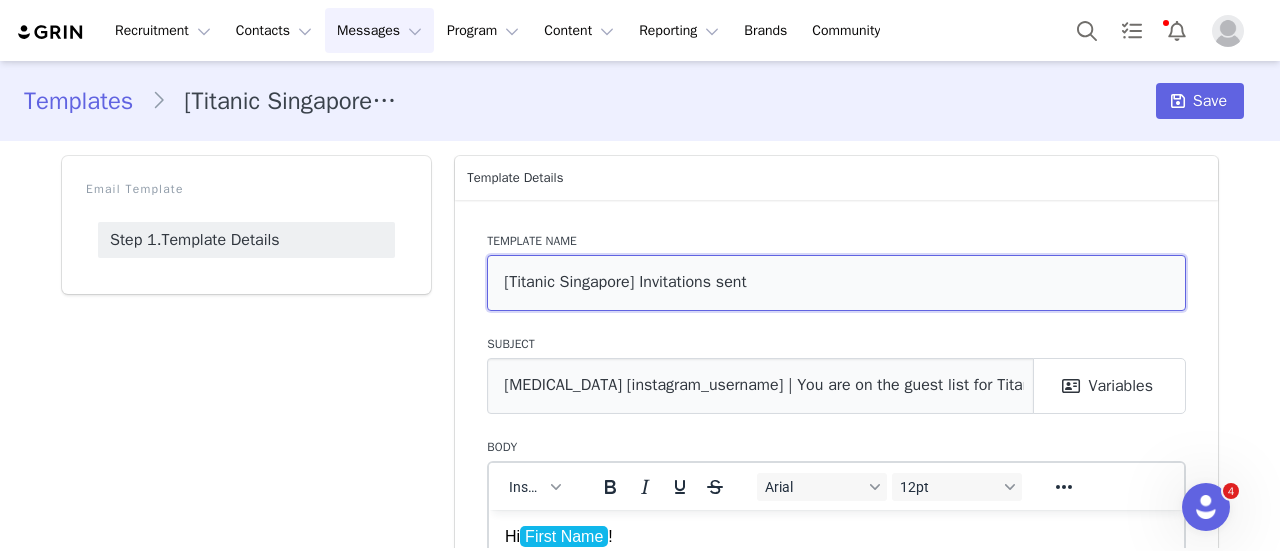 click on "[Titanic Singapore] Invitations sent" at bounding box center [836, 283] 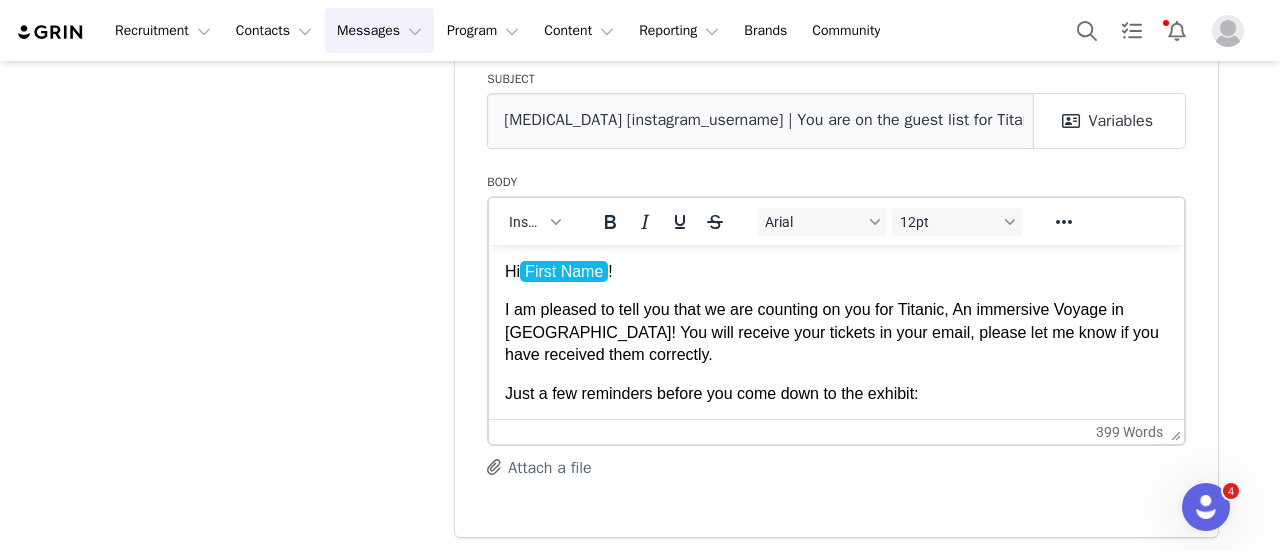 scroll, scrollTop: 268, scrollLeft: 0, axis: vertical 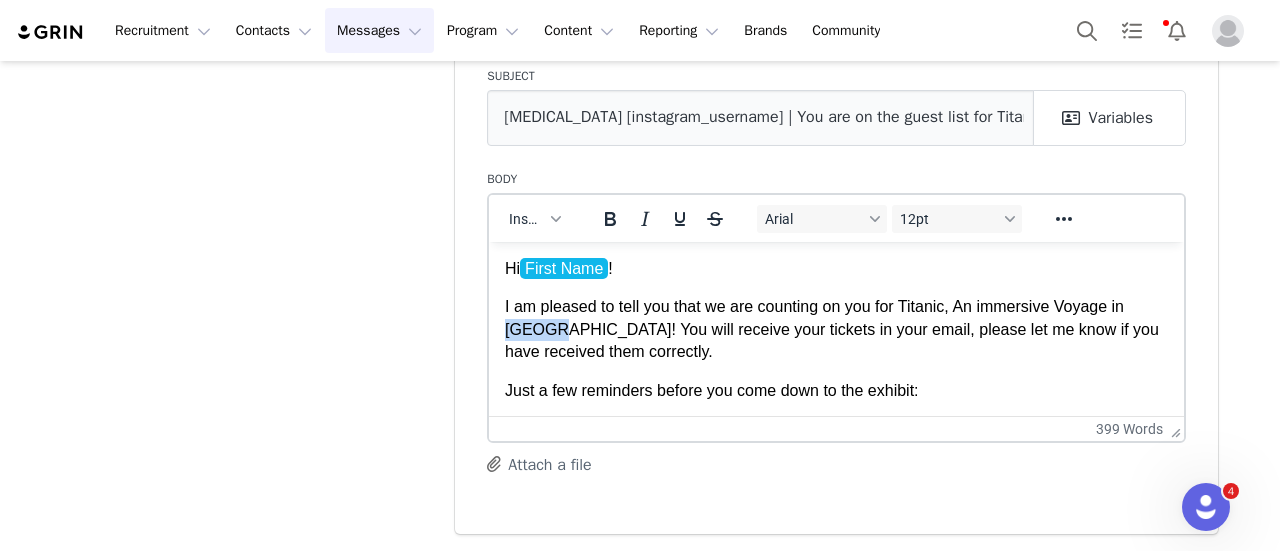 drag, startPoint x: 554, startPoint y: 329, endPoint x: 496, endPoint y: 331, distance: 58.034473 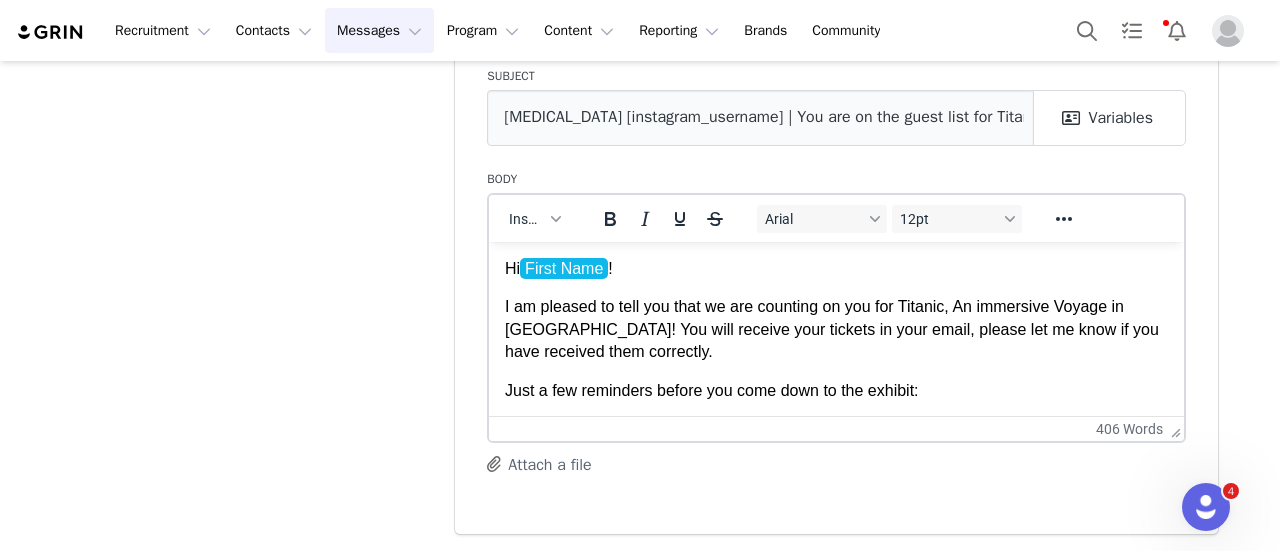 click on "I am pleased to tell you that we are counting on you for Titanic, An immersive Voyage in [GEOGRAPHIC_DATA]! You will receive your tickets in your email, please let me know if you have received them correctly." at bounding box center [832, 328] 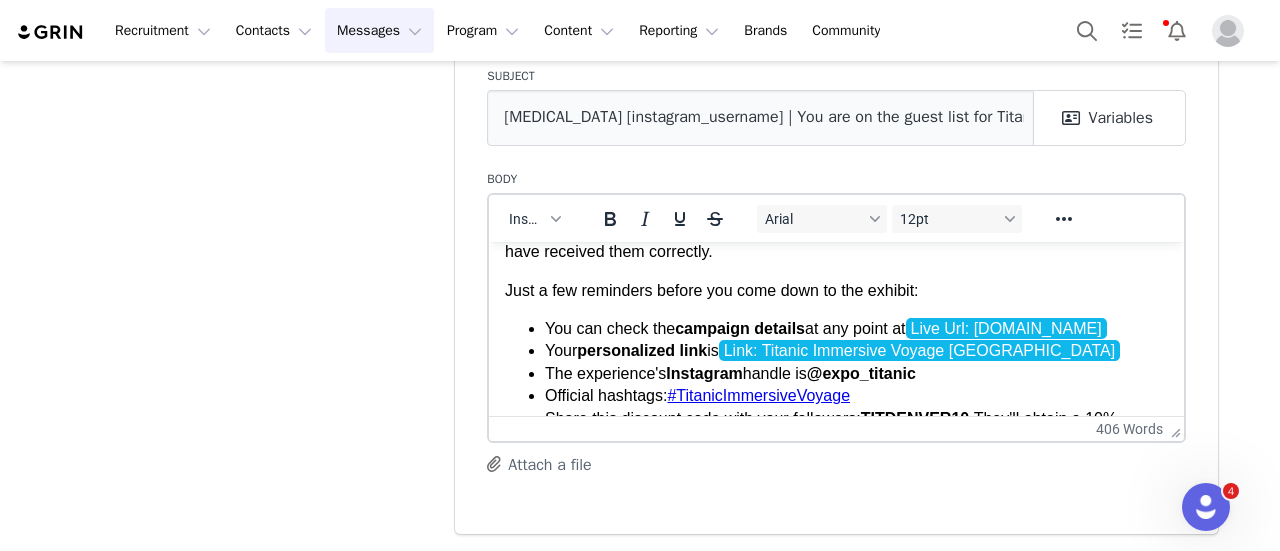 click on "Just a few reminders before you come down to the exhibit:" at bounding box center (836, 290) 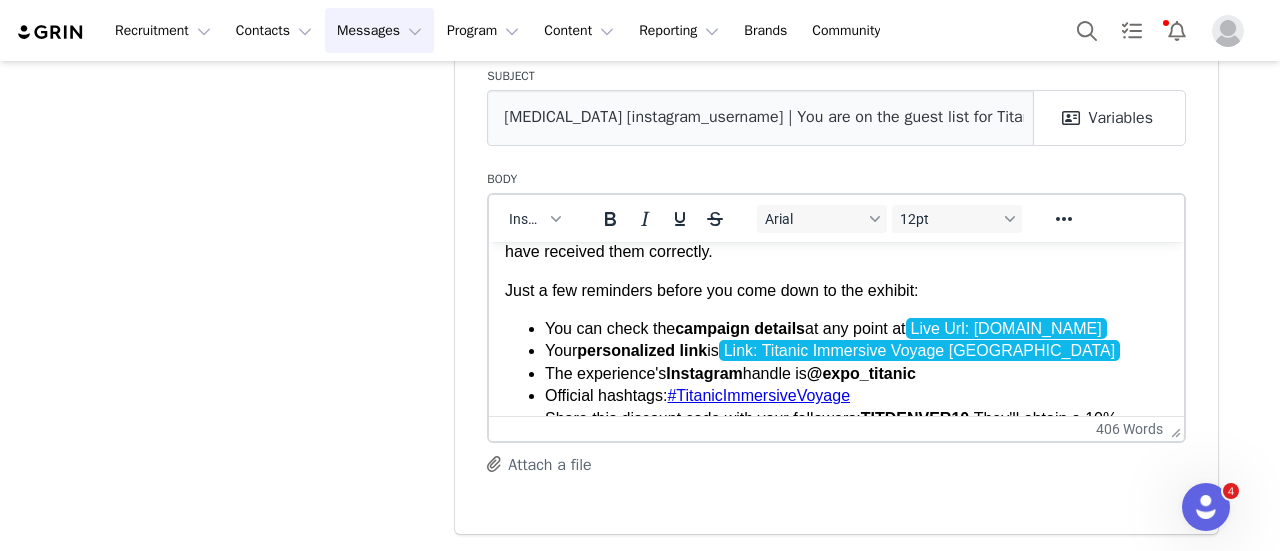click on "Live Url: [DOMAIN_NAME]" at bounding box center (1006, 327) 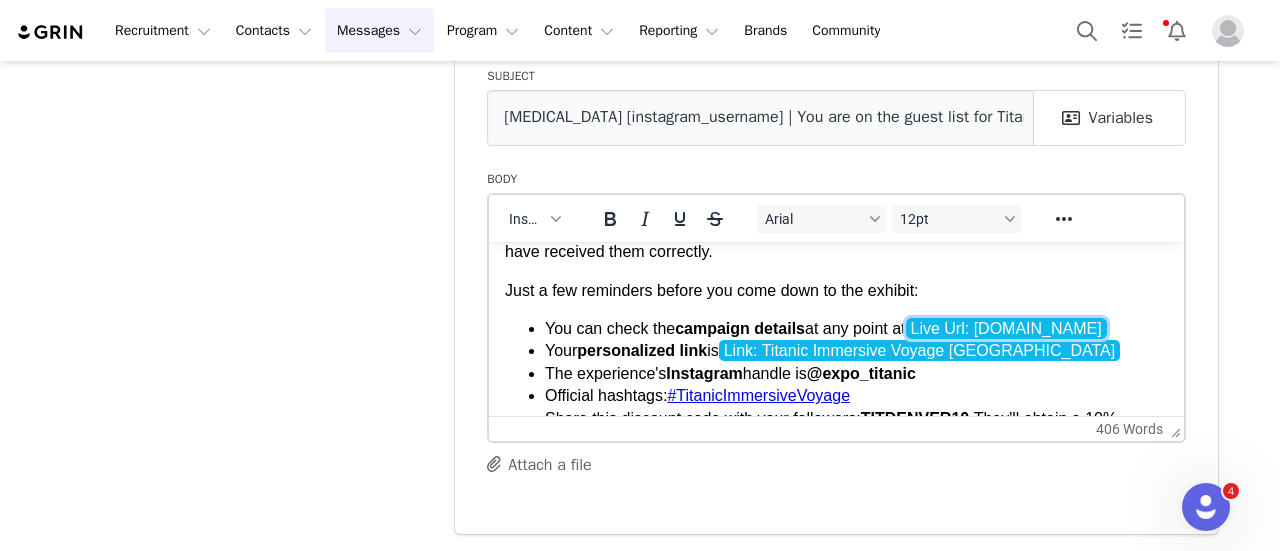 click on "Just a few reminders before you come down to the exhibit:" at bounding box center (836, 290) 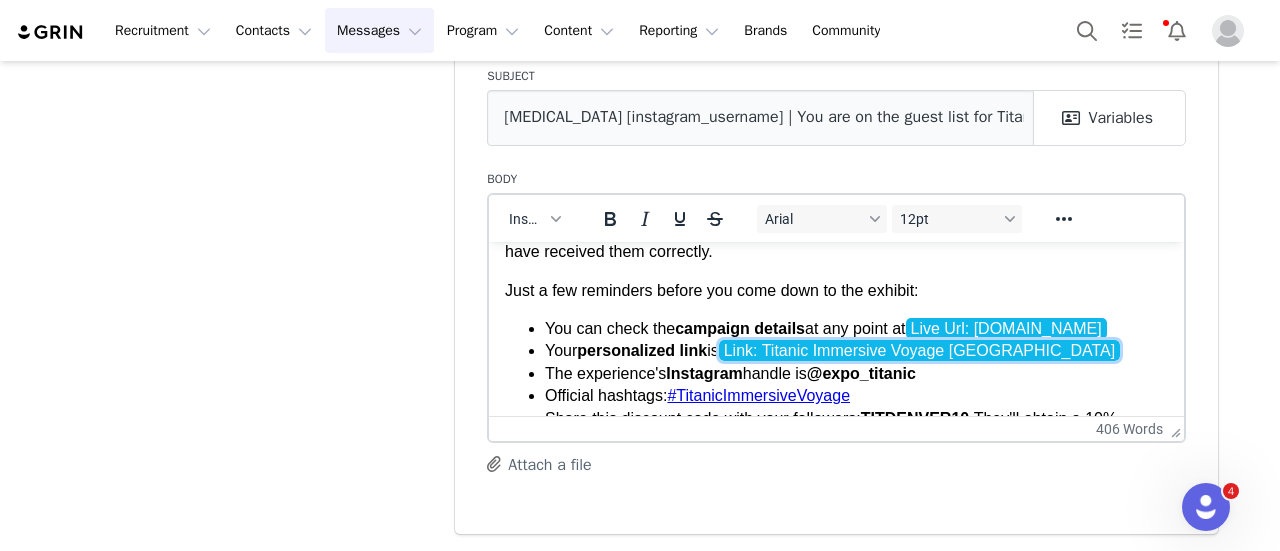click on "Link: Titanic Immersive Voyage [GEOGRAPHIC_DATA]" at bounding box center [920, 349] 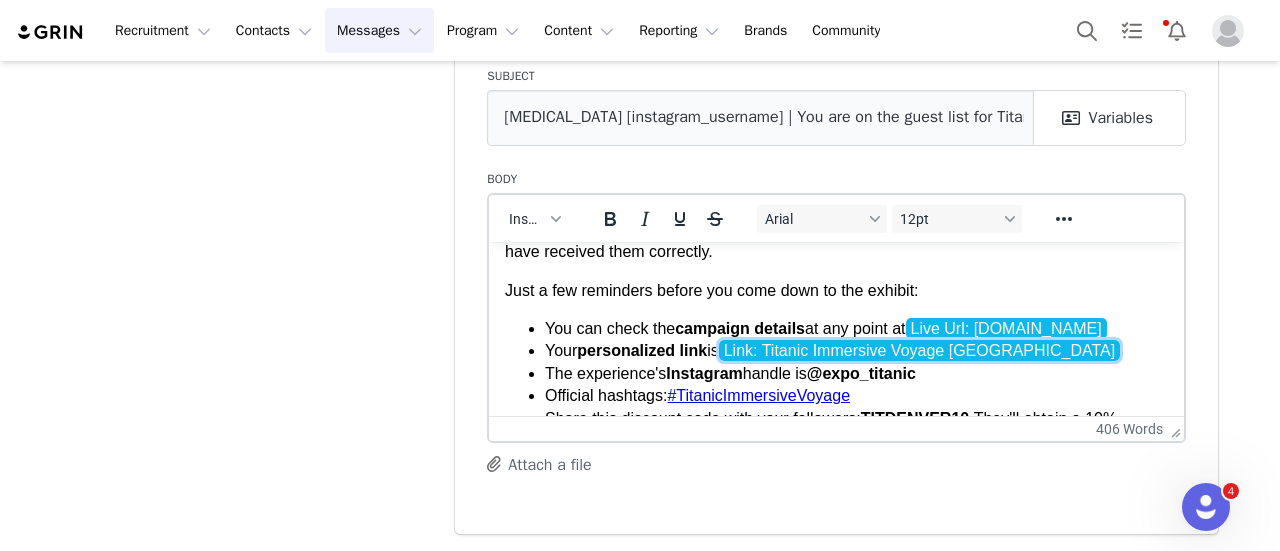 click on "Link: Titanic Immersive Voyage [GEOGRAPHIC_DATA]" at bounding box center (920, 349) 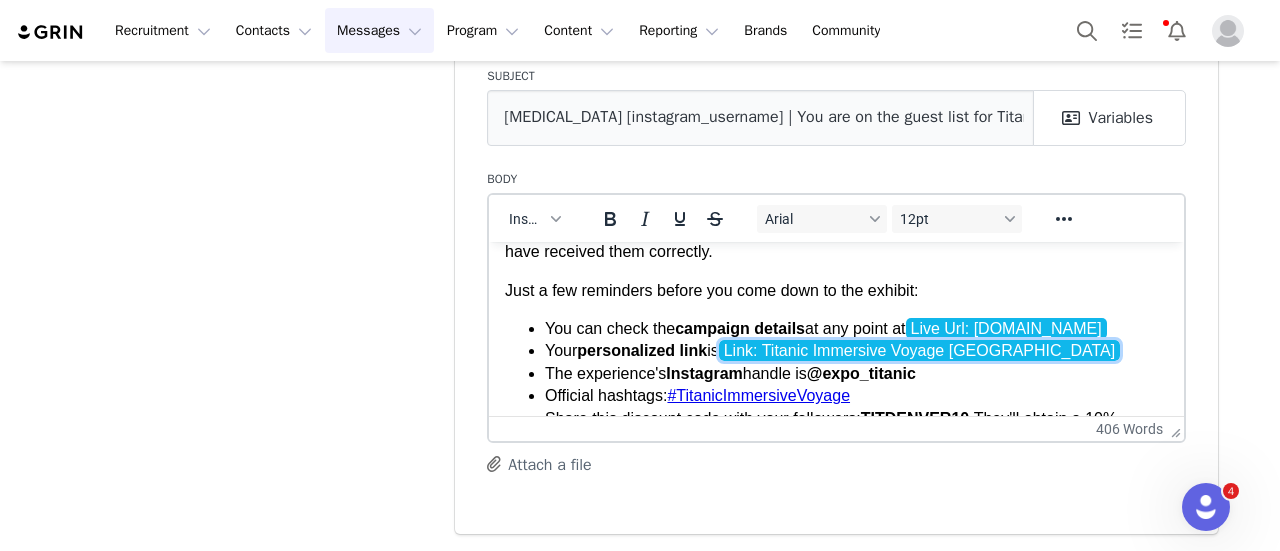 click on "Link: Titanic Immersive Voyage [GEOGRAPHIC_DATA]" at bounding box center (920, 349) 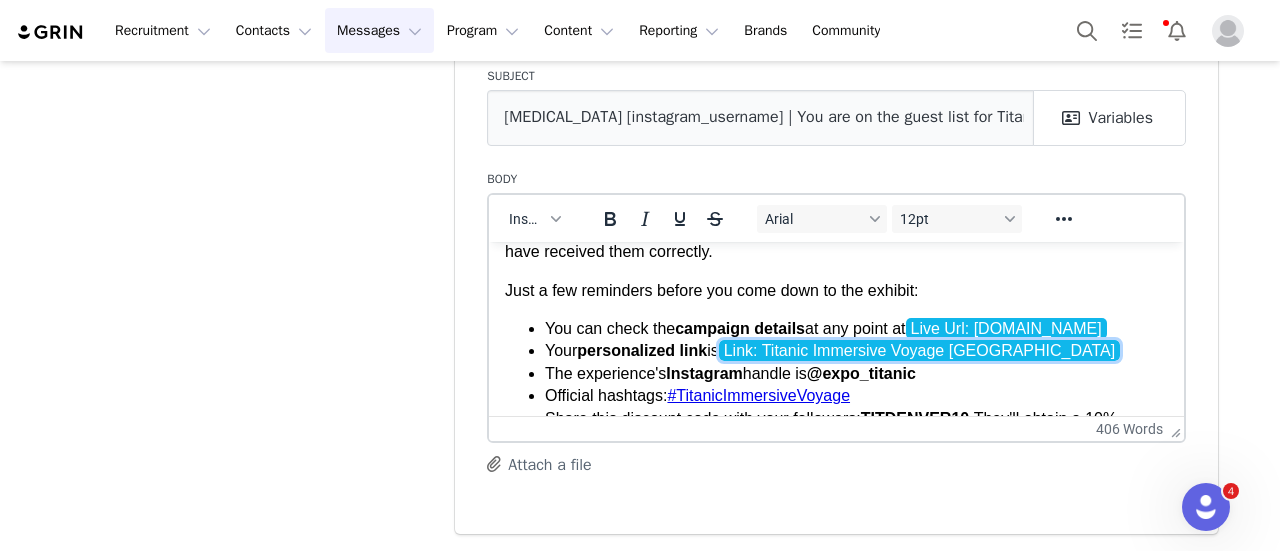 click on "Your  personalized link  is  Link: Titanic Immersive Voyage [GEOGRAPHIC_DATA]" at bounding box center (856, 350) 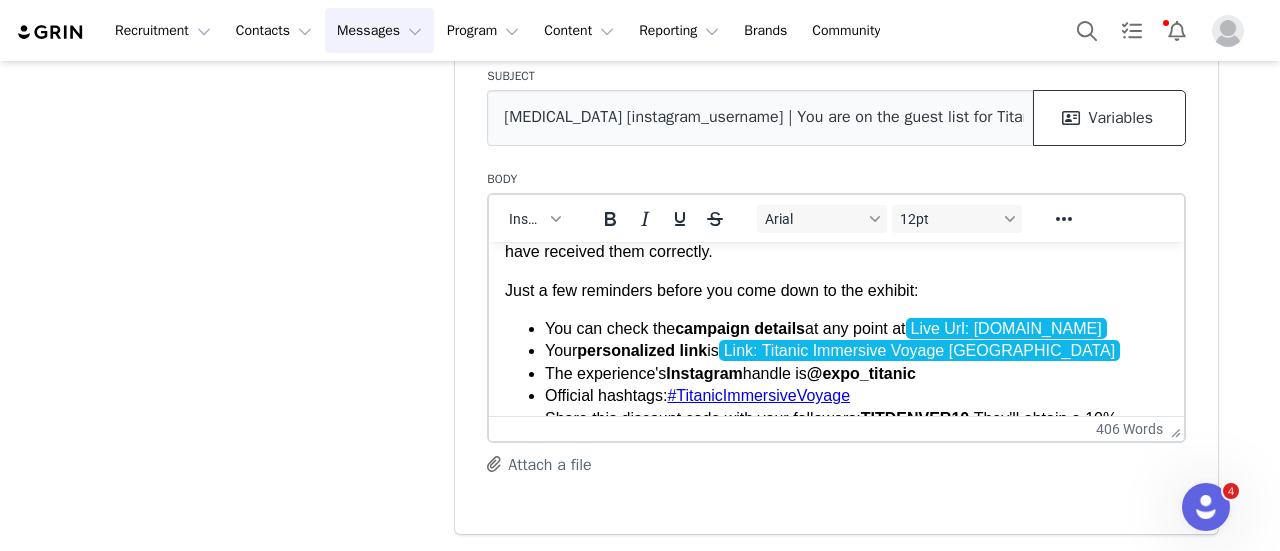 click on "Variables" at bounding box center [1109, 118] 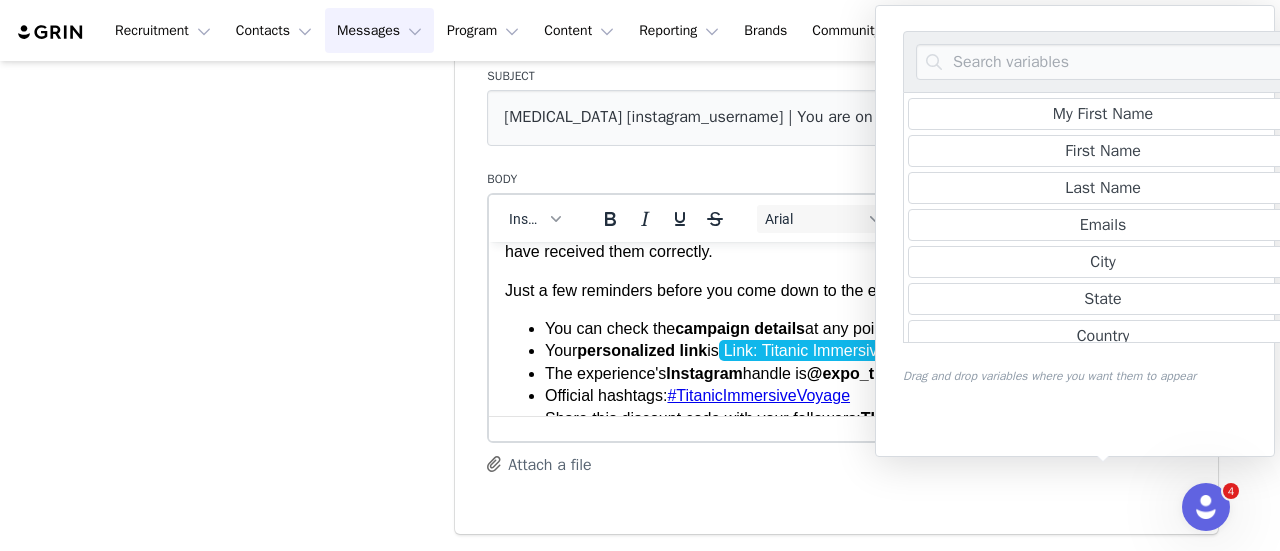 click on "Link: Titanic Immersive Voyage [GEOGRAPHIC_DATA]" at bounding box center (920, 349) 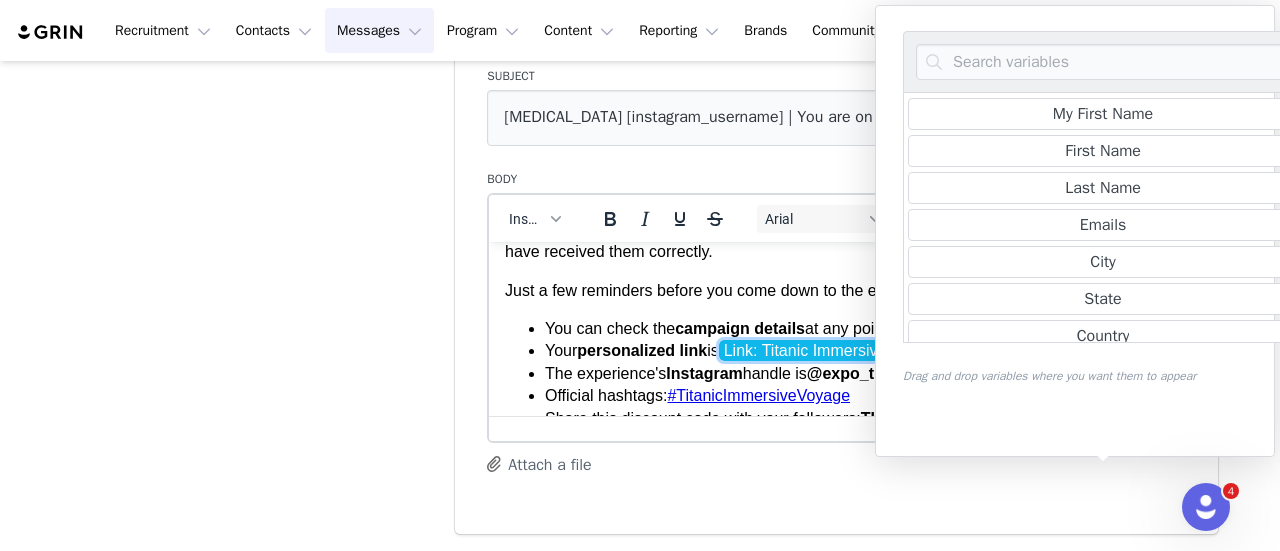 click on "Link: Titanic Immersive Voyage [GEOGRAPHIC_DATA]" at bounding box center [920, 349] 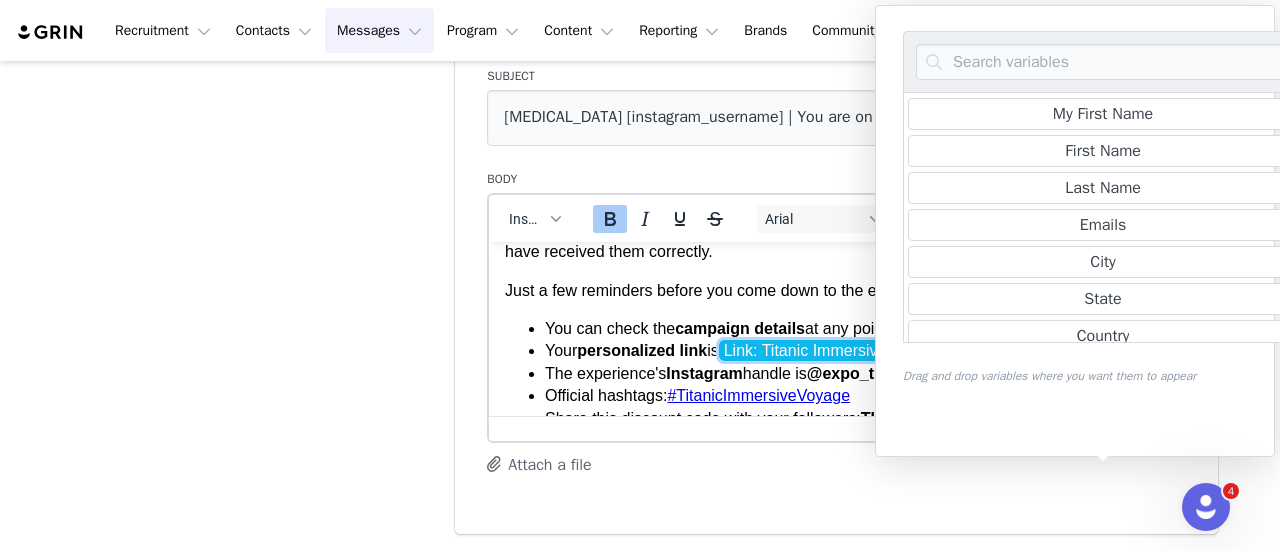 click on "campaign details" at bounding box center (740, 327) 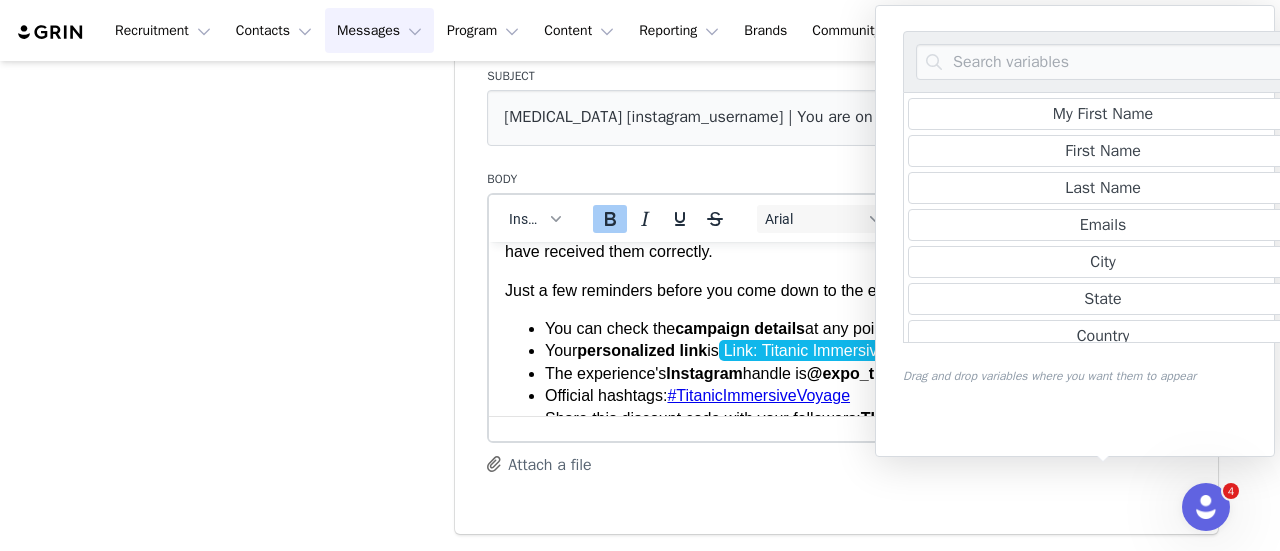 click on "personalized link" at bounding box center [642, 349] 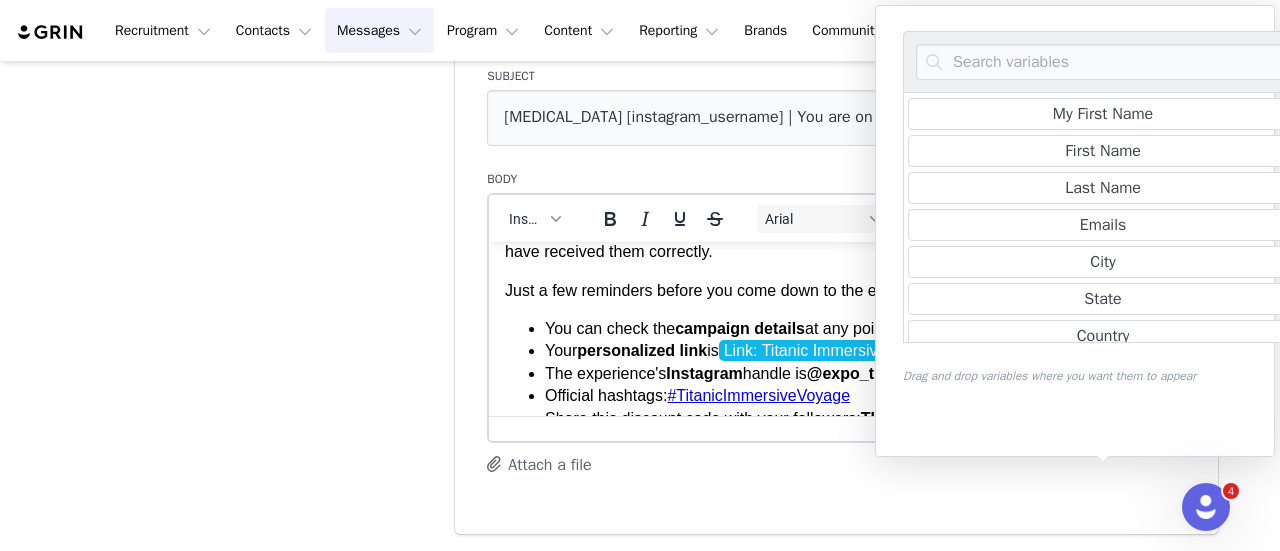 click on "Your  personalized link  is  Link: Titanic Immersive Voyage [GEOGRAPHIC_DATA]" at bounding box center [832, 349] 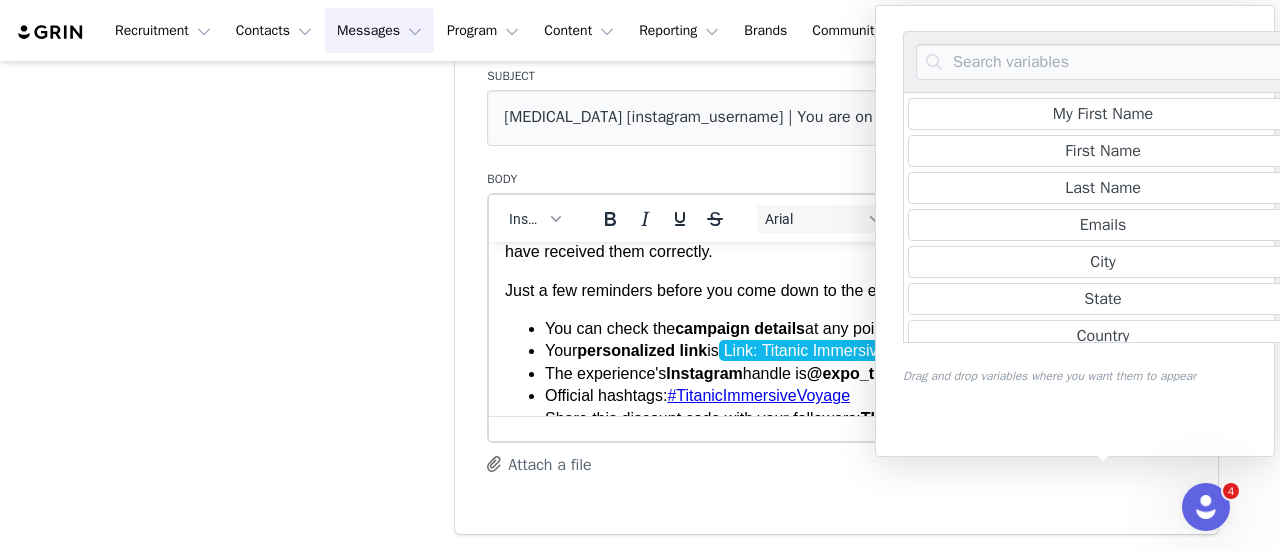 click on "Template name  [Titanic Singapore] Invitations sent  Subject  [MEDICAL_DATA] [instagram_username] | You are on the guest list for Titanic - An Immersive Voyage Variables   Body  Insert  Arial 12pt To open the popup, press Shift+Enter To open the popup, press Shift+Enter To open the popup, press Shift+Enter To open the popup, press Shift+Enter 406 words Attach a file" at bounding box center (836, 233) 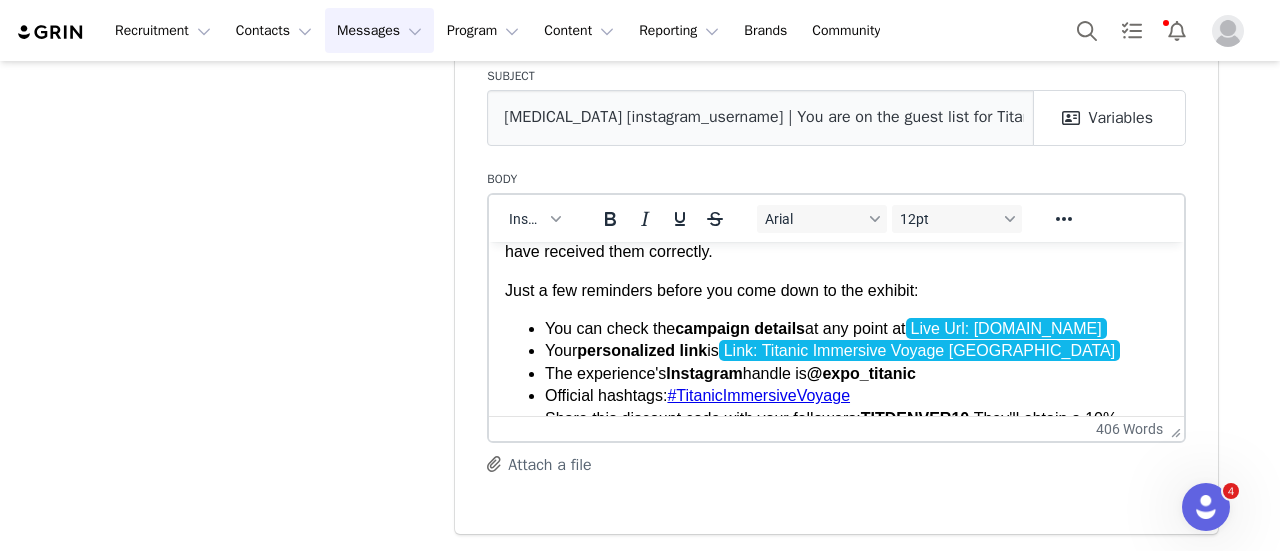 click on "Your  personalized link  is  Link: Titanic Immersive Voyage [GEOGRAPHIC_DATA] ﻿" at bounding box center (856, 350) 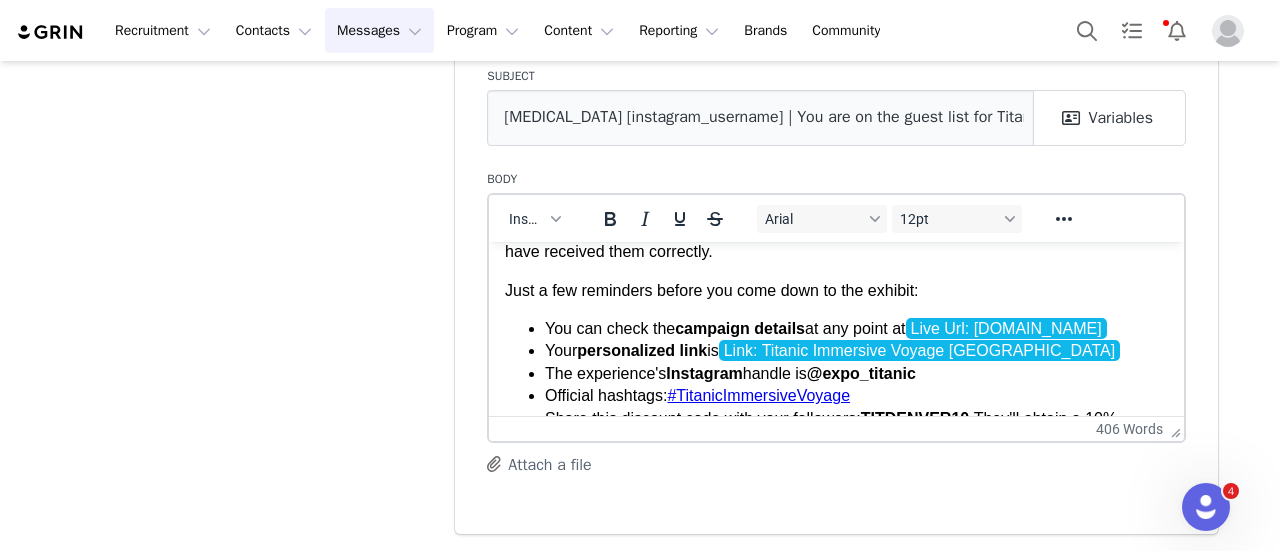 click on "Link: Titanic Immersive Voyage [GEOGRAPHIC_DATA]" at bounding box center [920, 349] 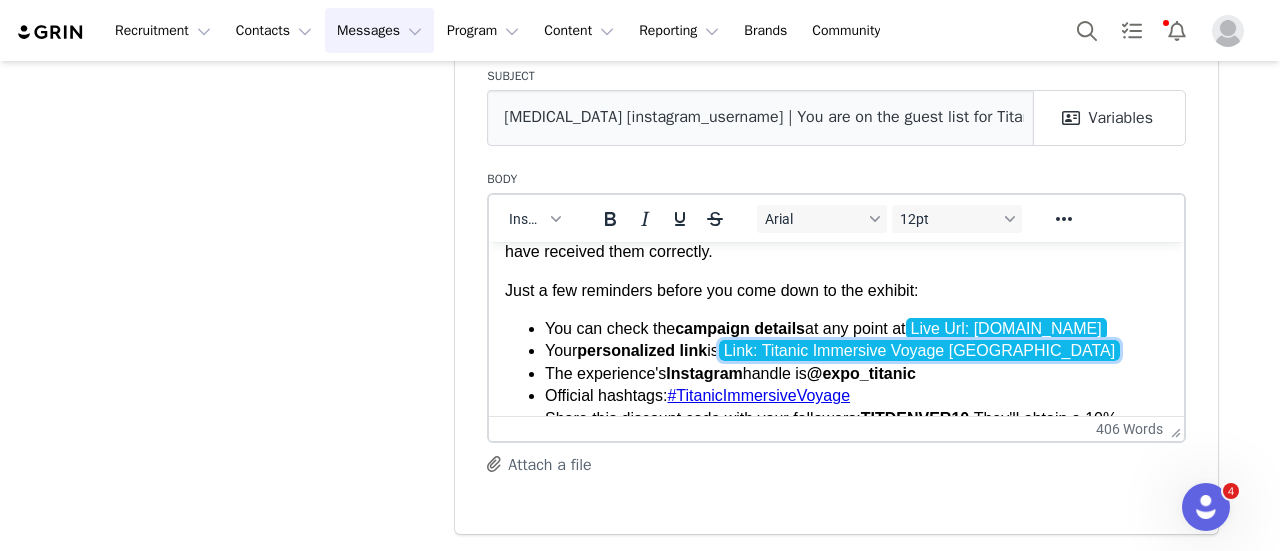 click on "Link: Titanic Immersive Voyage [GEOGRAPHIC_DATA]" at bounding box center [920, 349] 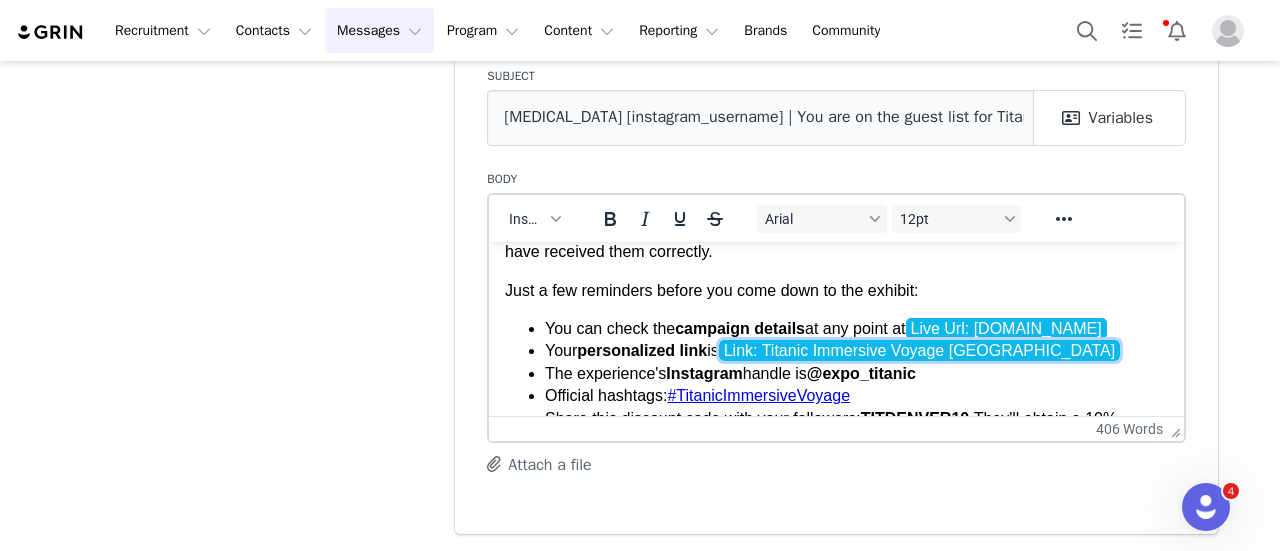 click on "Your  personalized link  is  Link: Titanic Immersive Voyage [GEOGRAPHIC_DATA]" at bounding box center (856, 350) 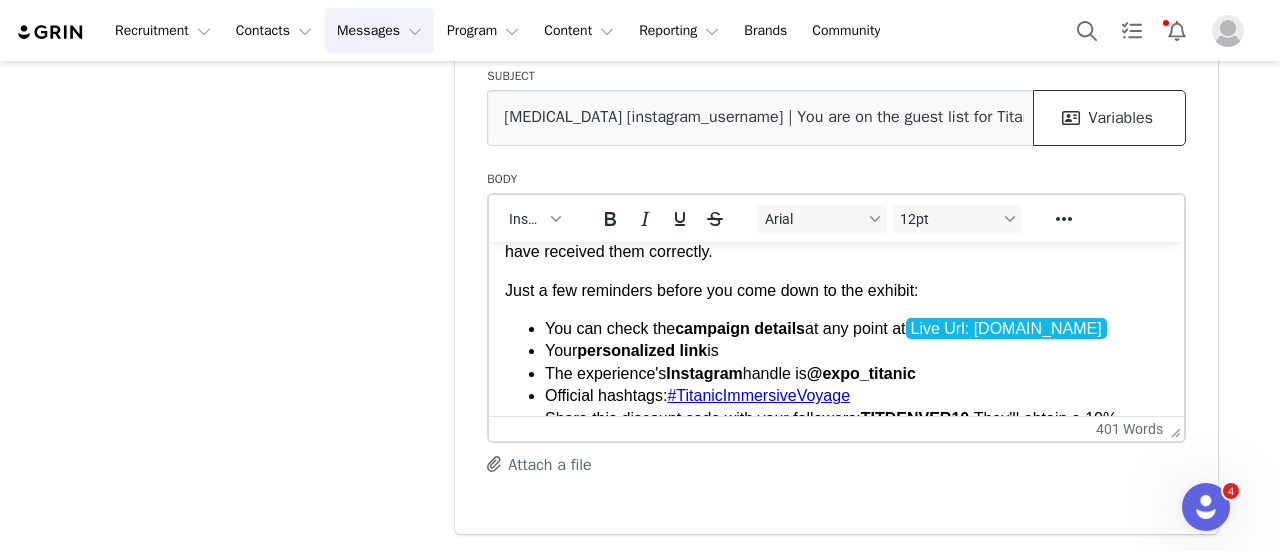click on "Variables" at bounding box center [1109, 118] 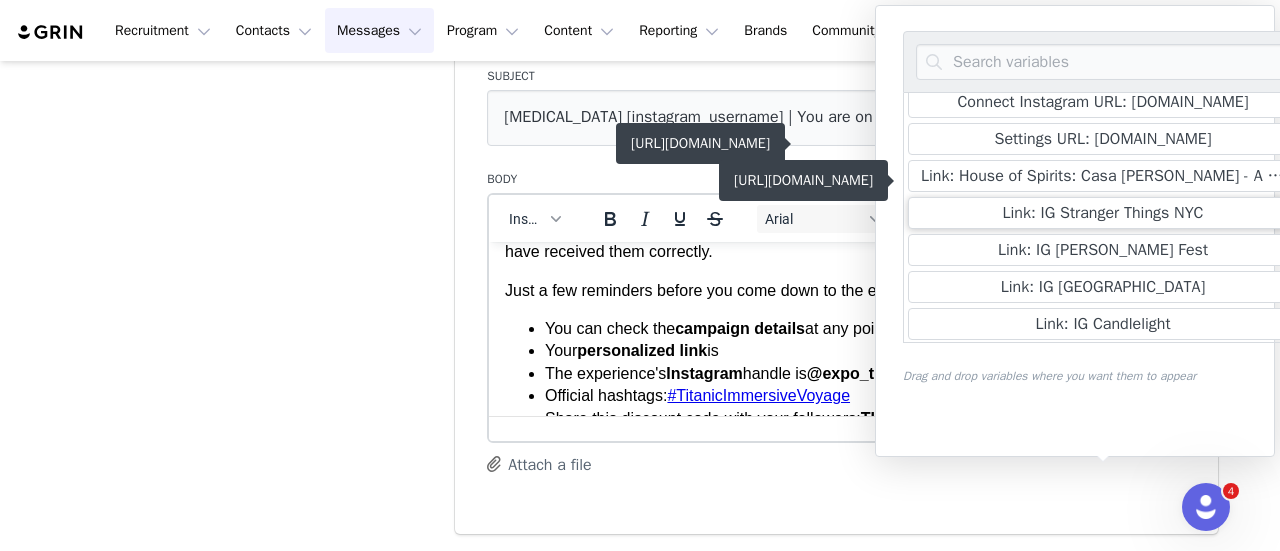 scroll, scrollTop: 1000, scrollLeft: 0, axis: vertical 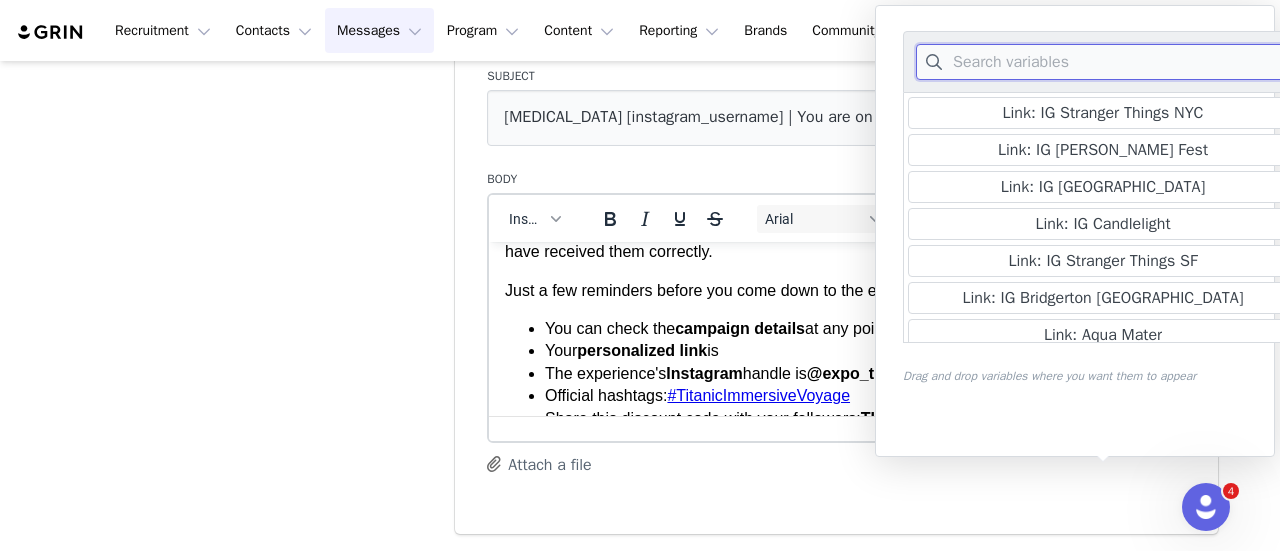 click at bounding box center (1103, 62) 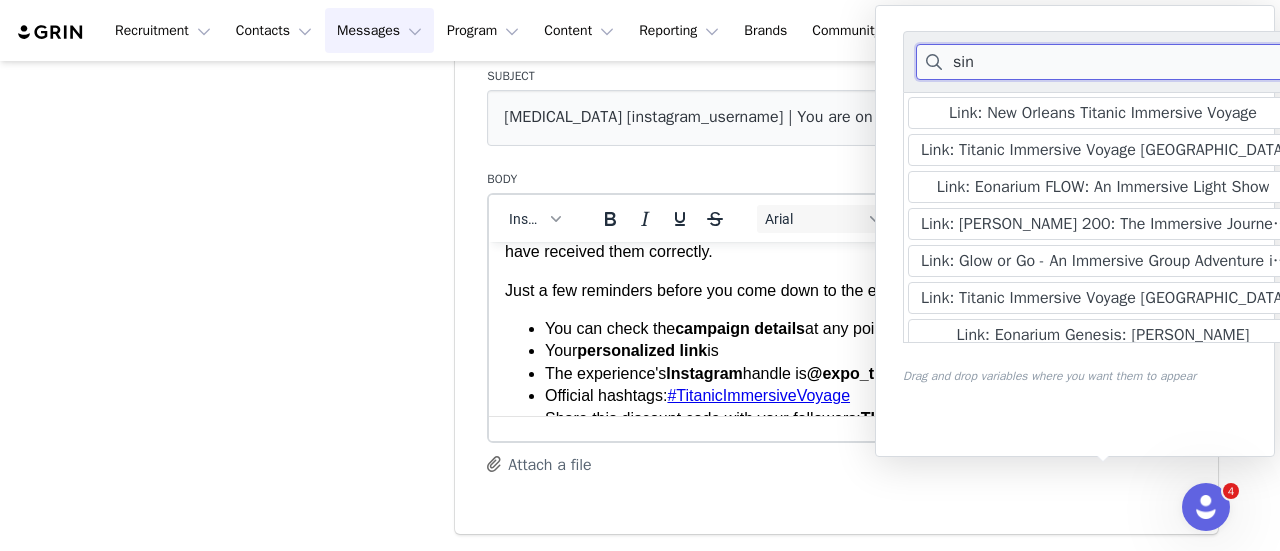 scroll, scrollTop: 0, scrollLeft: 0, axis: both 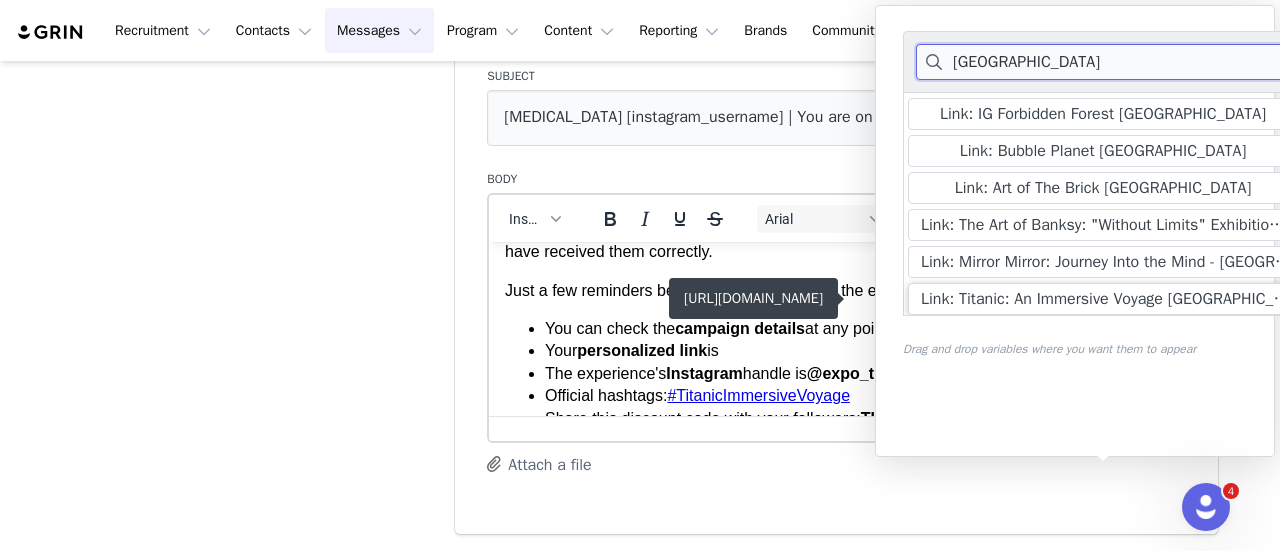 type on "[GEOGRAPHIC_DATA]" 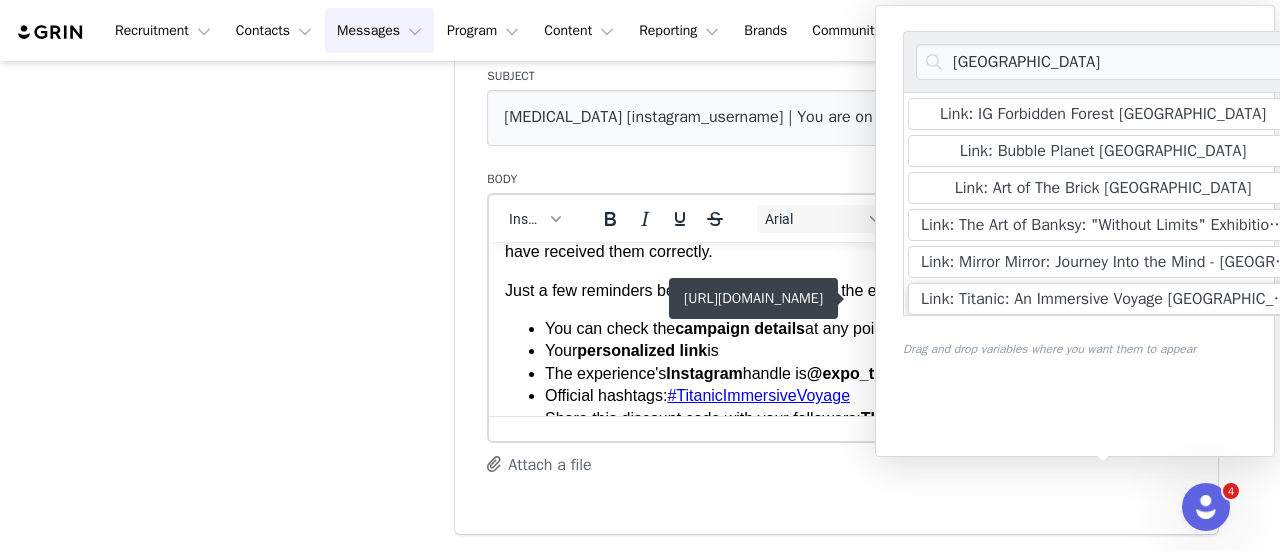 click on "Link: Titanic: An Immersive Voyage [GEOGRAPHIC_DATA]" at bounding box center [1107, 299] 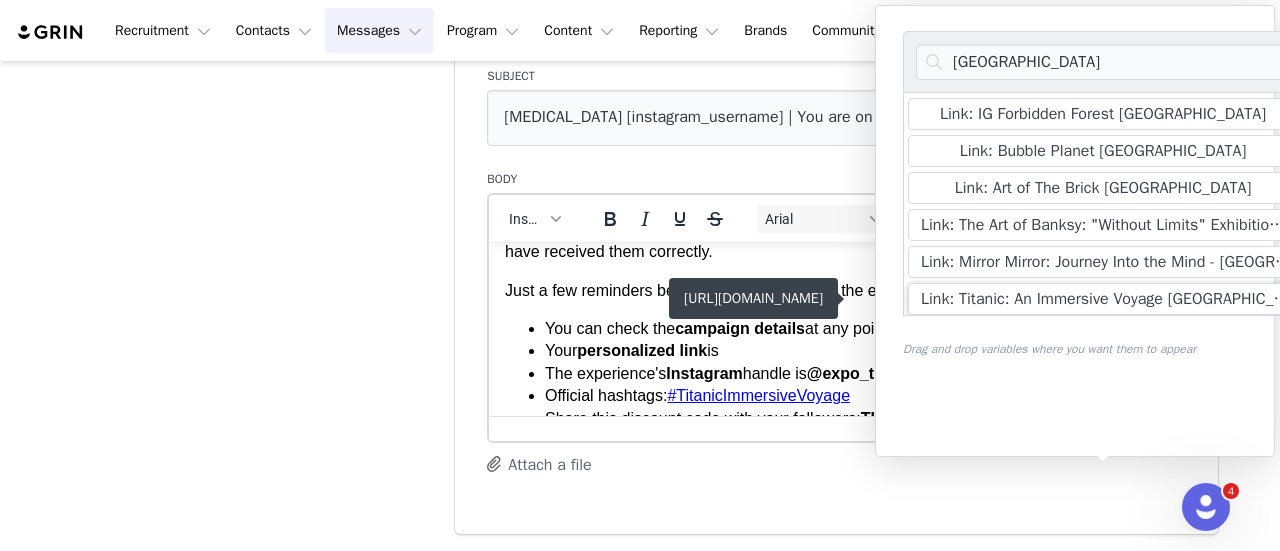 click on "Link: Titanic: An Immersive Voyage [GEOGRAPHIC_DATA]" at bounding box center (1107, 299) 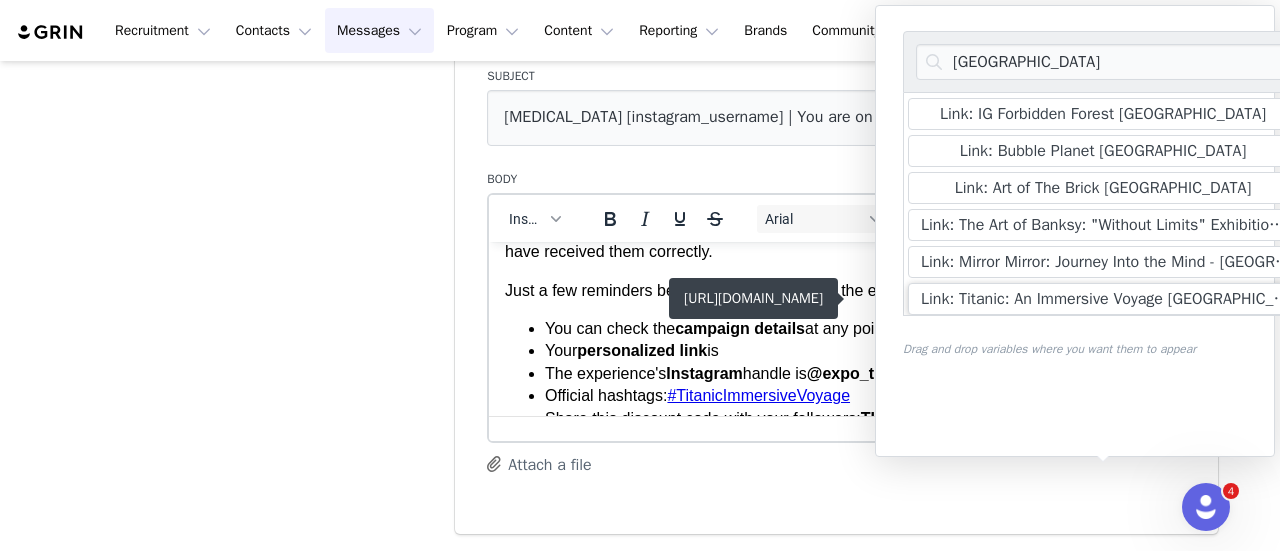 click on "Link: Titanic: An Immersive Voyage [GEOGRAPHIC_DATA]" at bounding box center (1107, 299) 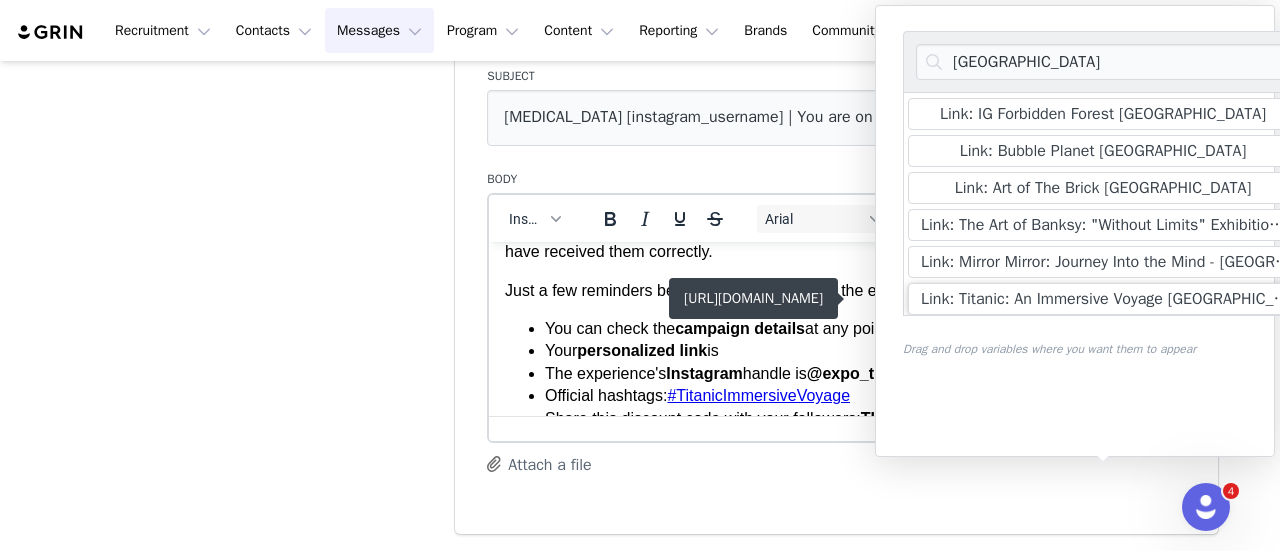 click on "Link: Titanic: An Immersive Voyage [GEOGRAPHIC_DATA]" at bounding box center [1107, 299] 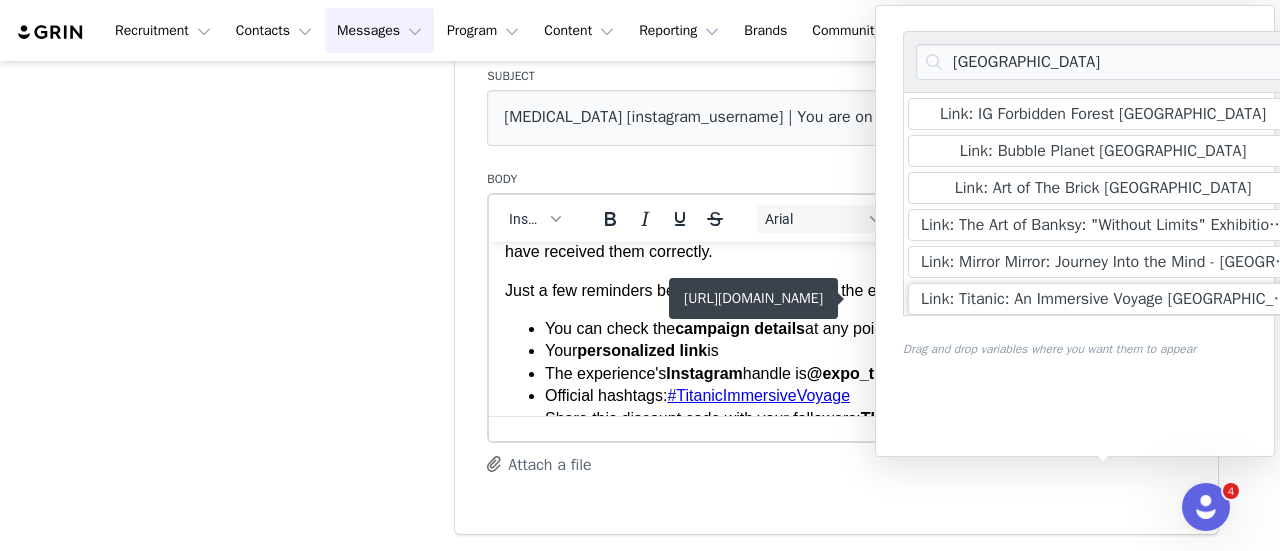 click on "Link: Titanic: An Immersive Voyage [GEOGRAPHIC_DATA]" at bounding box center (1107, 299) 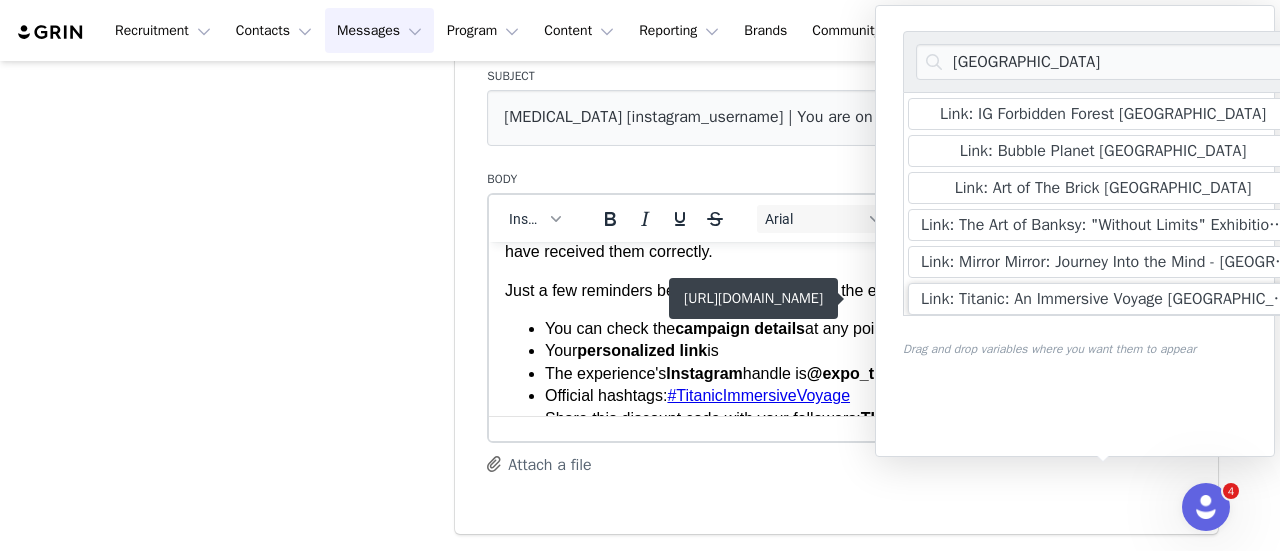click on "Link: Titanic: An Immersive Voyage [GEOGRAPHIC_DATA]" at bounding box center [1107, 299] 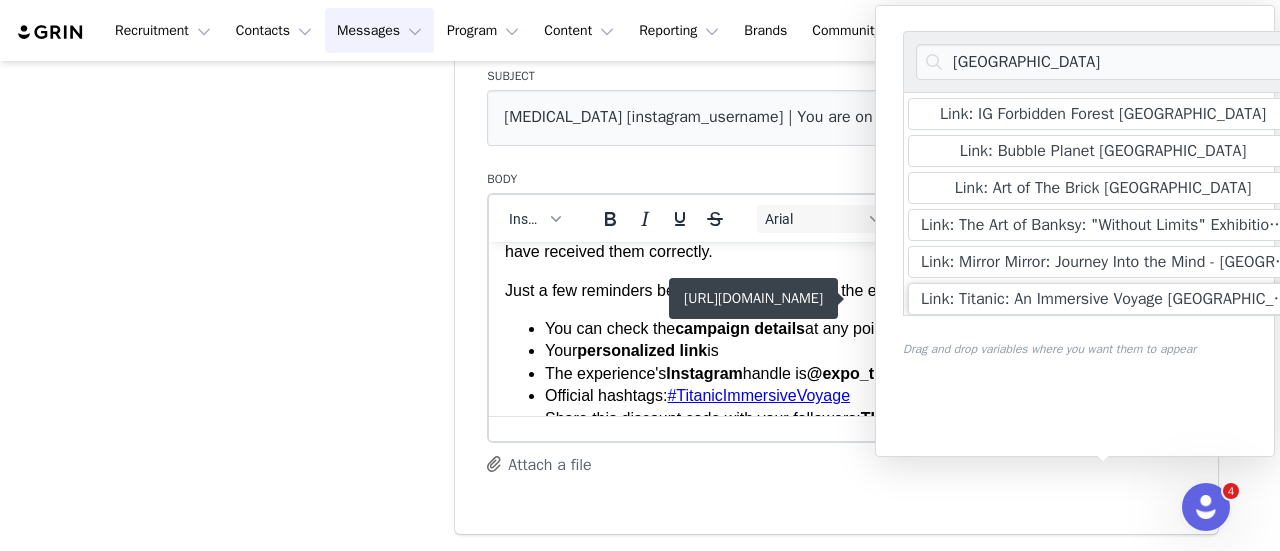 click on "Link: Titanic: An Immersive Voyage [GEOGRAPHIC_DATA]" at bounding box center (1107, 299) 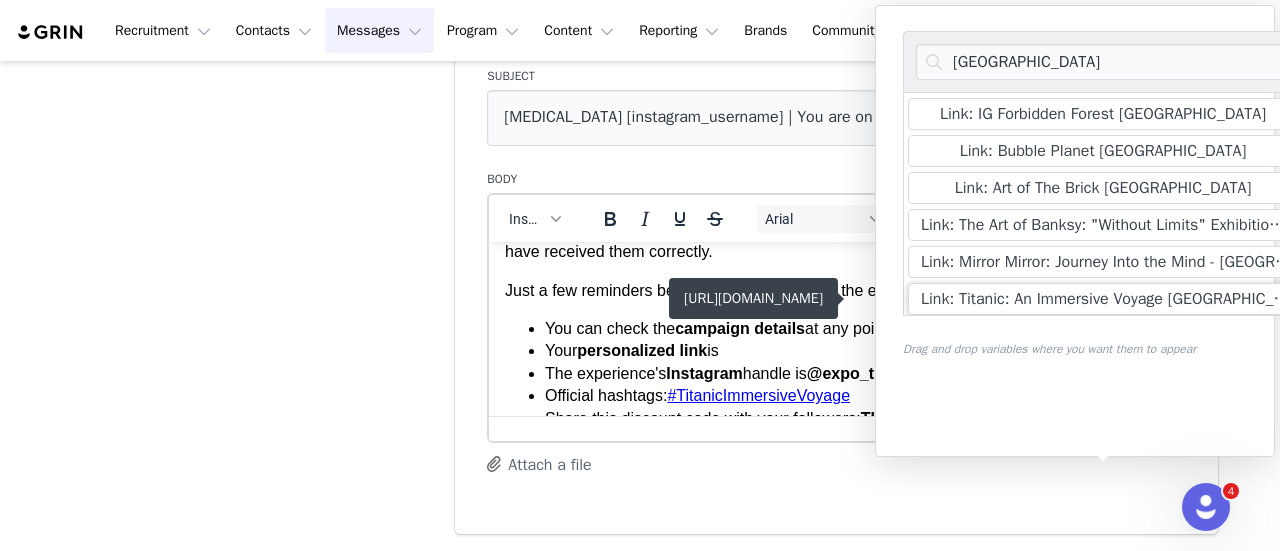 scroll, scrollTop: 0, scrollLeft: 3, axis: horizontal 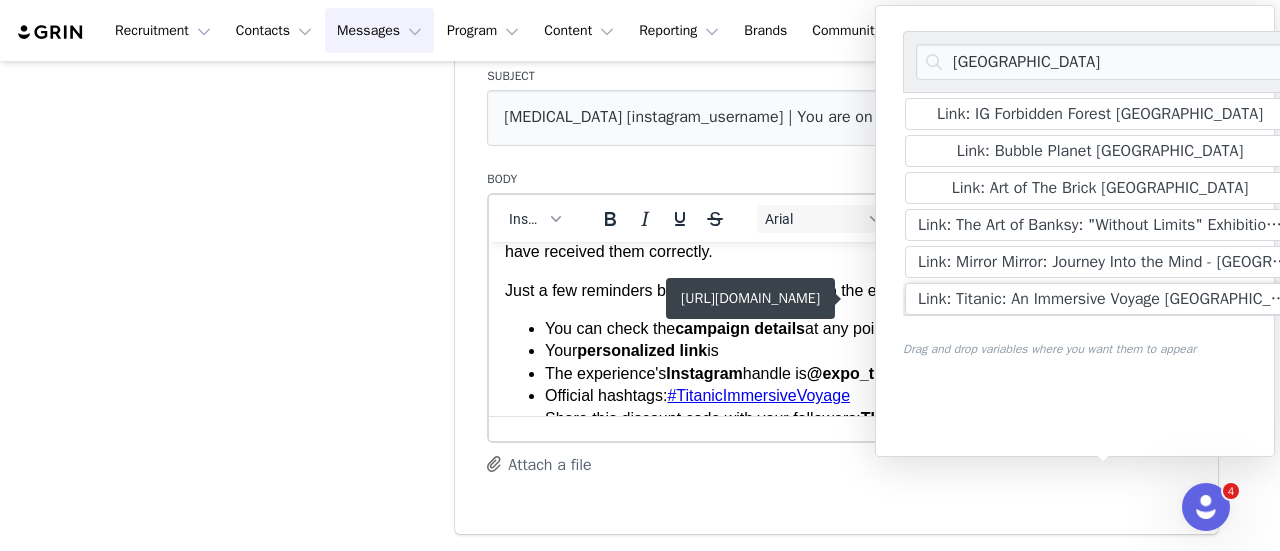 click on "Link: Titanic: An Immersive Voyage [GEOGRAPHIC_DATA]" at bounding box center [1104, 299] 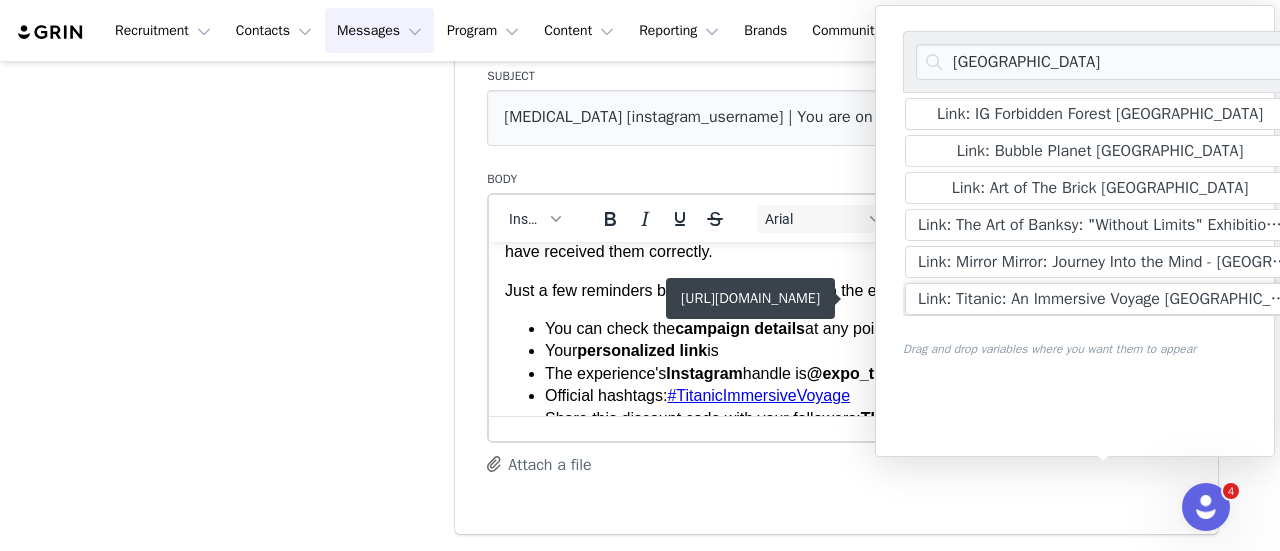 click on "Link: Titanic: An Immersive Voyage [GEOGRAPHIC_DATA]" at bounding box center (1104, 299) 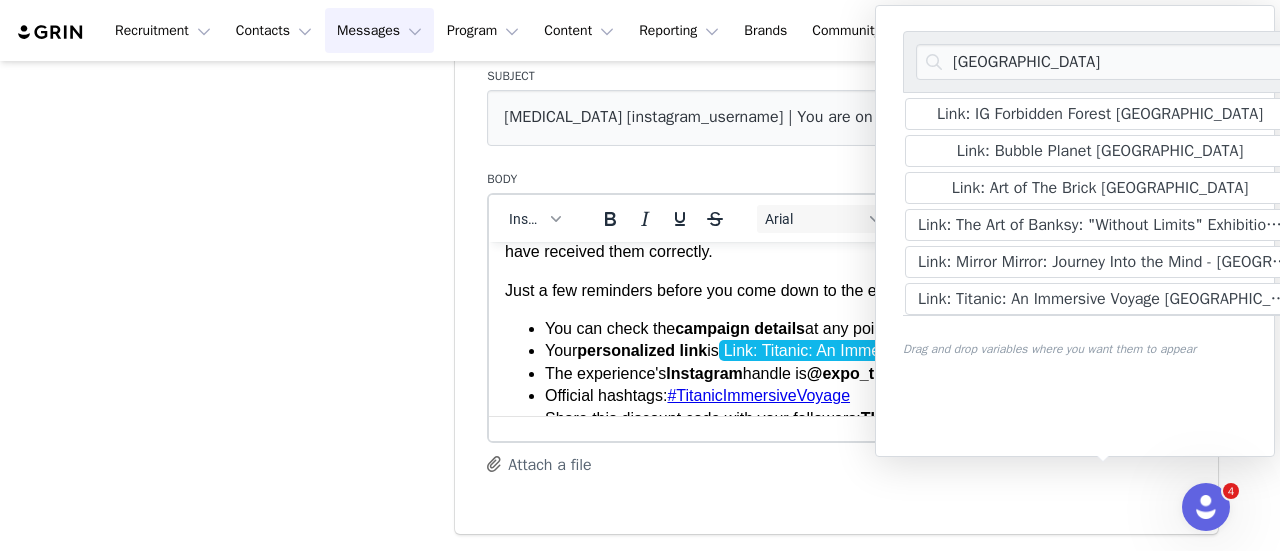 click on "Hi  First Name ! I am pleased to tell you that we are counting on you for Titanic, An immersive Voyage in [GEOGRAPHIC_DATA]! You will receive your tickets in your email, please let me know if you have received them correctly. Just a few reminders before you come down to the exhibit: You can check the  campaign details  at any point at  Live Url: [DOMAIN_NAME]   Your  personalized link  is  Link: Titanic: An Immersive Voyage Singapore ﻿ The experience's  Instagram  handle is  @expo_titanic Official hashtags:  #TitanicImmersiveVoyage  Share this discount code with your followers:  TITDENVER10.   They'll obtain a 10% discount to purchase their tickets! Make sure you know how to get to  Exhibition [GEOGRAPHIC_DATA], [STREET_ADDRESS] Remember to  connect your Instagram to Grin as explained in this  article . It is very important  as it'll allow [PERSON_NAME] to pull de insights directly ( only the insights and for this collaboration only 👉 There is also the option to book the experience for  here" at bounding box center [836, 747] 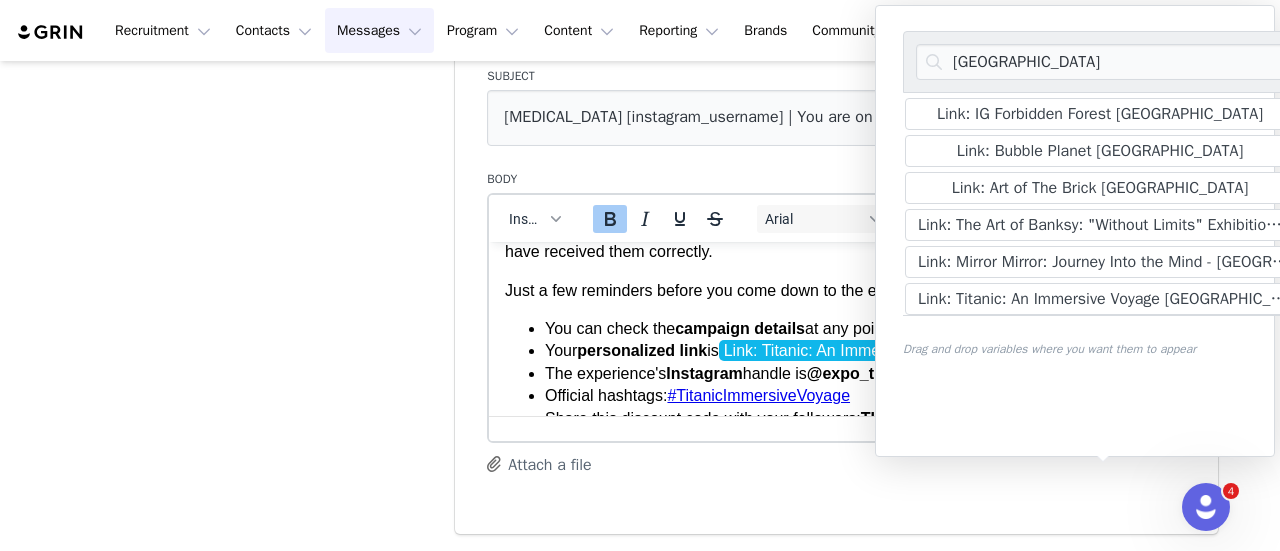 click on "Recruitment Recruitment Creator Search Curated Lists Landing Pages Web Extension AI Creator Search Beta Contacts Contacts Creators Prospects Applicants Messages Messages Dashboard Inbox Templates Sequences Program Program Activations Campaigns Partnerships Payments Affiliates Content Content Creator Content Media Library Social Listening Reporting Reporting Dashboard Report Builder Brands Brands Community Community" at bounding box center (640, 30) 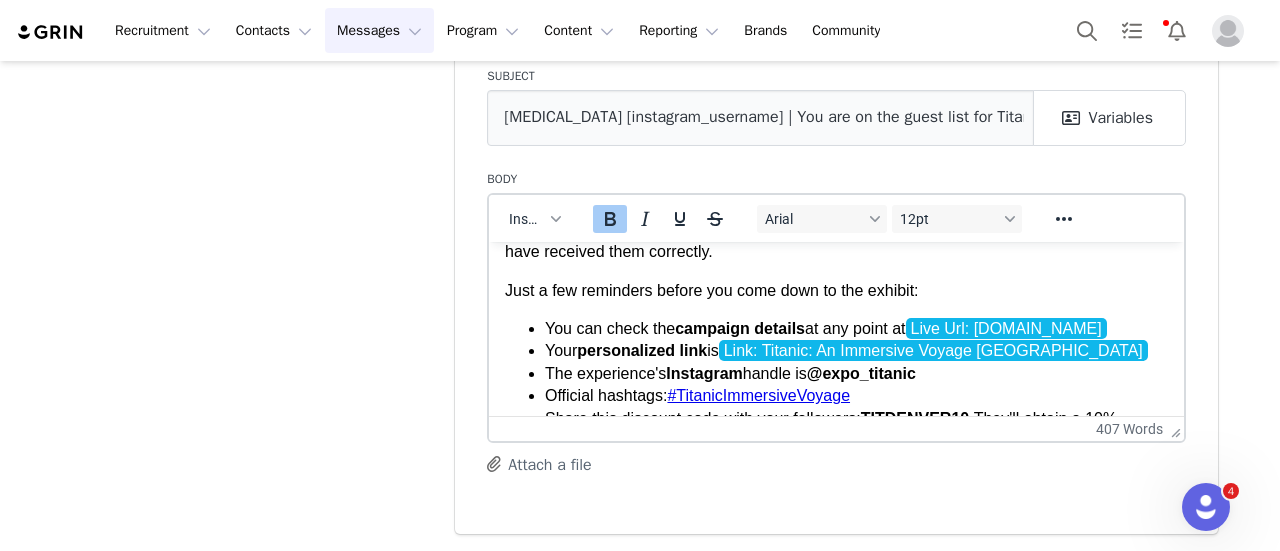 click on "Your  personalized link  is  Link: Titanic: An Immersive Voyage [GEOGRAPHIC_DATA]" at bounding box center [856, 350] 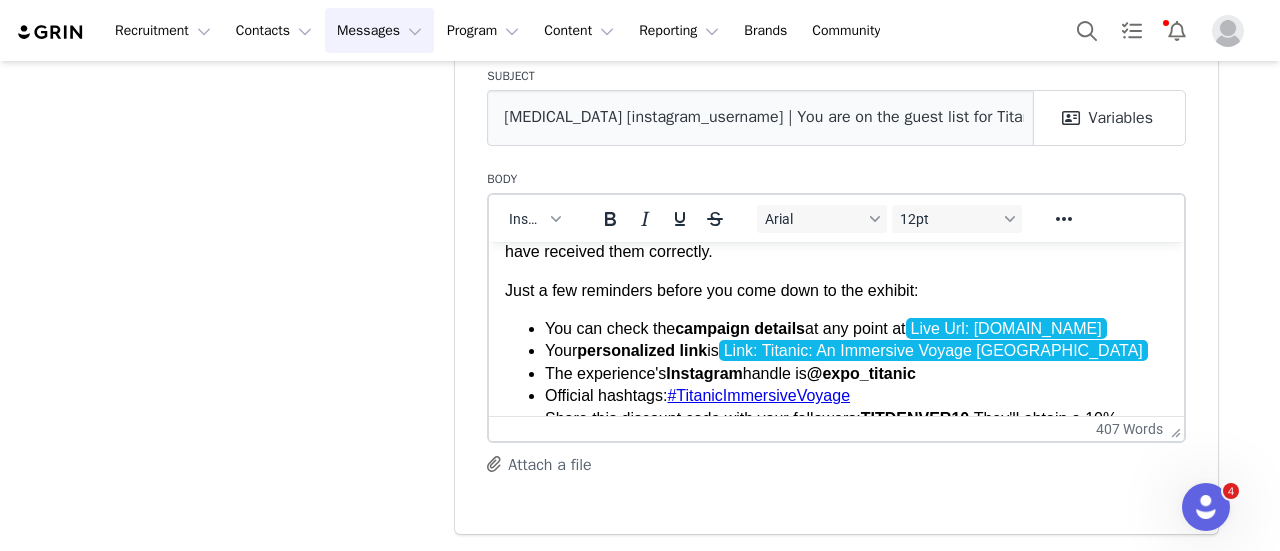 click on "Your  personalized link  is  Link: Titanic: An Immersive Voyage [GEOGRAPHIC_DATA] ﻿" at bounding box center (846, 349) 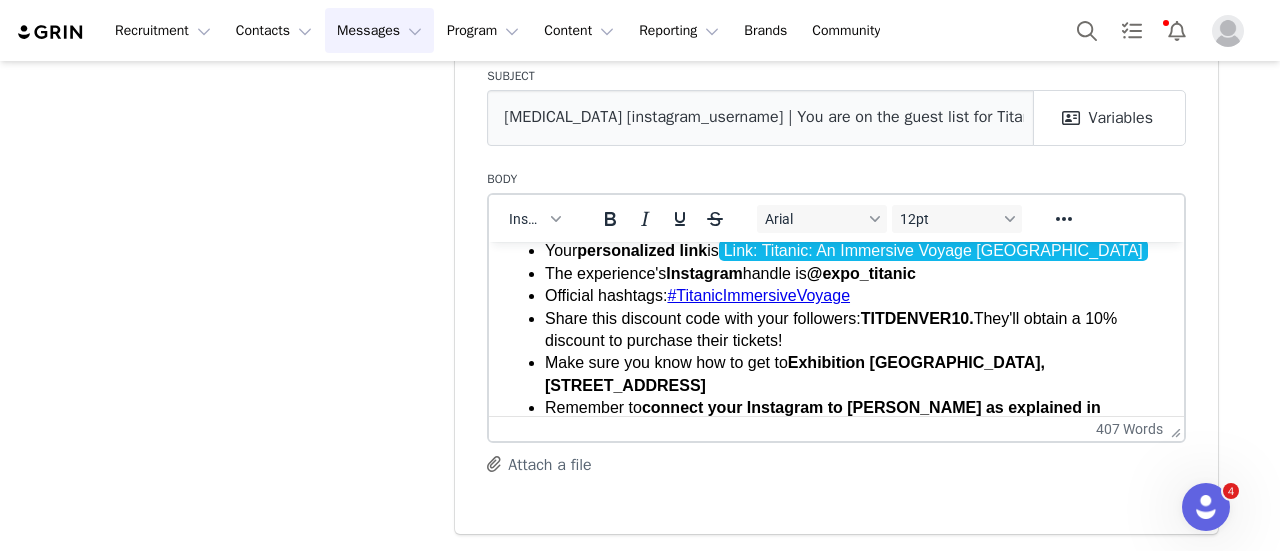 click on "The experience's  Instagram  handle is  @expo_titanic" at bounding box center (856, 273) 